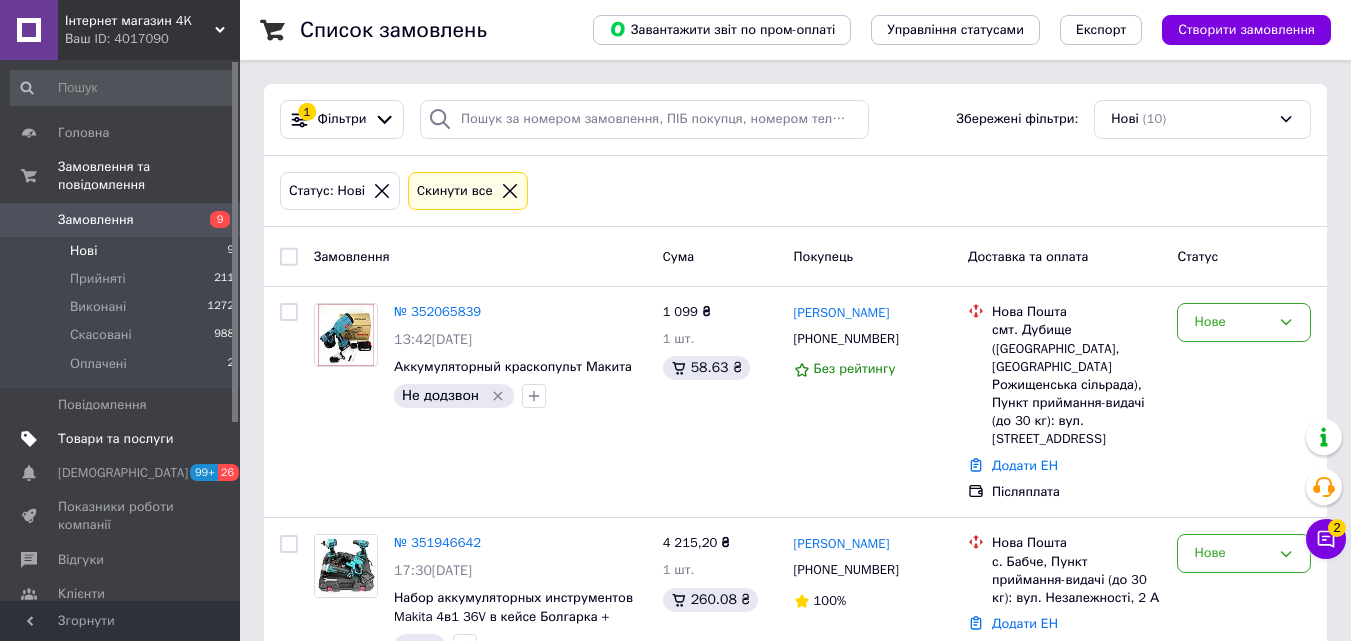 scroll, scrollTop: 0, scrollLeft: 0, axis: both 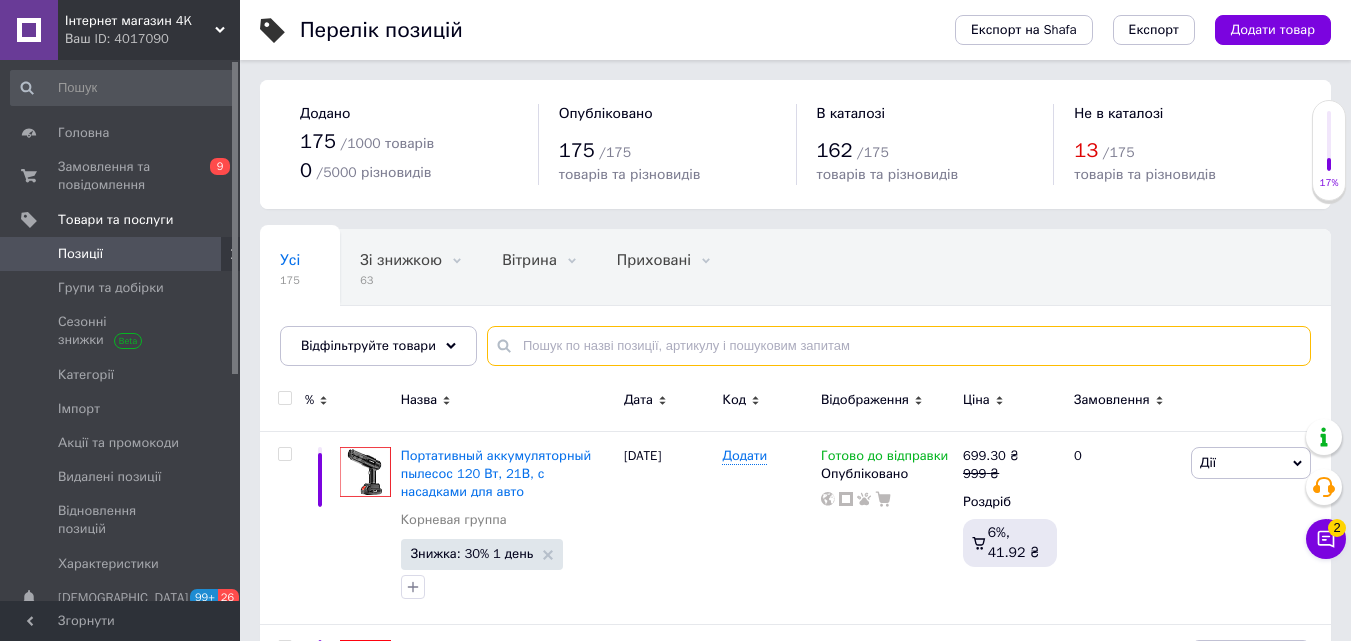 click at bounding box center (899, 346) 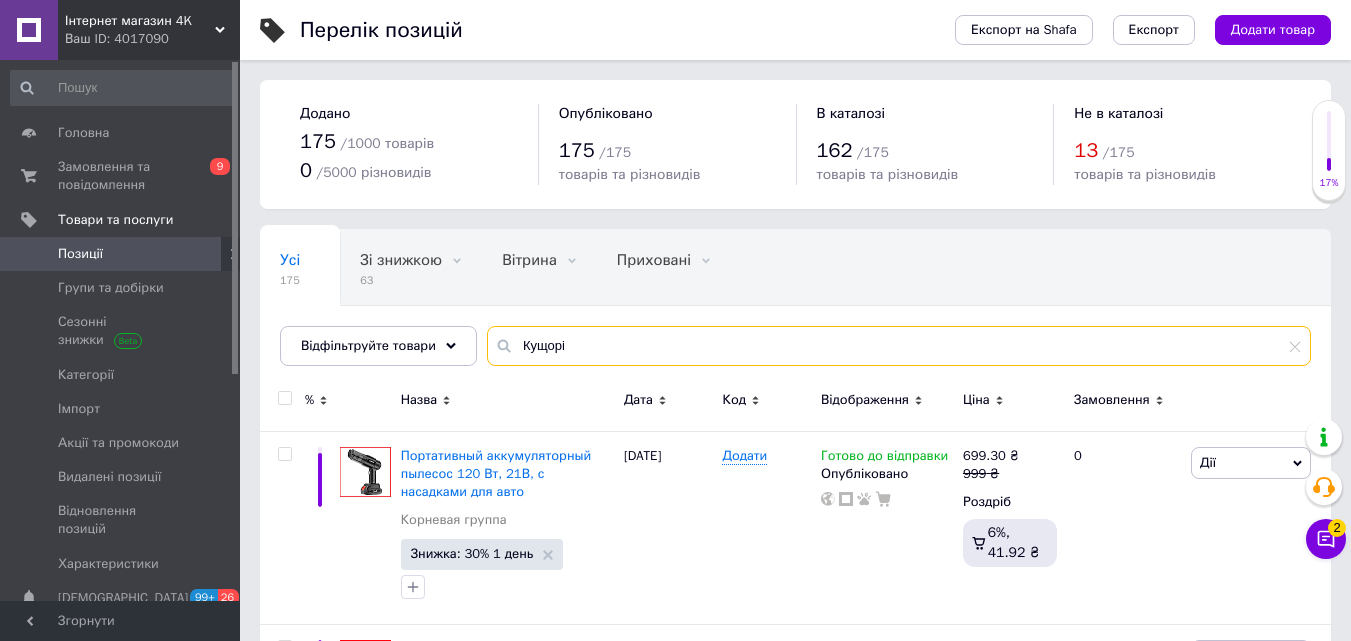 type on "Кущоріз" 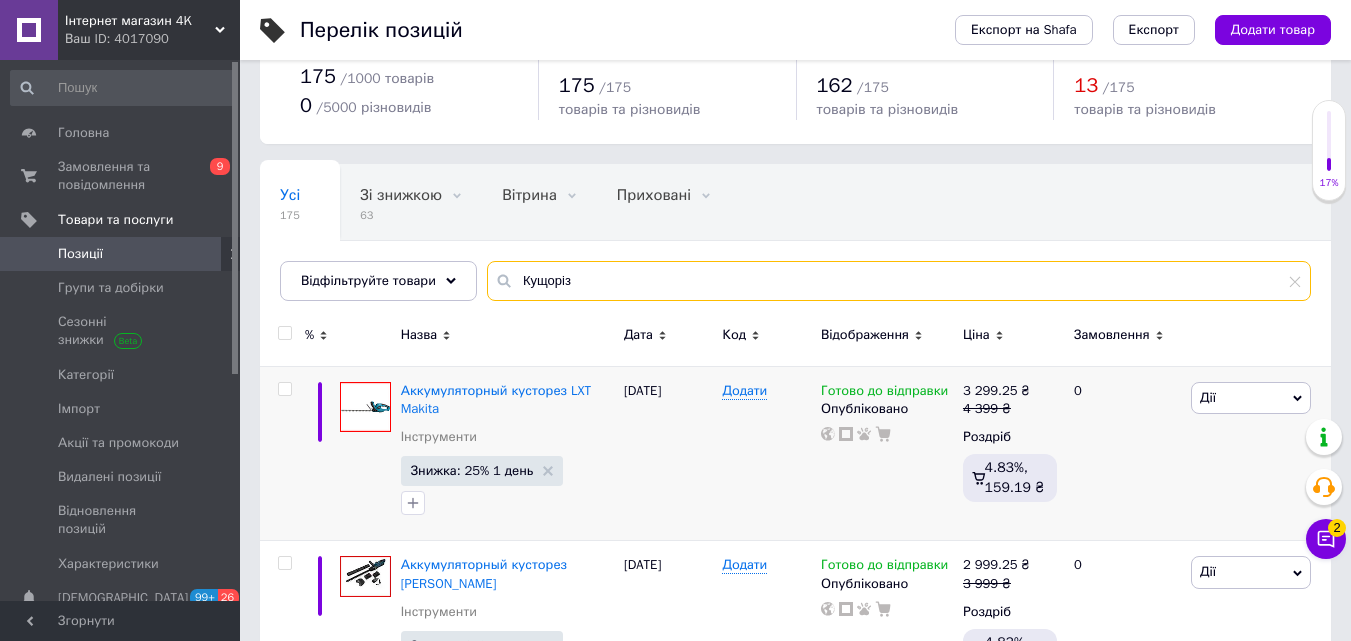 scroll, scrollTop: 100, scrollLeft: 0, axis: vertical 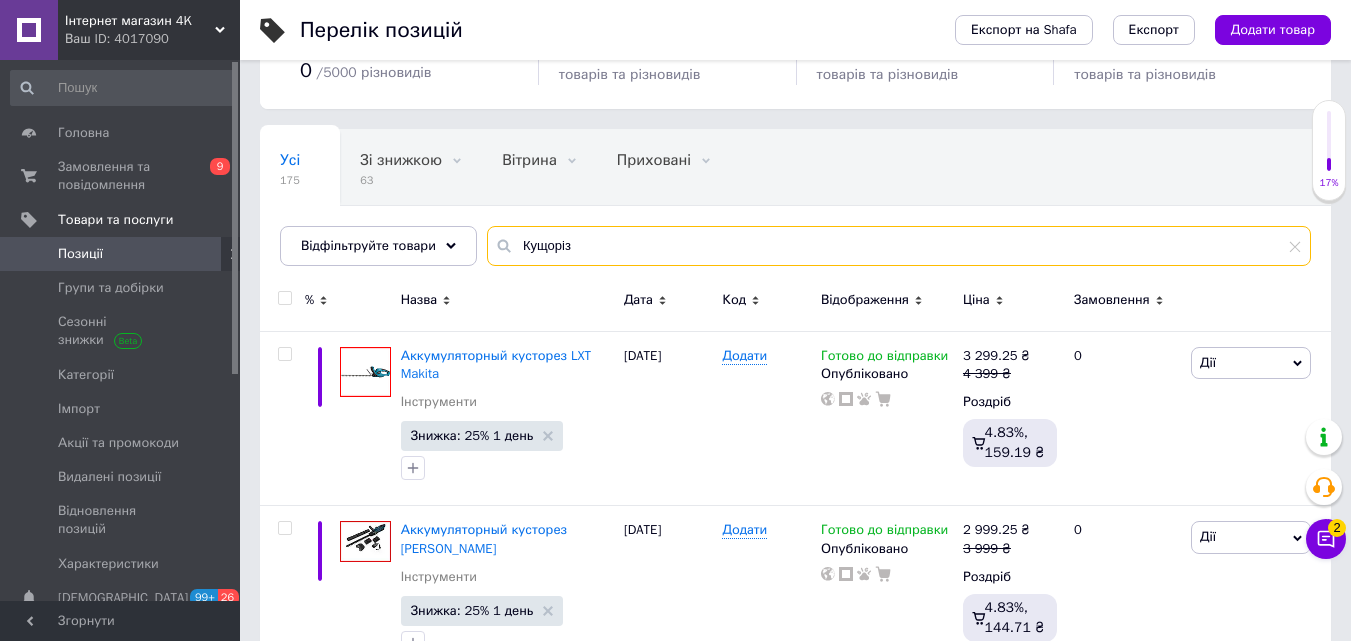 click on "Кущоріз" at bounding box center [899, 246] 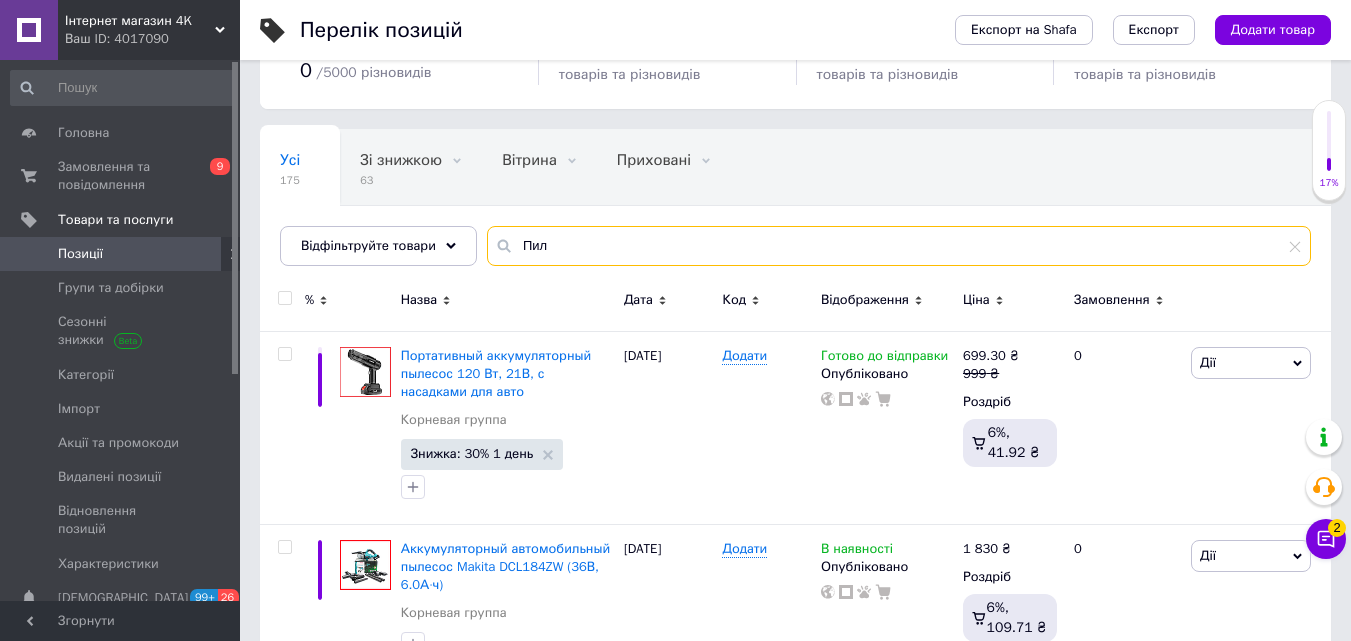 type on "Пила" 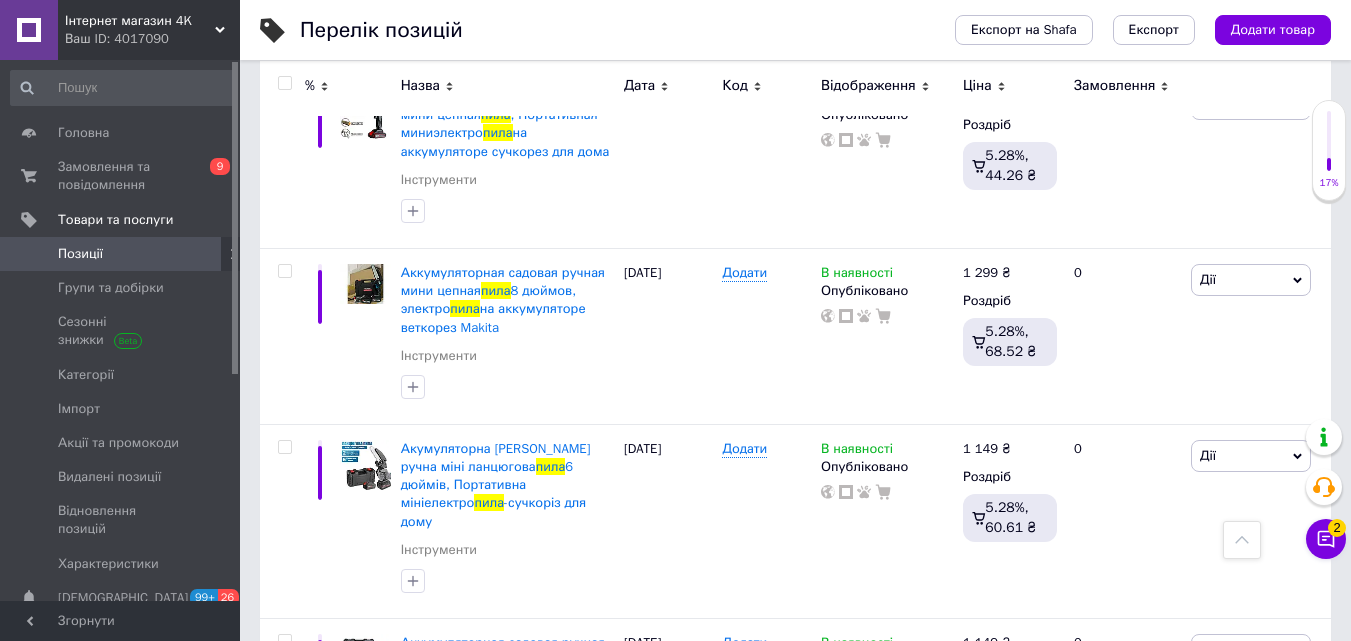 scroll, scrollTop: 0, scrollLeft: 0, axis: both 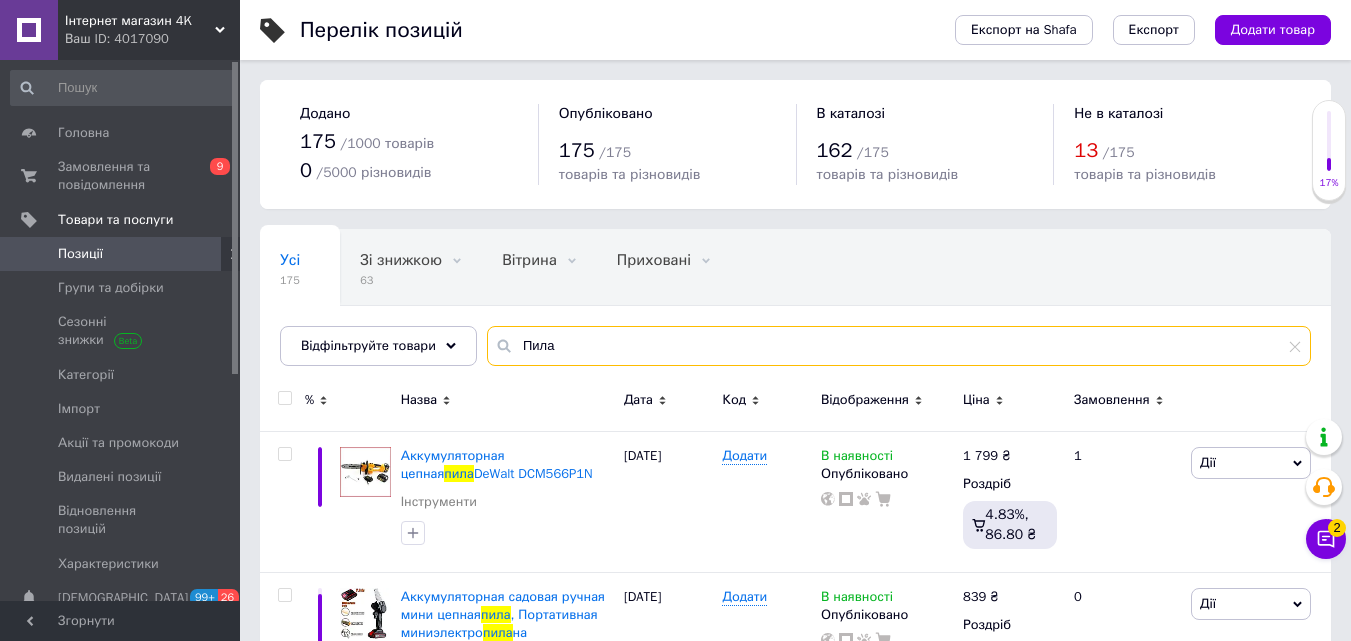 click on "Пила" at bounding box center [899, 346] 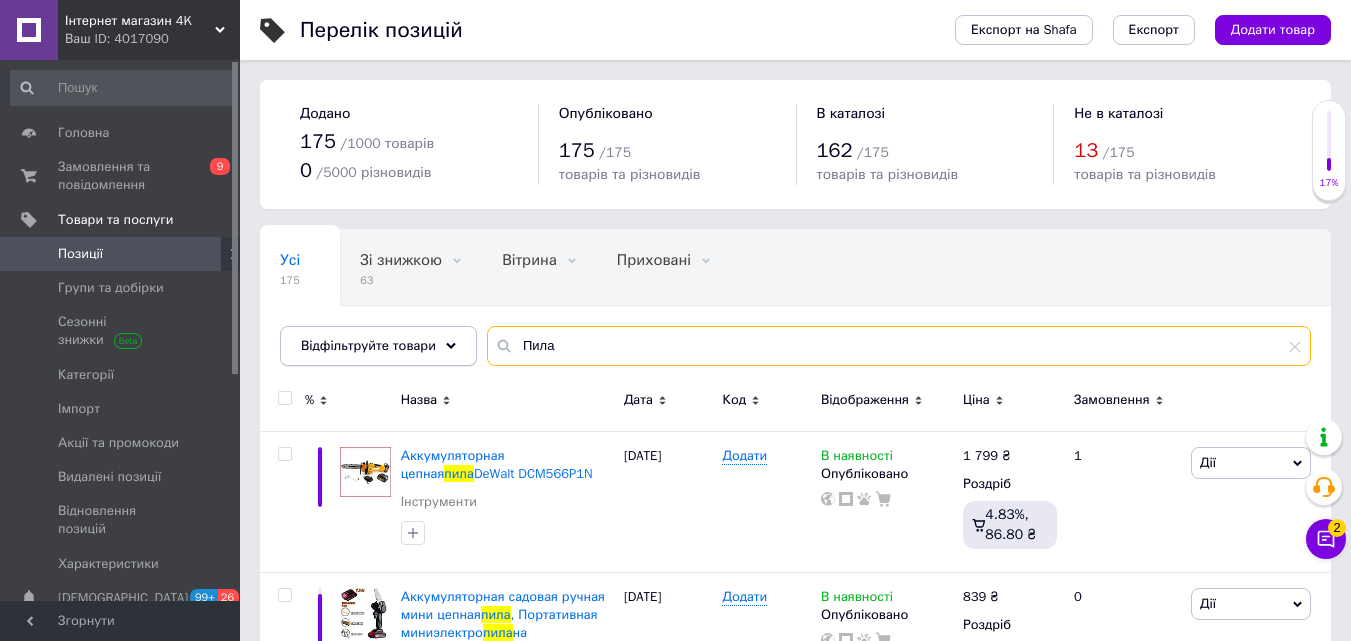type 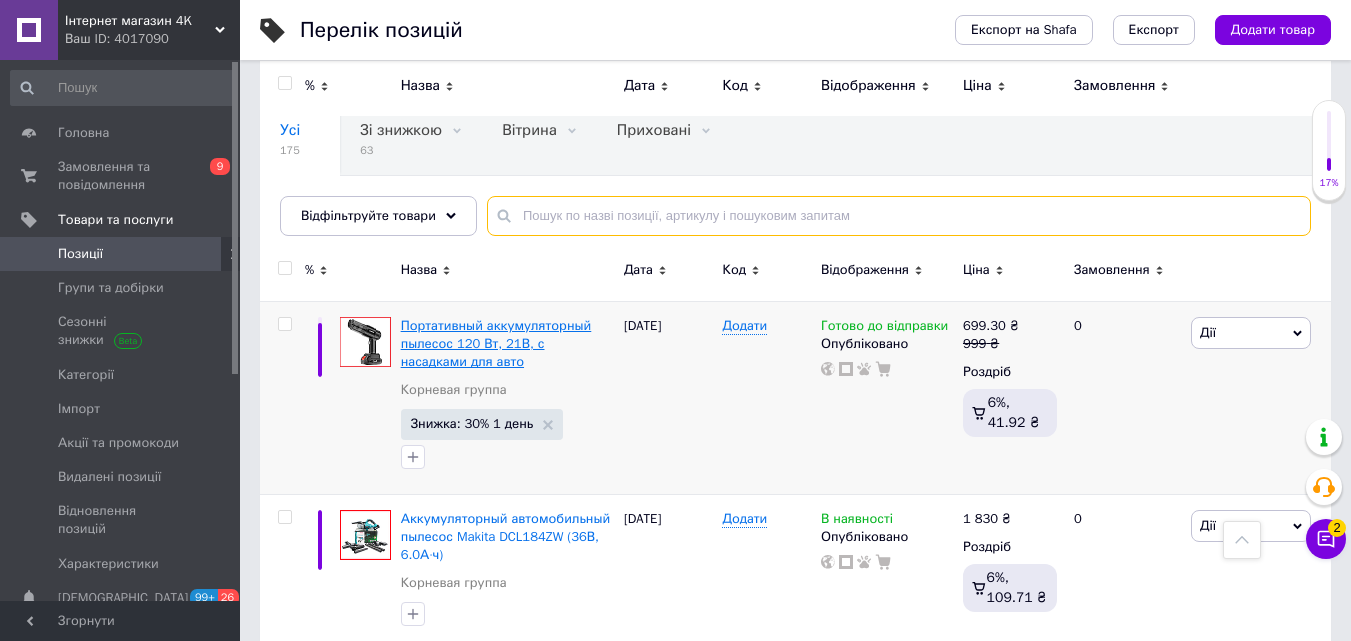 scroll, scrollTop: 0, scrollLeft: 0, axis: both 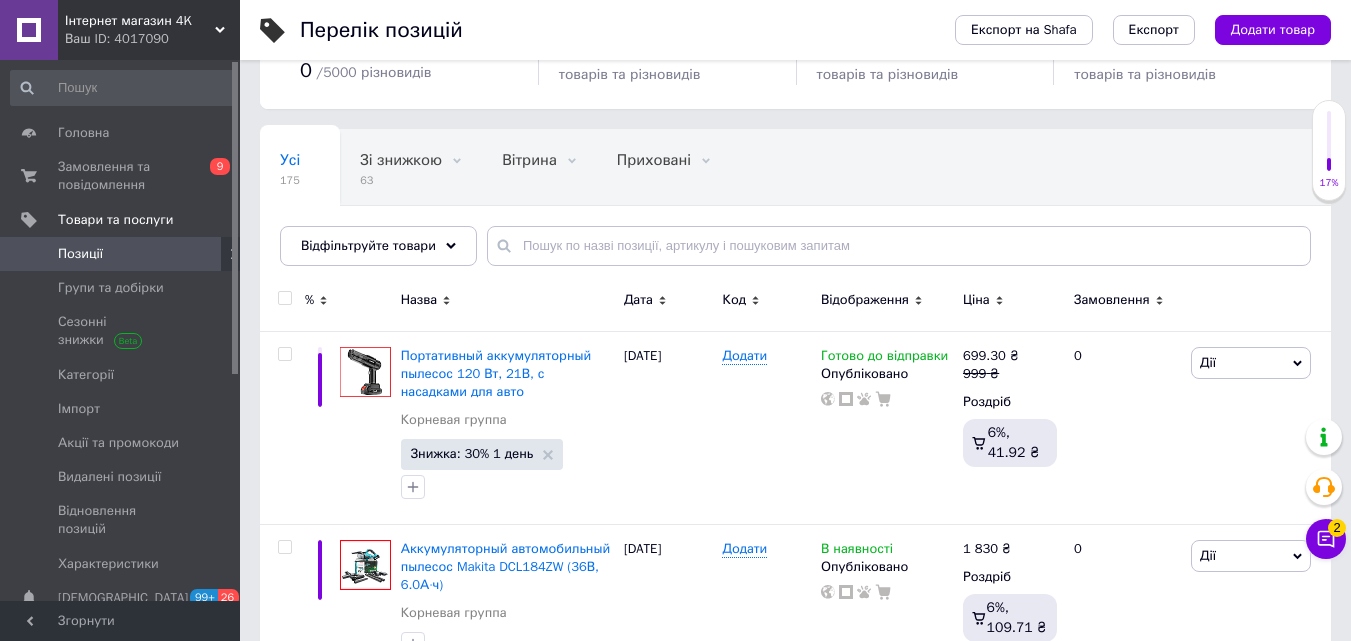 click on "Додати товар" at bounding box center [1273, 30] 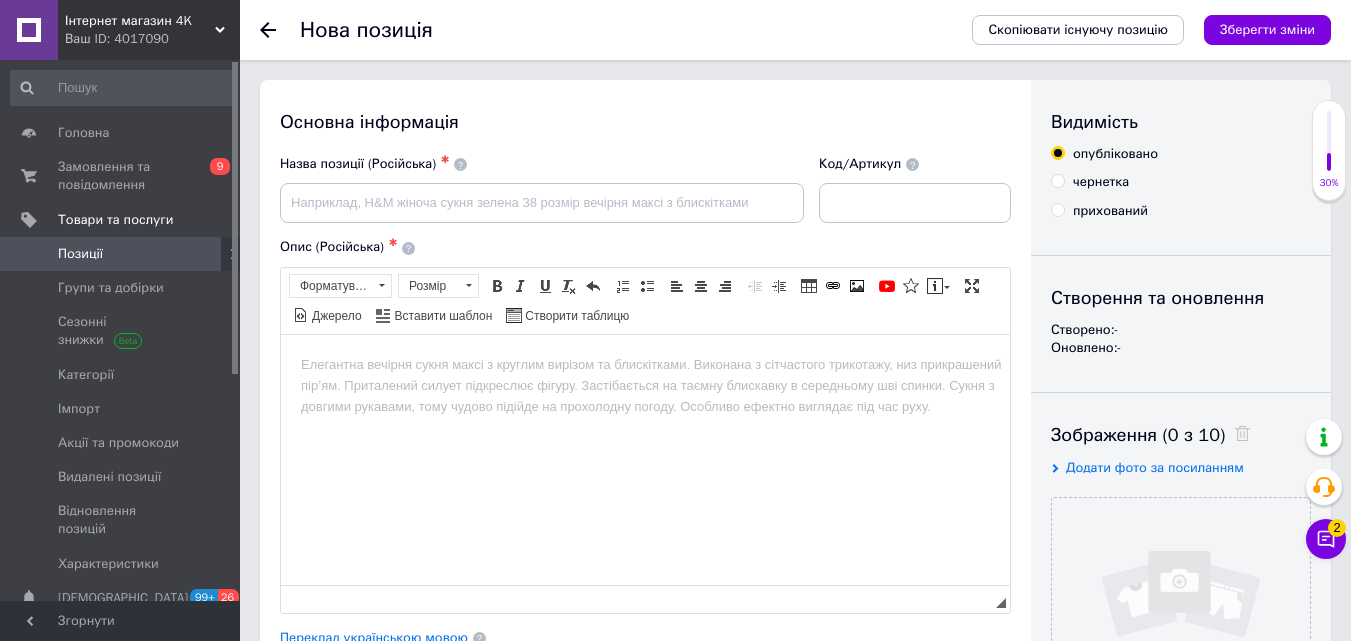 scroll, scrollTop: 400, scrollLeft: 0, axis: vertical 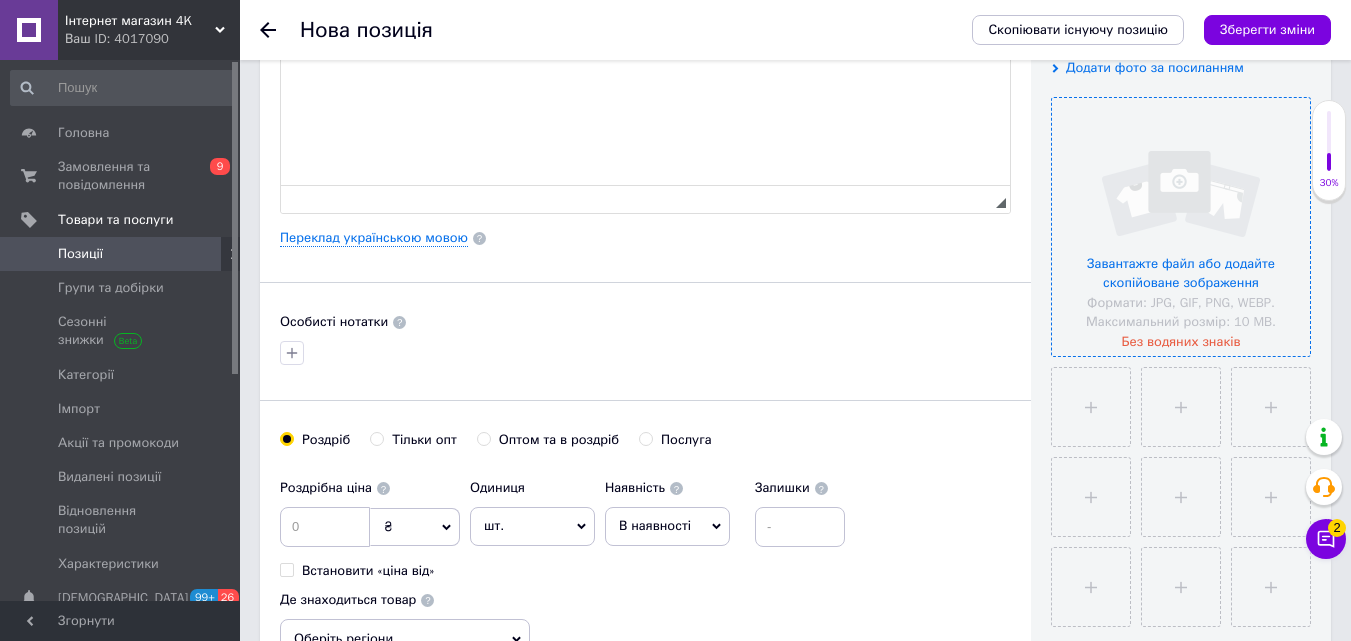click at bounding box center (1181, 227) 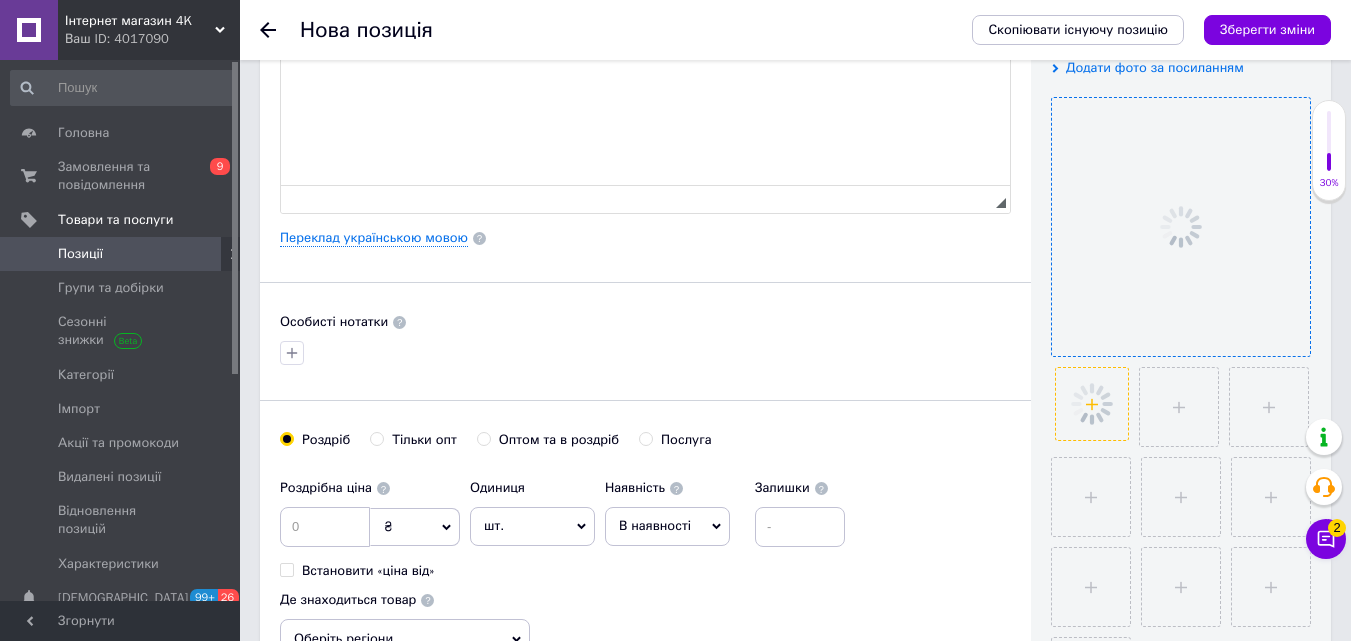 click at bounding box center [1092, 404] 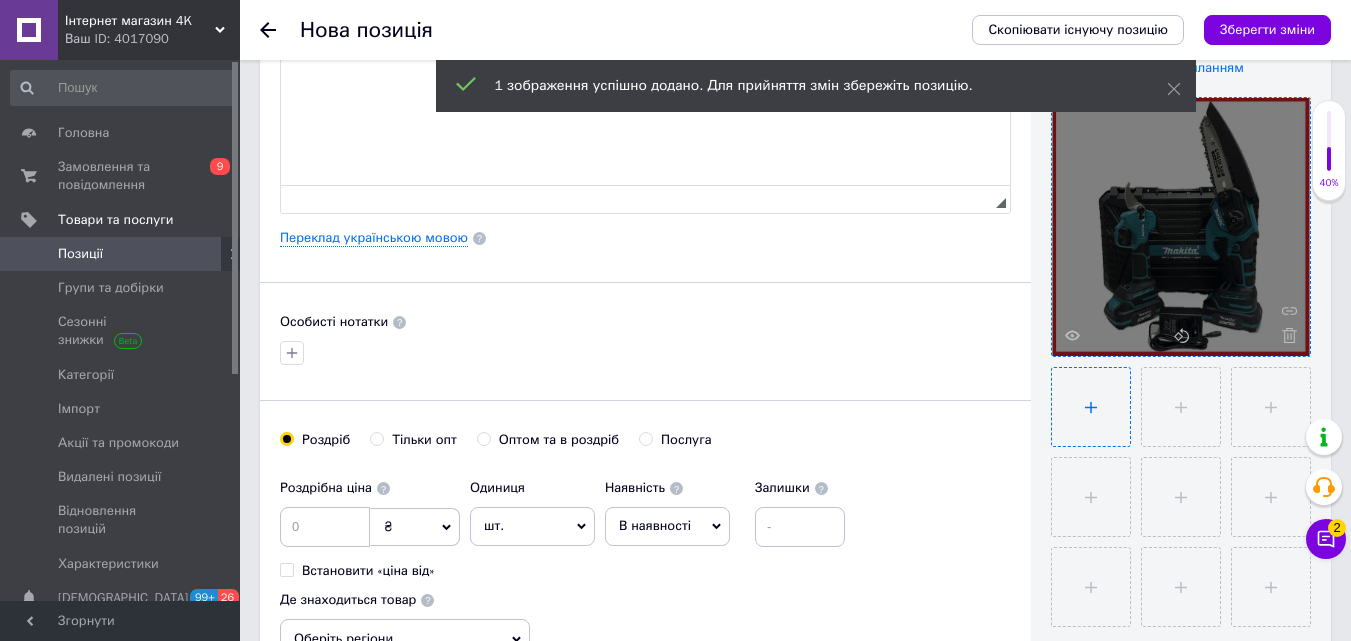 click at bounding box center (1091, 407) 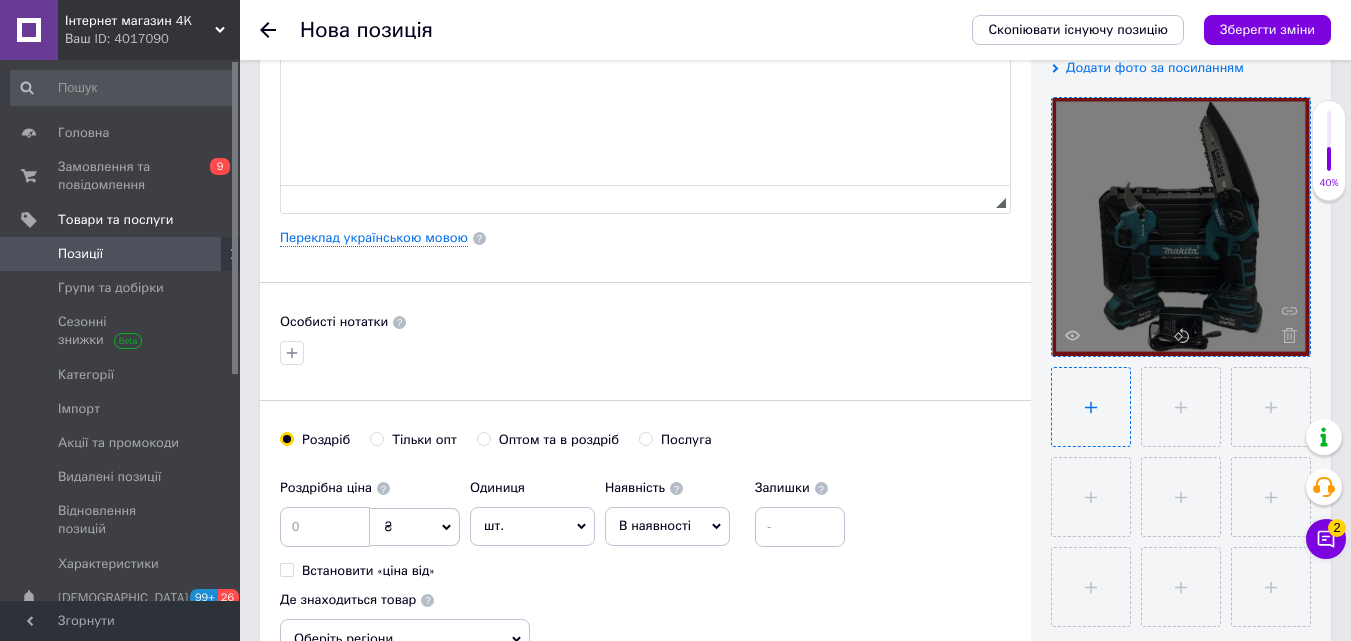 type on "C:\fakepath\image (1).webp" 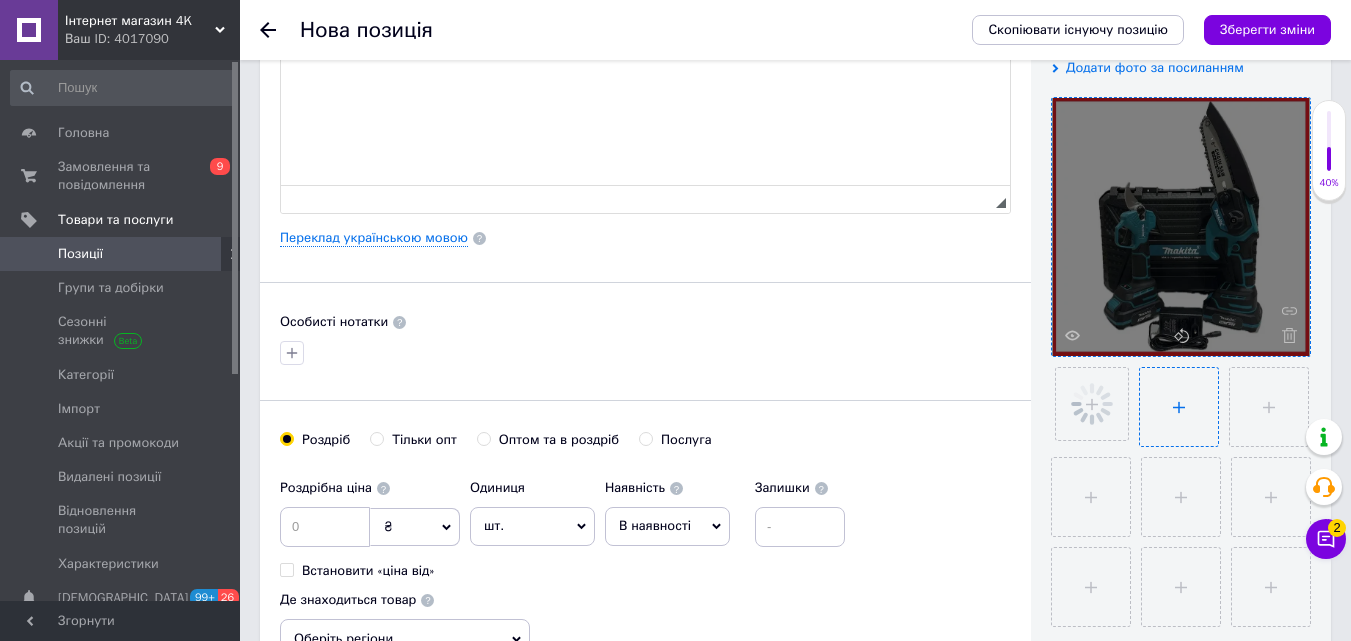 click at bounding box center (1179, 407) 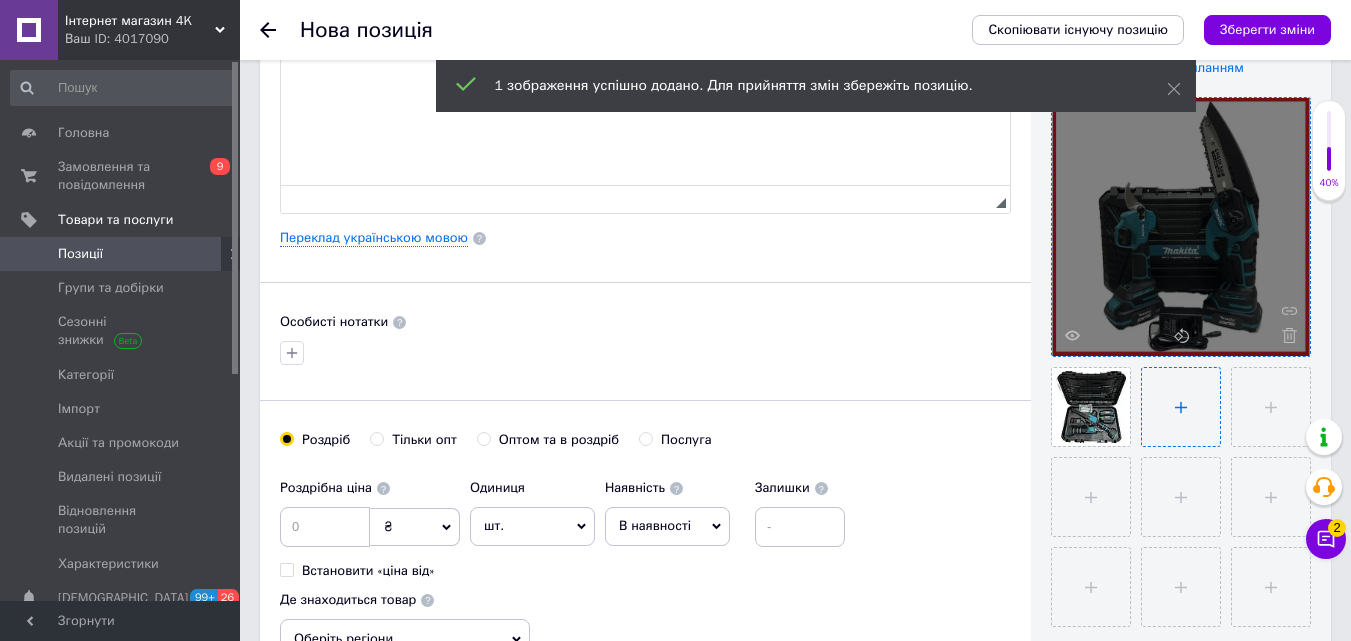type on "C:\fakepath\image (2).webp" 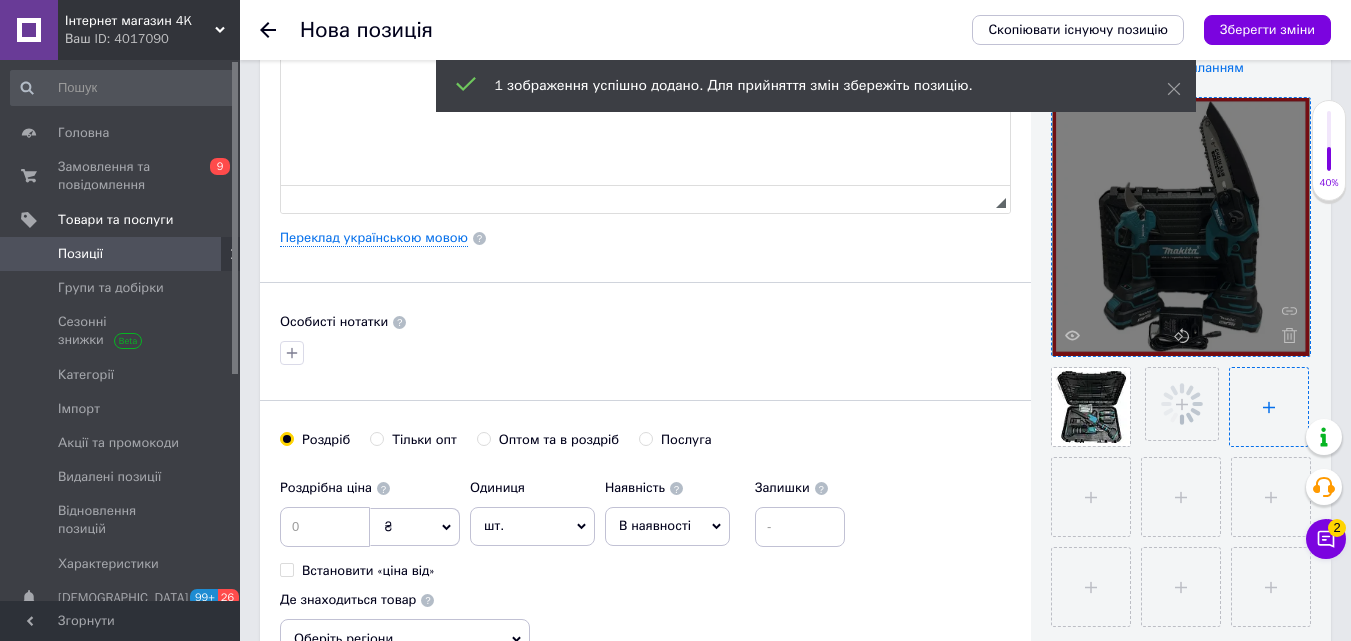 click at bounding box center (1269, 407) 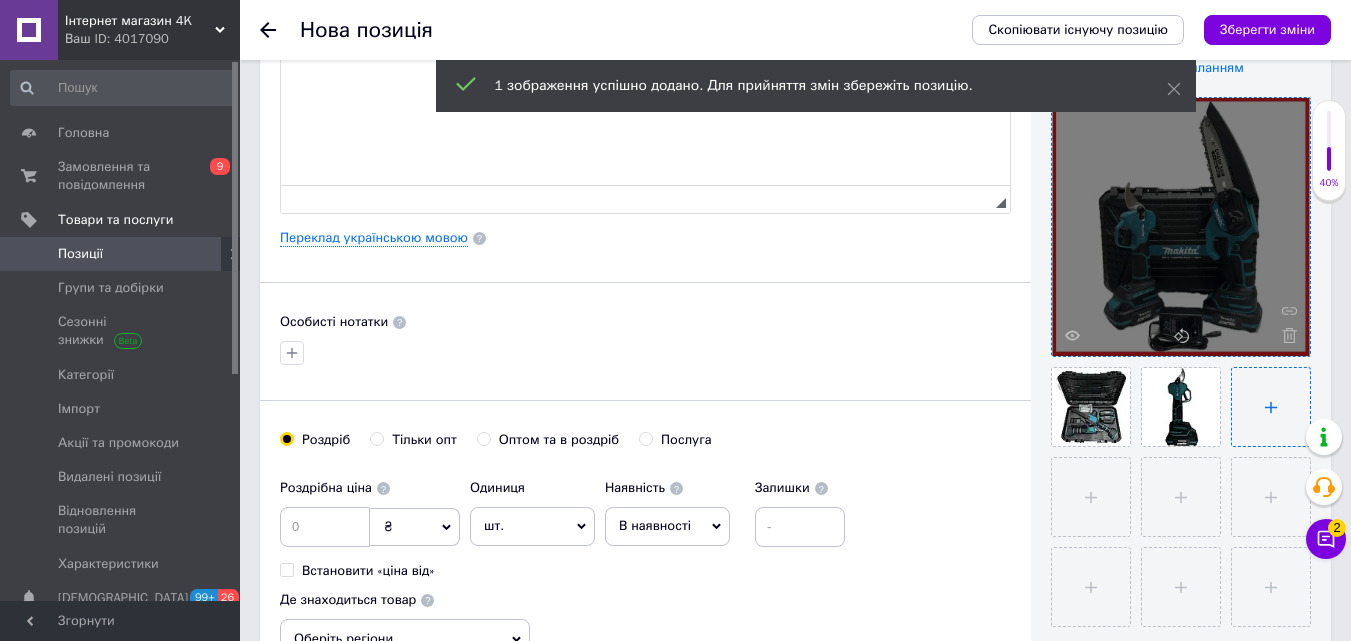 type on "C:\fakepath\image (3).webp" 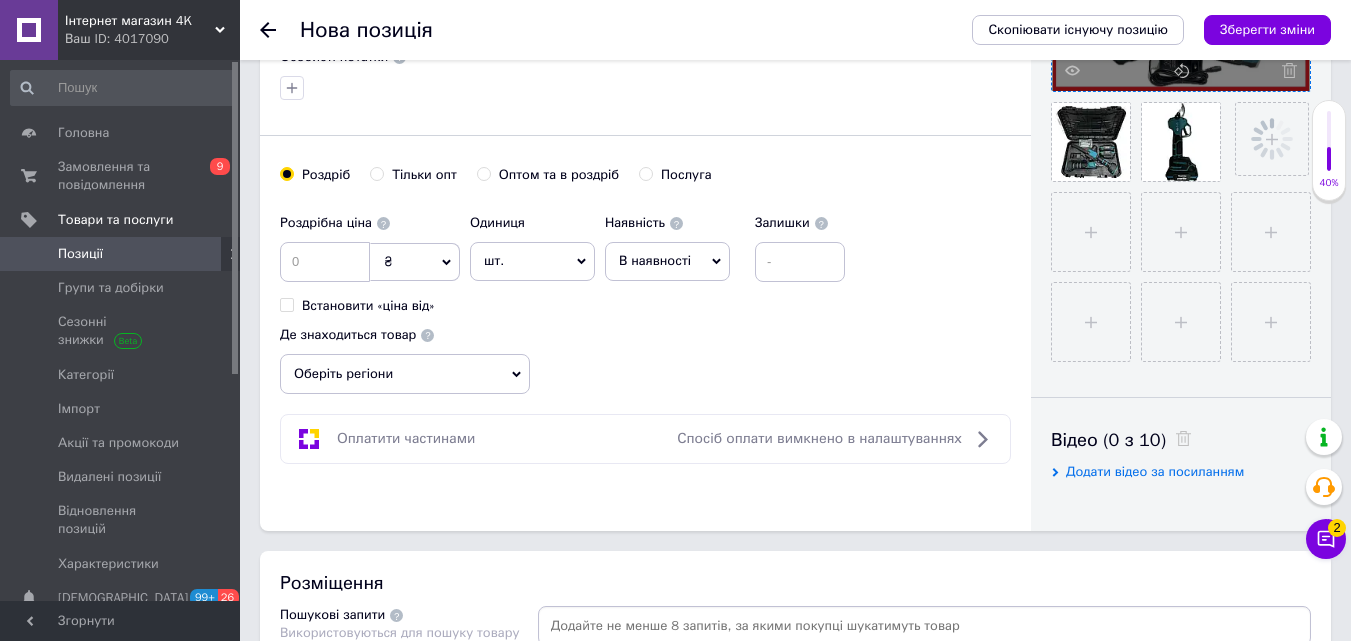 scroll, scrollTop: 700, scrollLeft: 0, axis: vertical 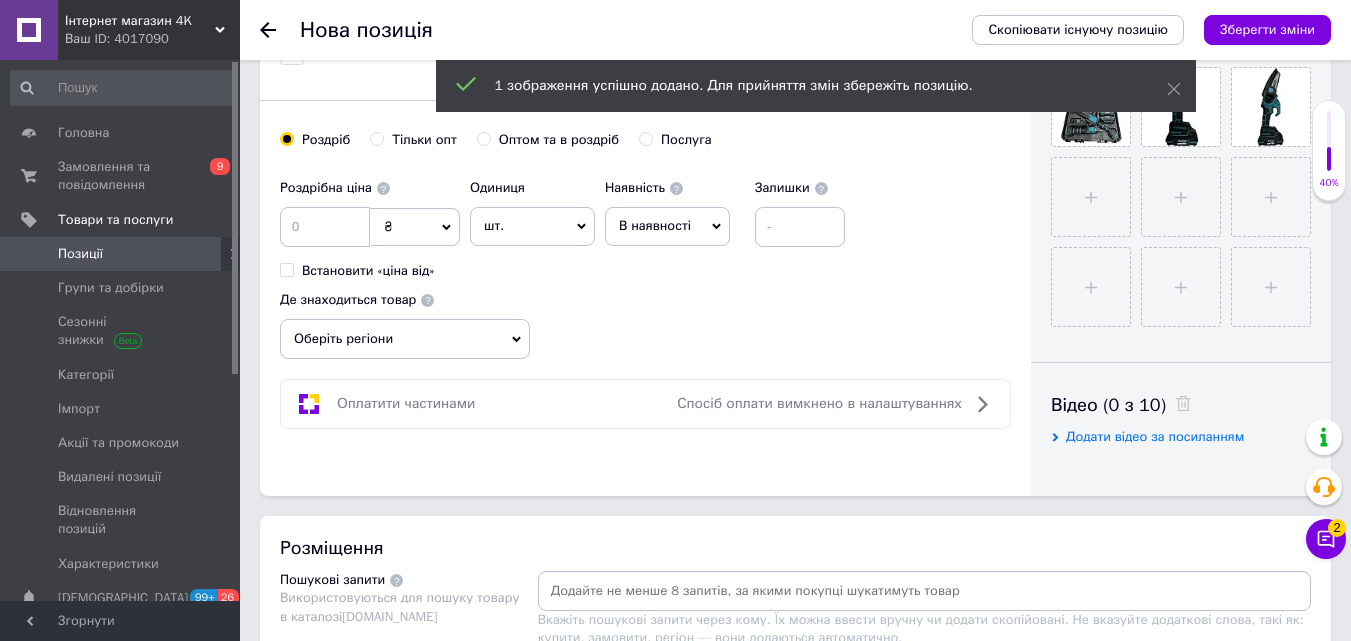 click on "Оберіть регіони" at bounding box center (405, 339) 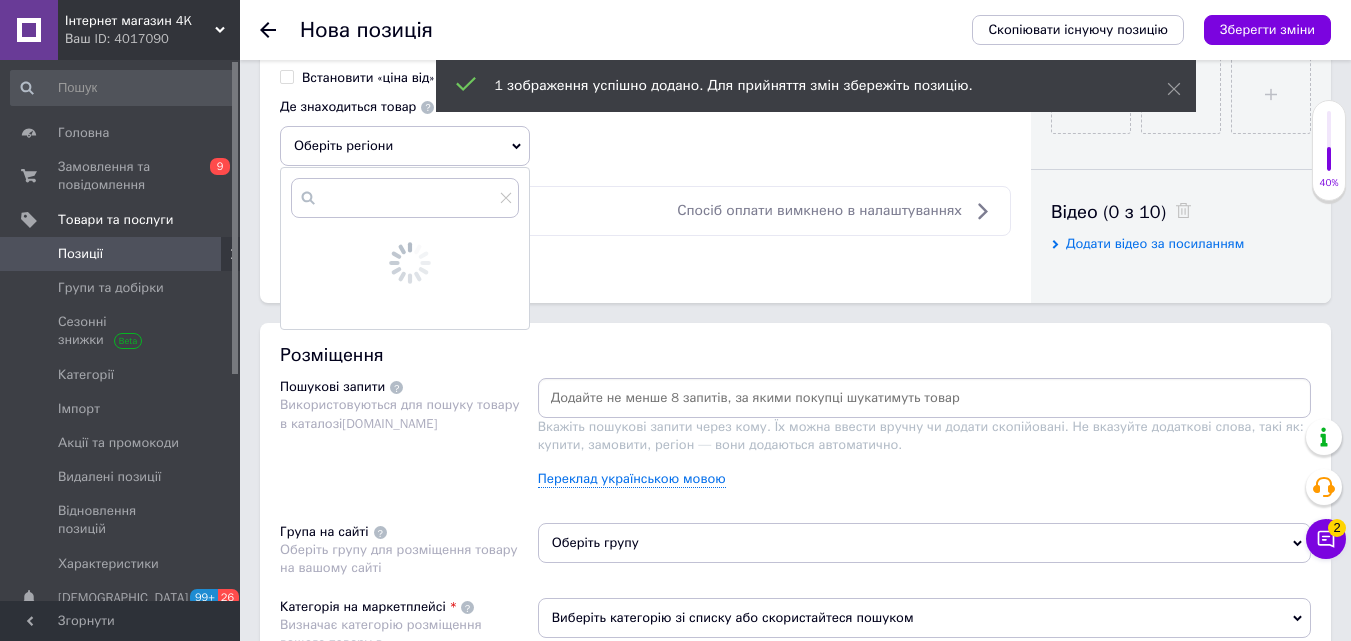 scroll, scrollTop: 900, scrollLeft: 0, axis: vertical 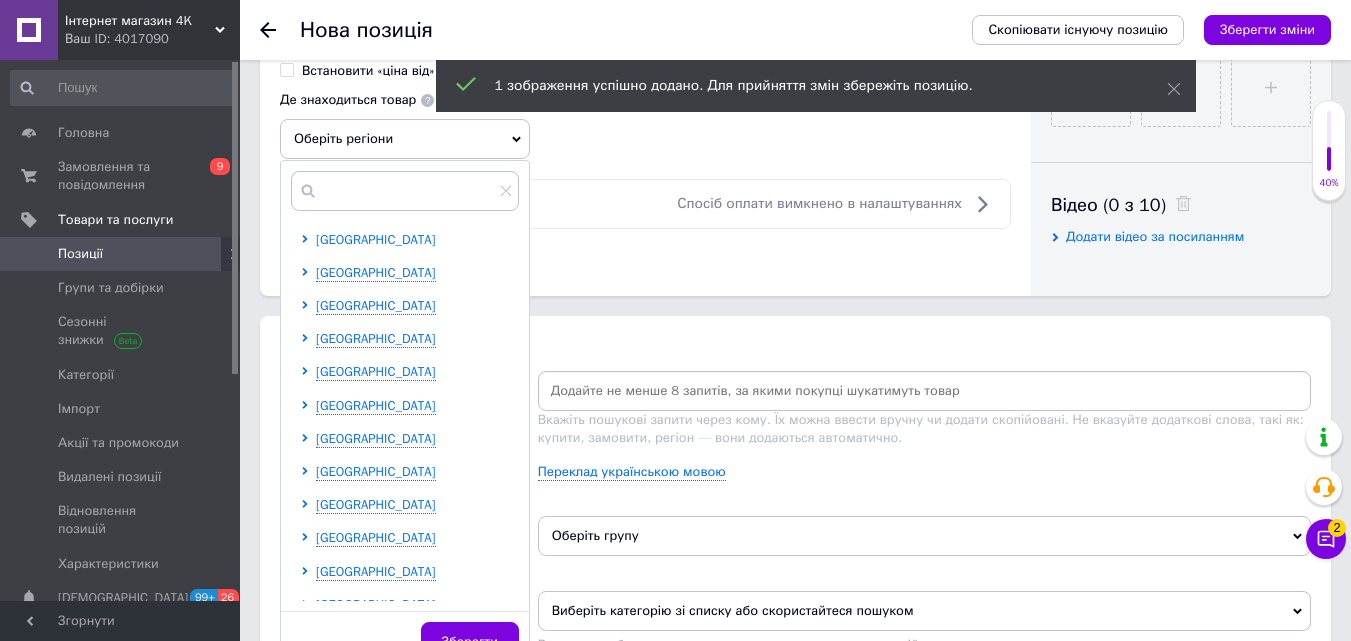 click on "[GEOGRAPHIC_DATA]" at bounding box center (376, 239) 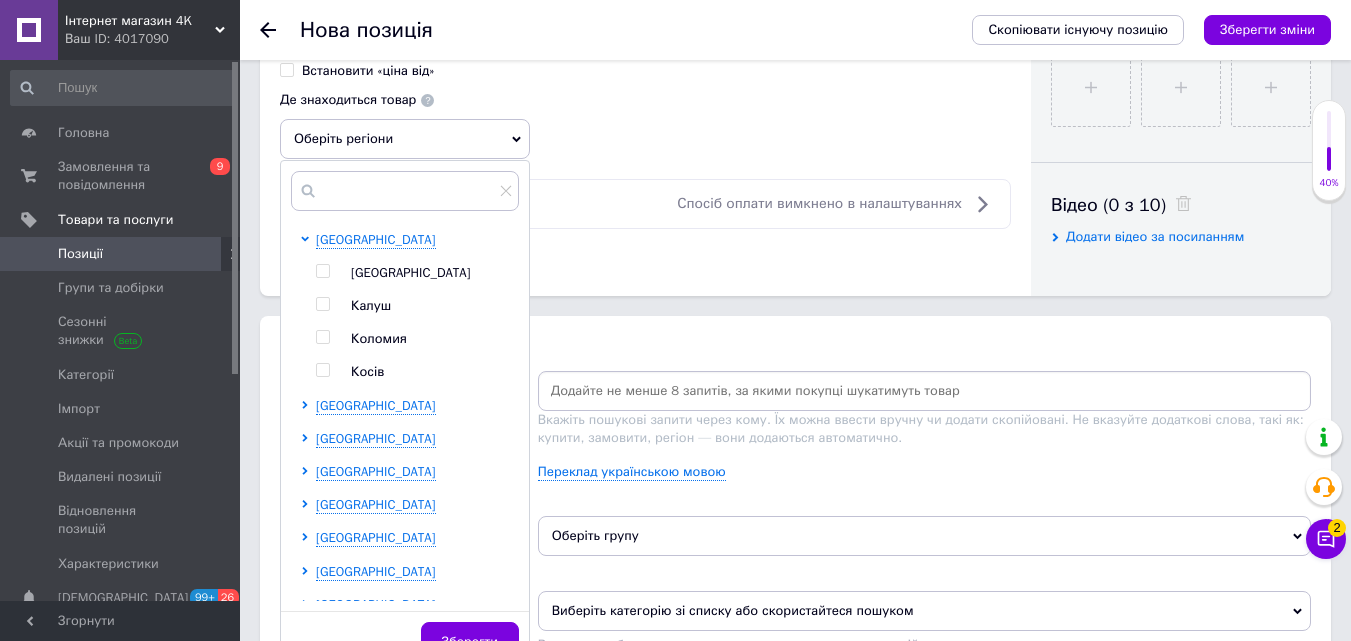 click at bounding box center (322, 271) 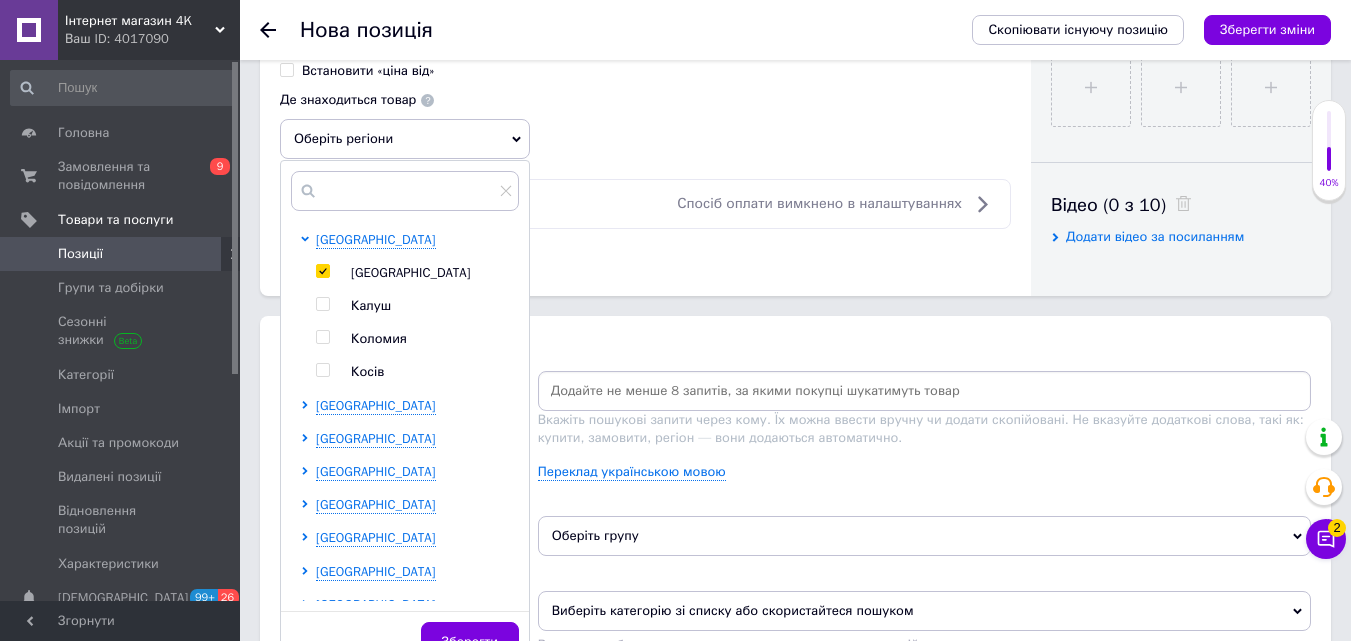 checkbox on "true" 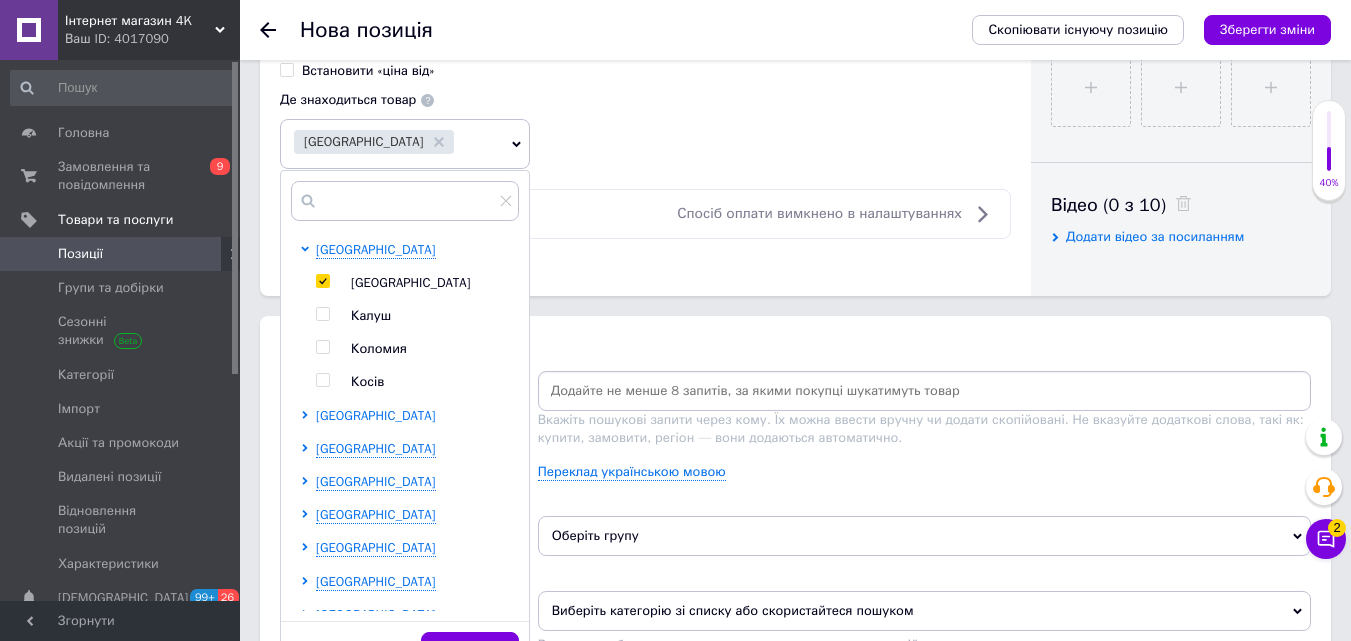click on "[GEOGRAPHIC_DATA]" at bounding box center (376, 415) 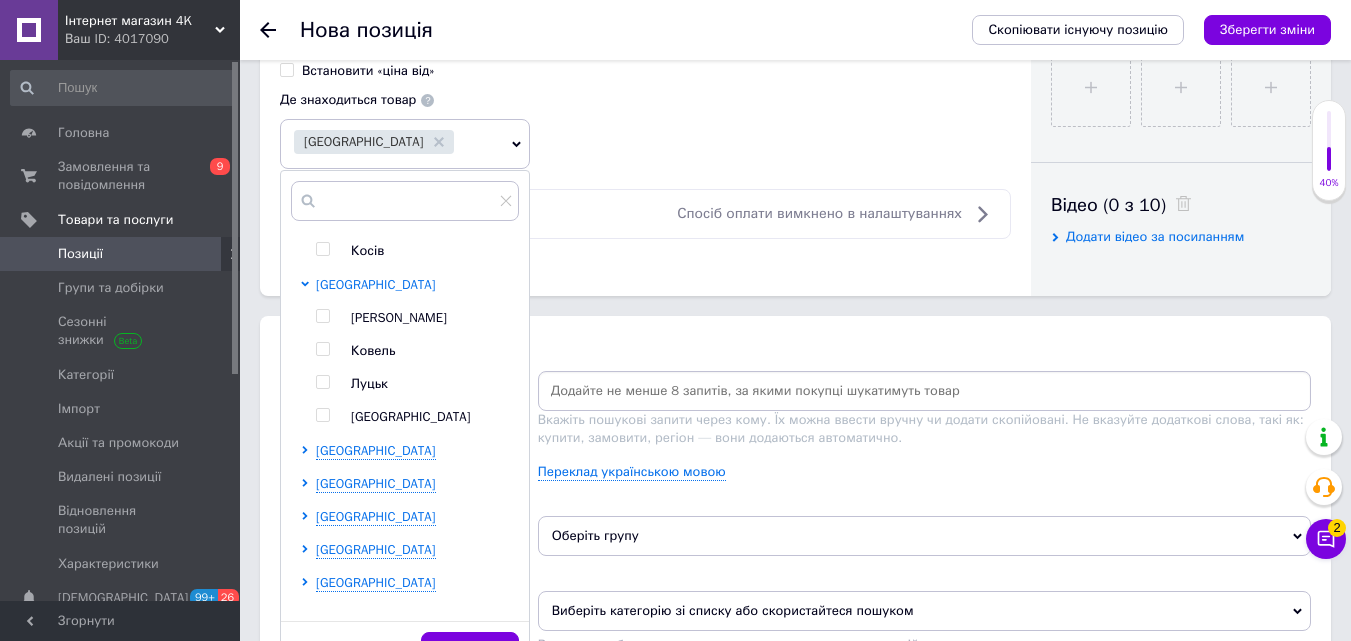 scroll, scrollTop: 100, scrollLeft: 0, axis: vertical 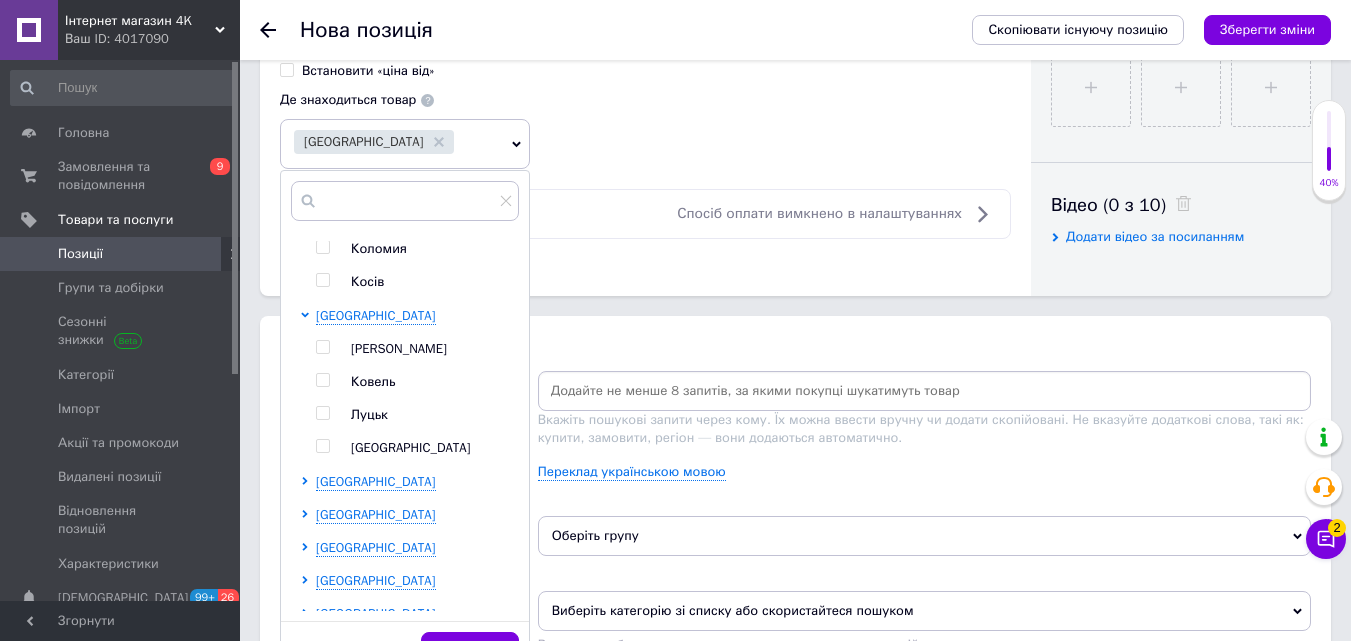 drag, startPoint x: 319, startPoint y: 345, endPoint x: 506, endPoint y: 362, distance: 187.77113 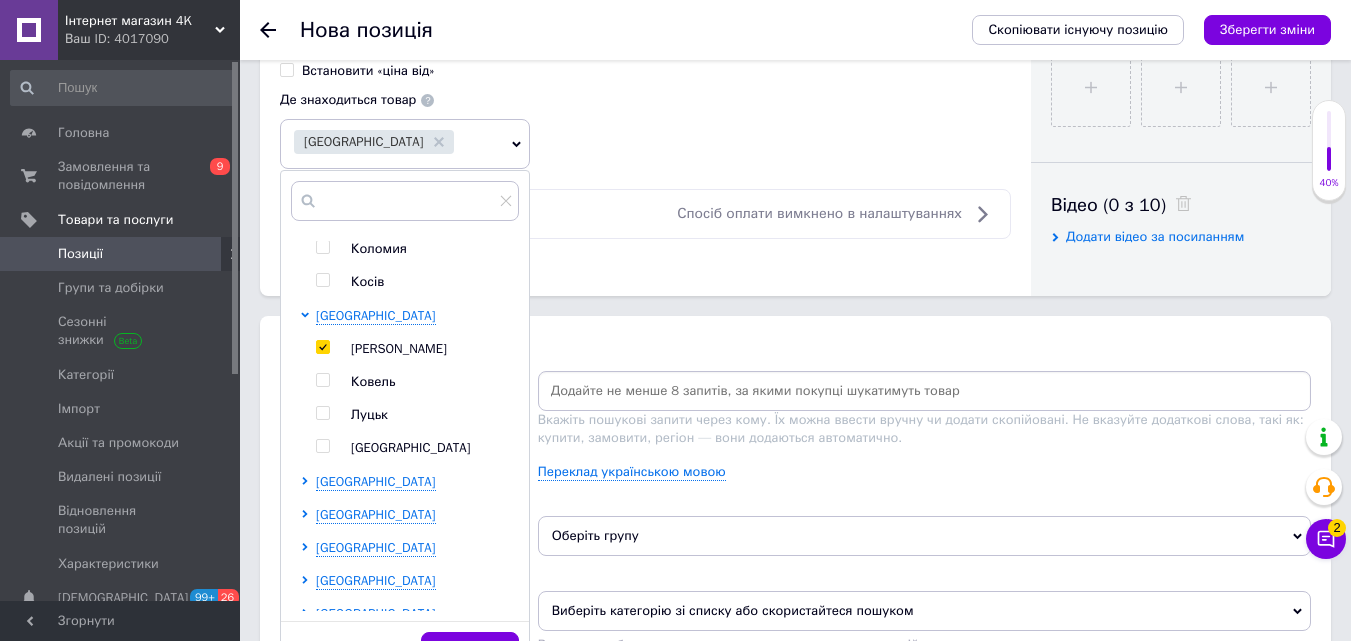 checkbox on "true" 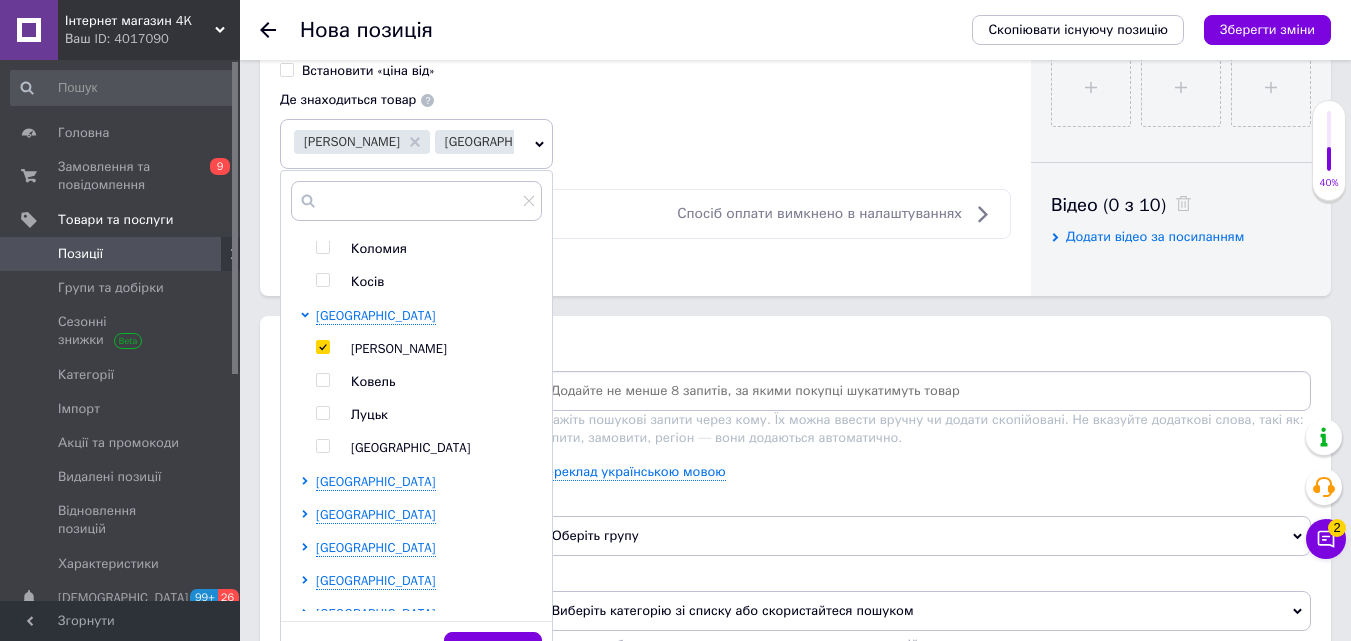 scroll, scrollTop: 1000, scrollLeft: 0, axis: vertical 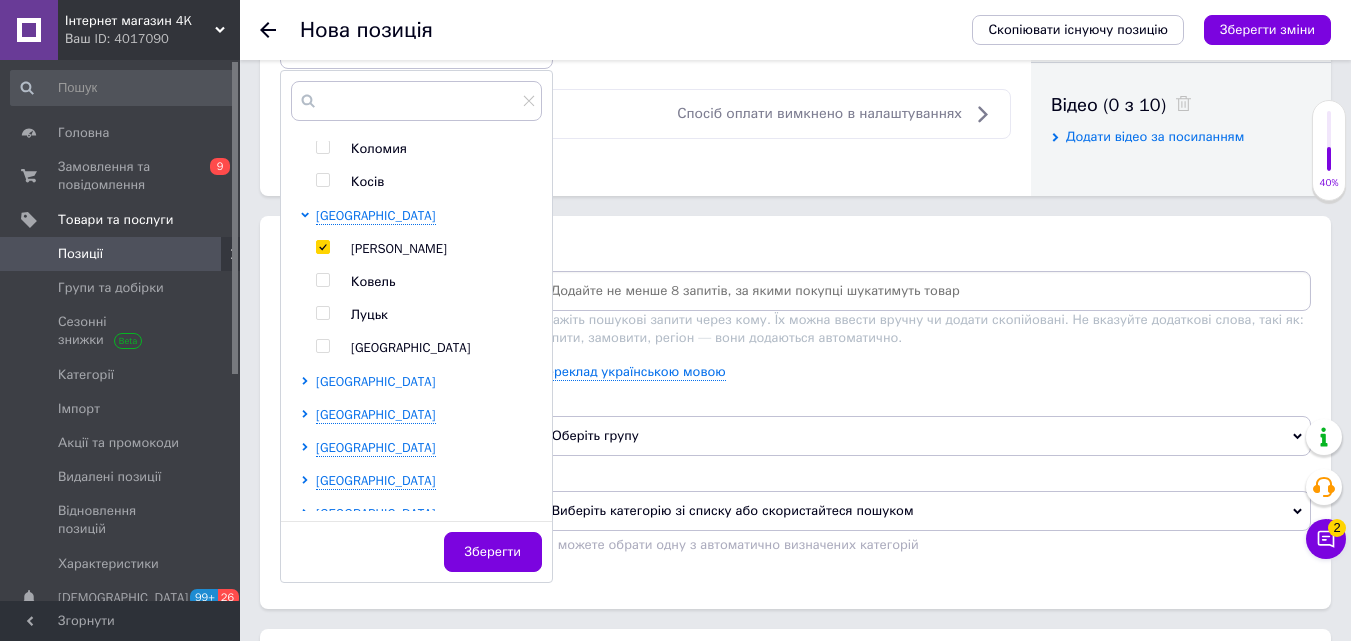 click on "[GEOGRAPHIC_DATA]" at bounding box center (376, 381) 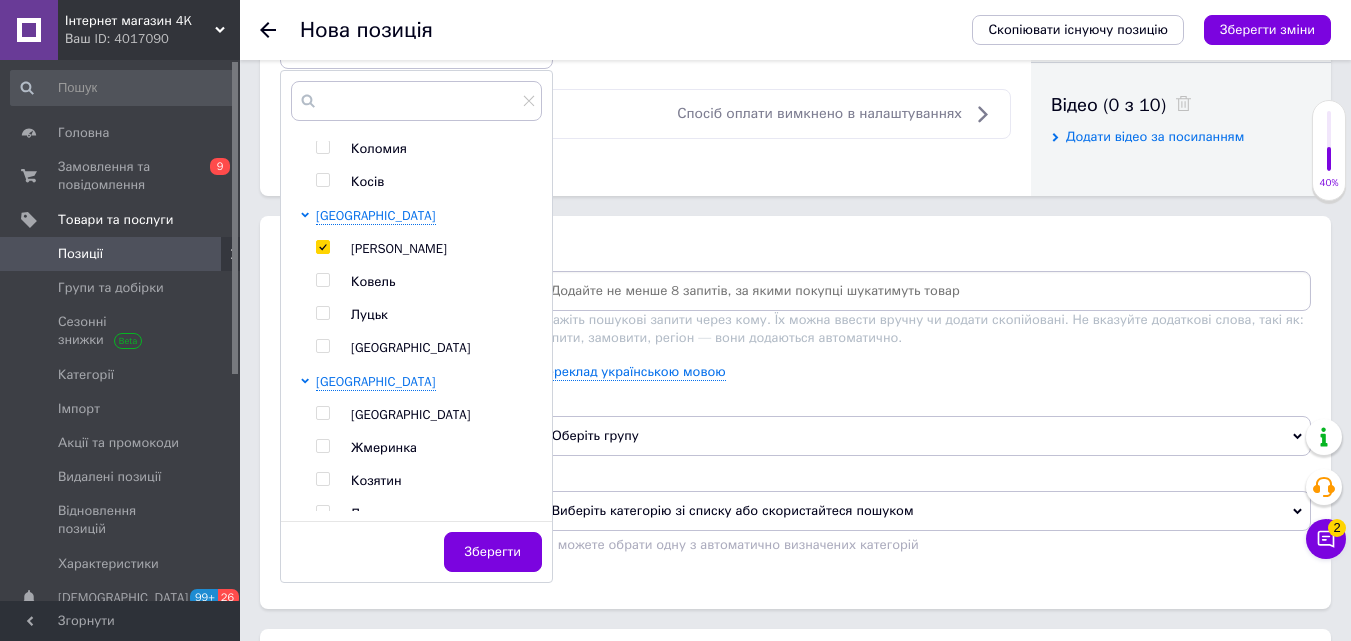 scroll, scrollTop: 1100, scrollLeft: 0, axis: vertical 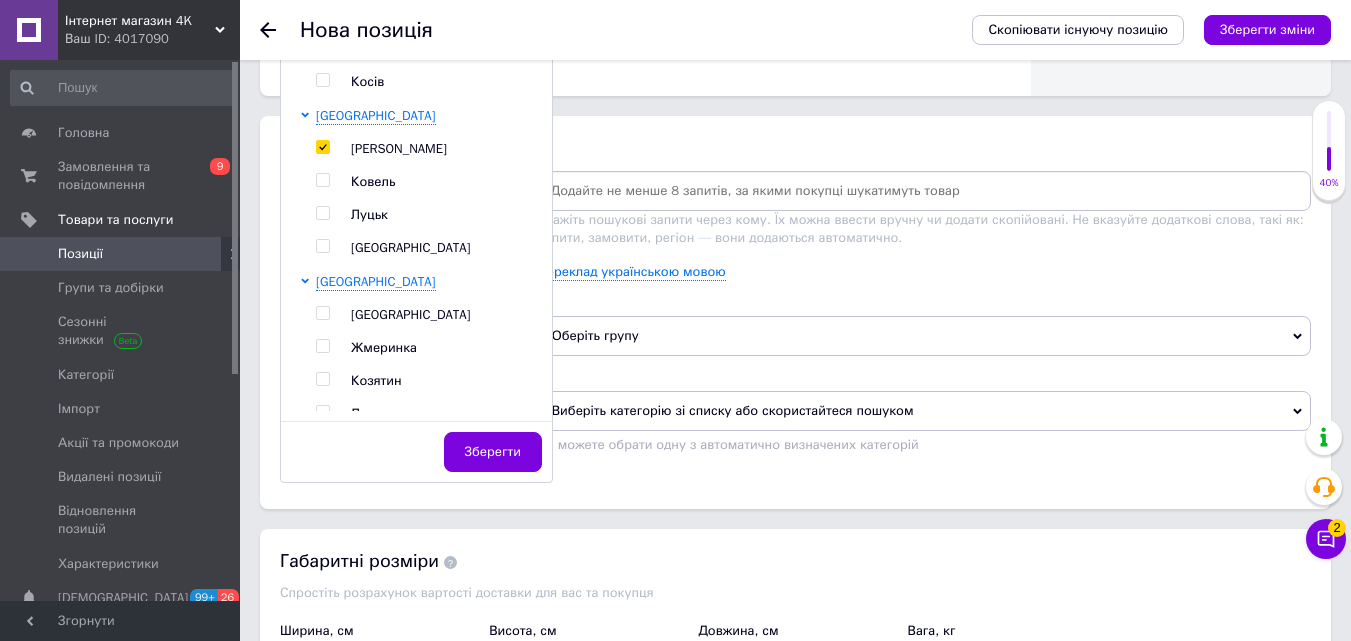 click at bounding box center [322, 313] 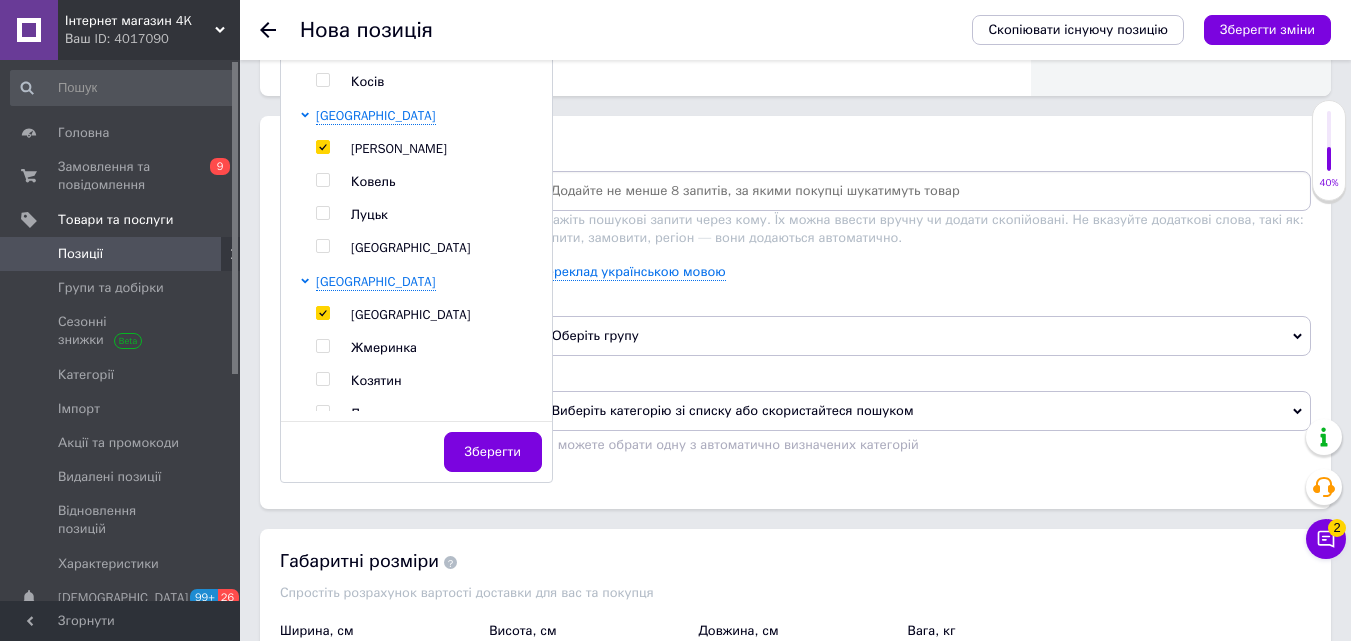 checkbox on "true" 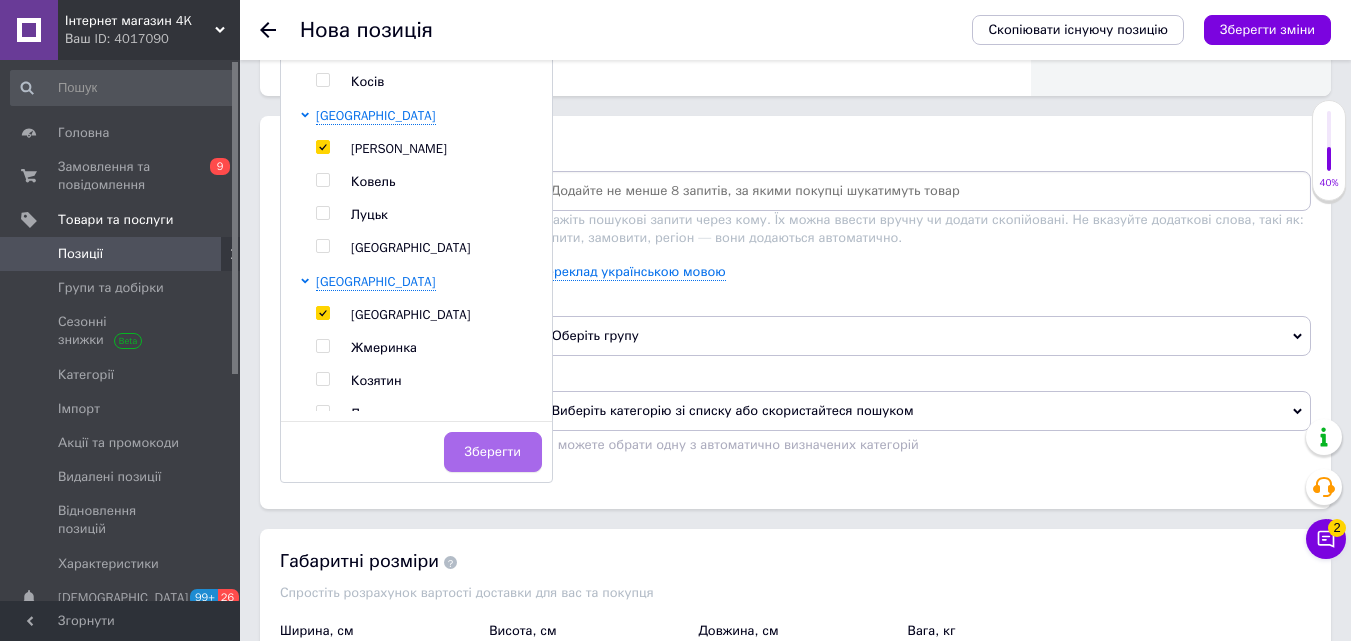 click on "Зберегти" at bounding box center [493, 452] 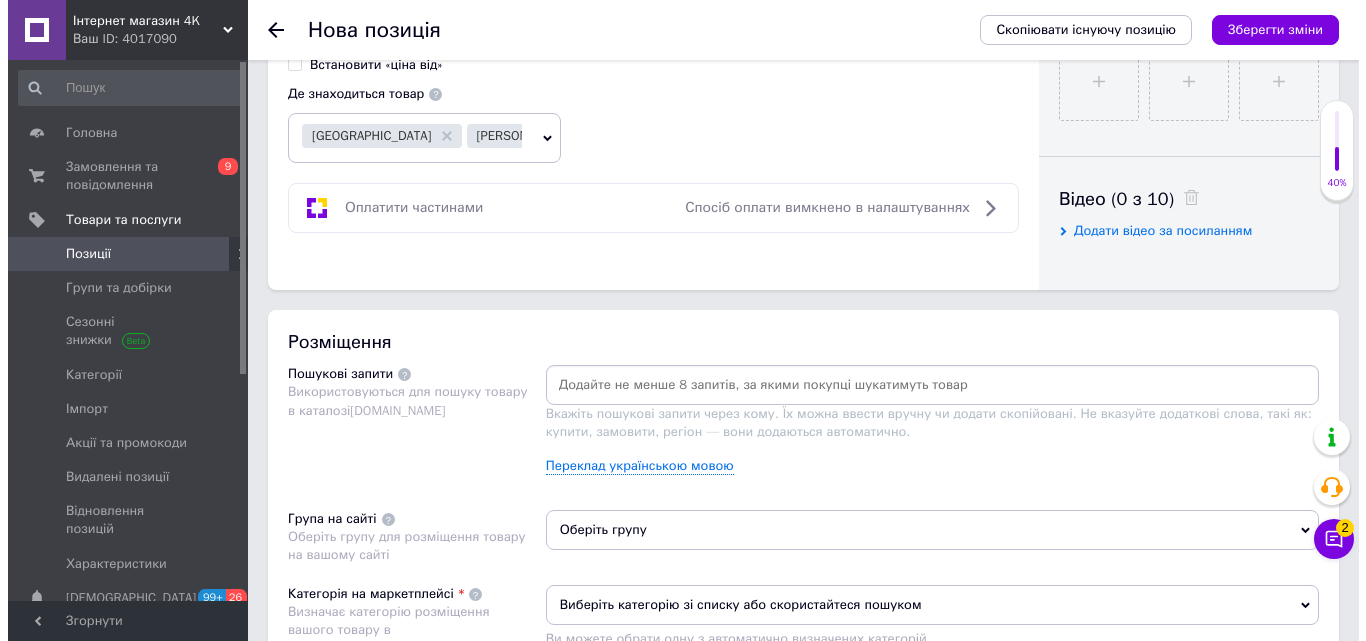scroll, scrollTop: 500, scrollLeft: 0, axis: vertical 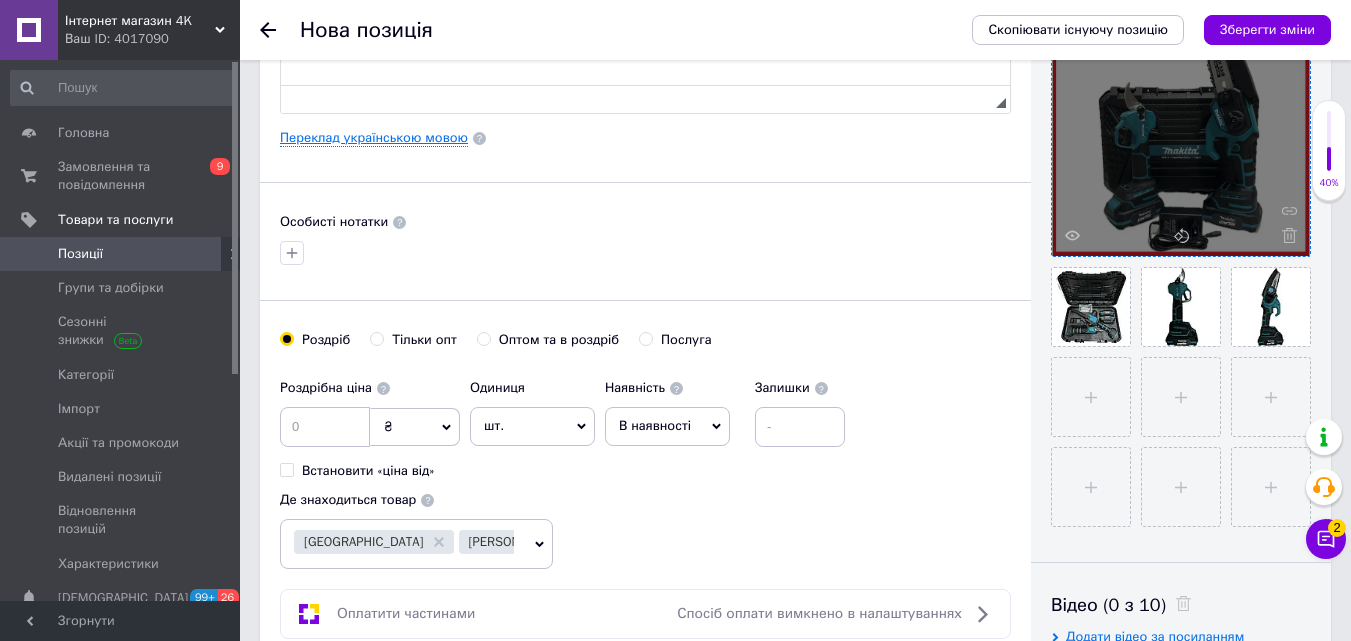 click on "Переклад українською мовою" at bounding box center (374, 138) 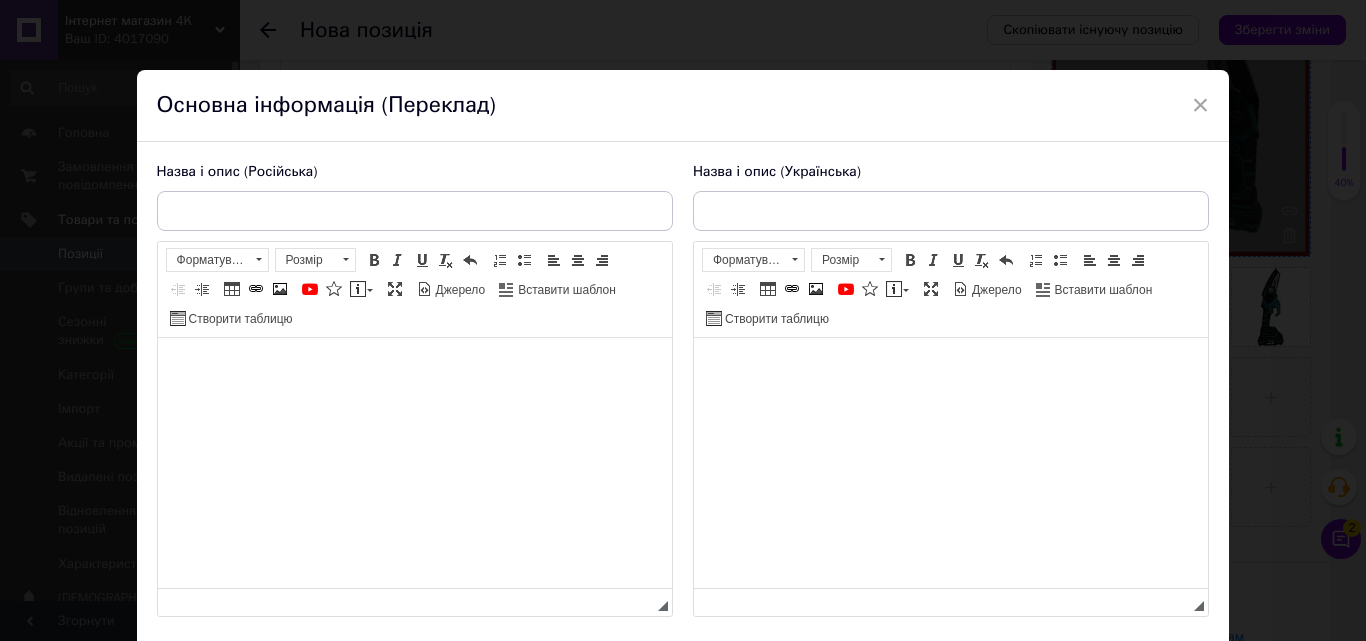 scroll, scrollTop: 0, scrollLeft: 0, axis: both 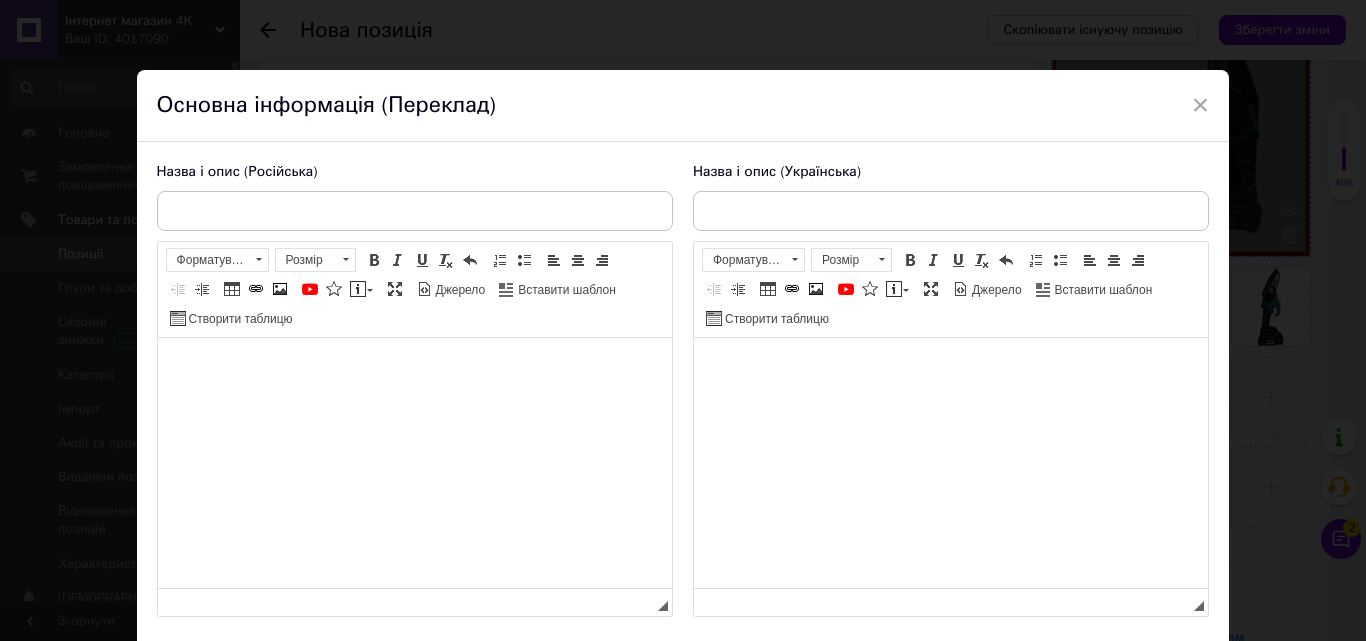 click at bounding box center (950, 368) 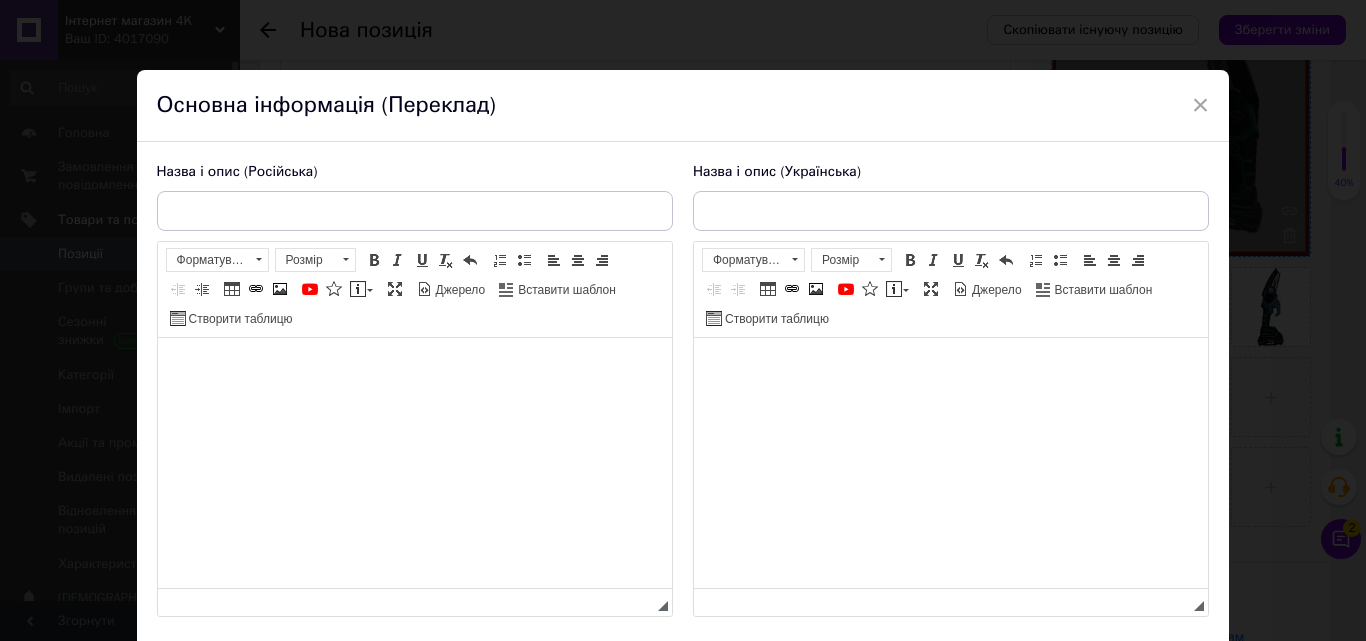 scroll, scrollTop: 1492, scrollLeft: 0, axis: vertical 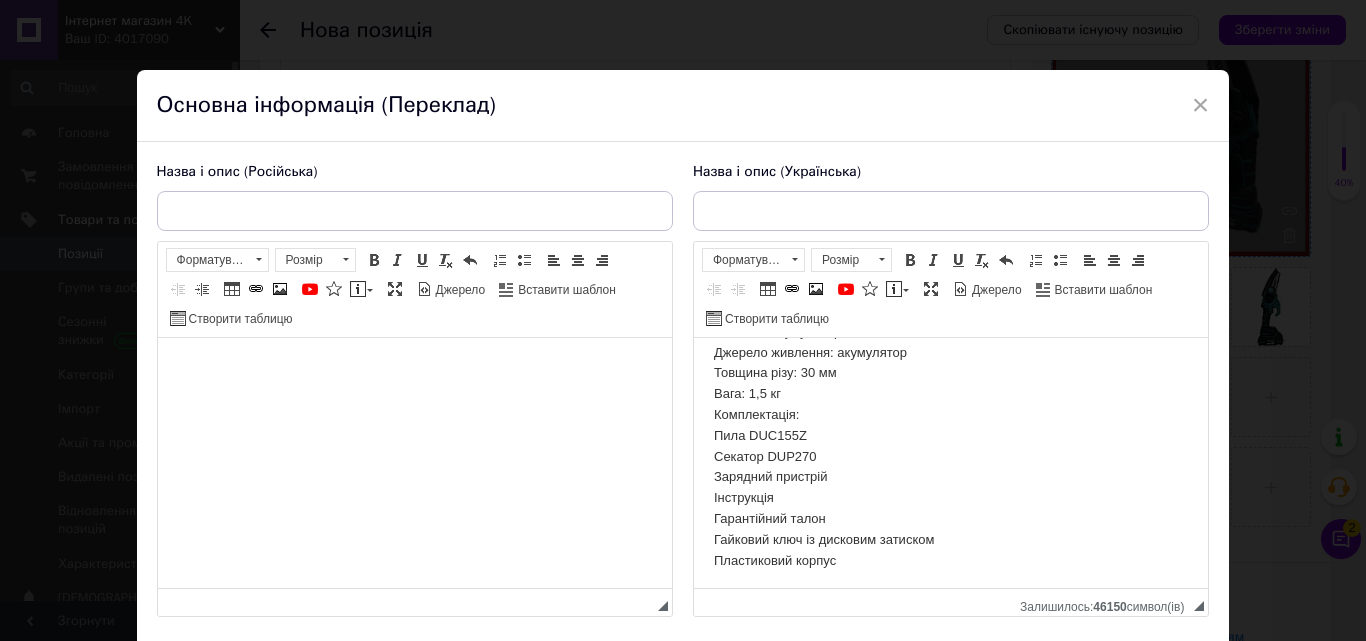 click at bounding box center [414, 368] 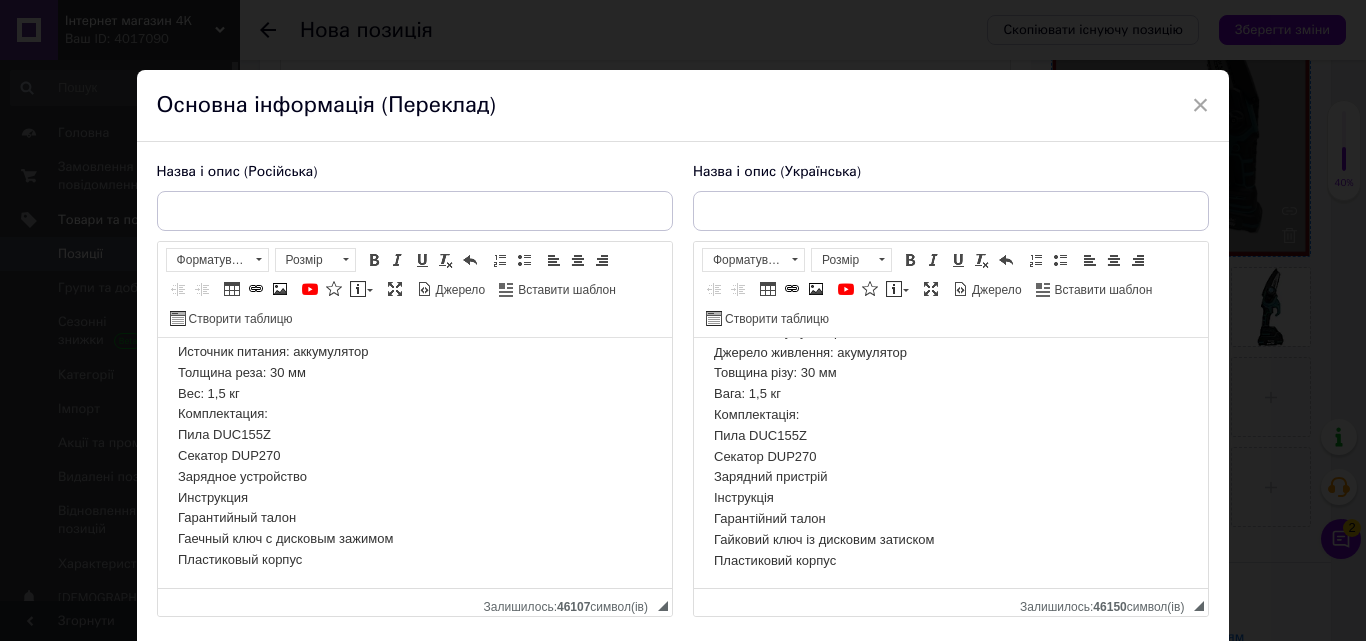 scroll, scrollTop: 1579, scrollLeft: 0, axis: vertical 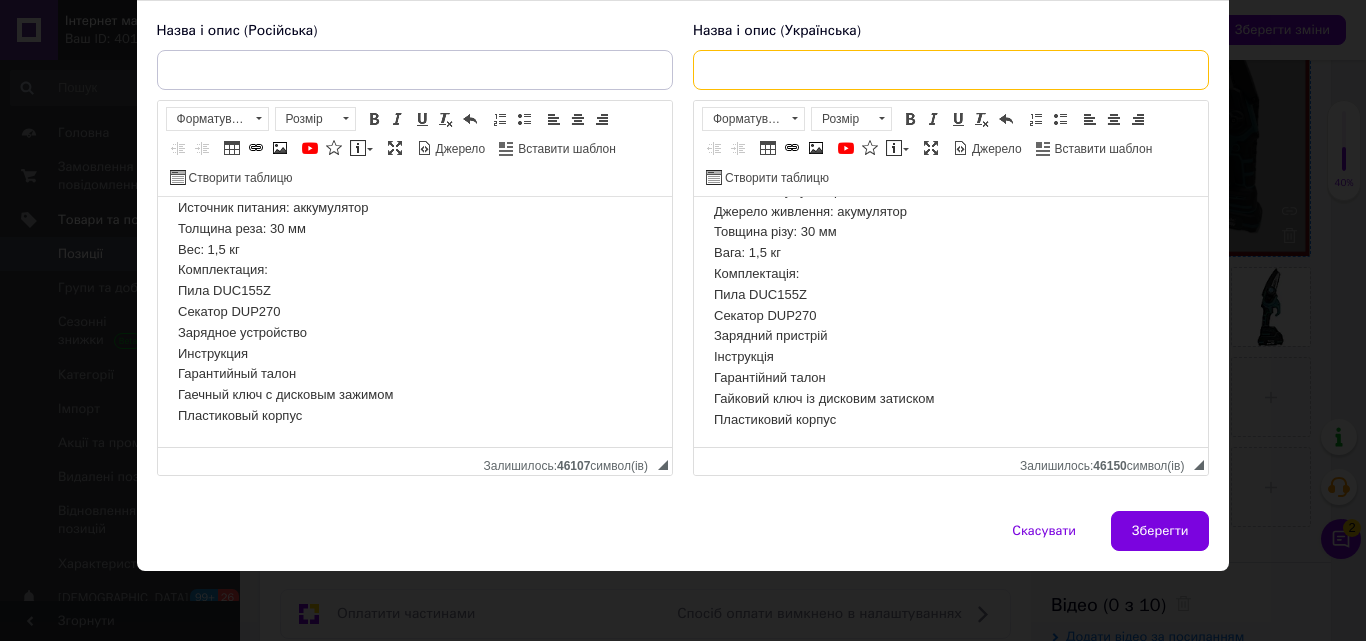 click at bounding box center (951, 70) 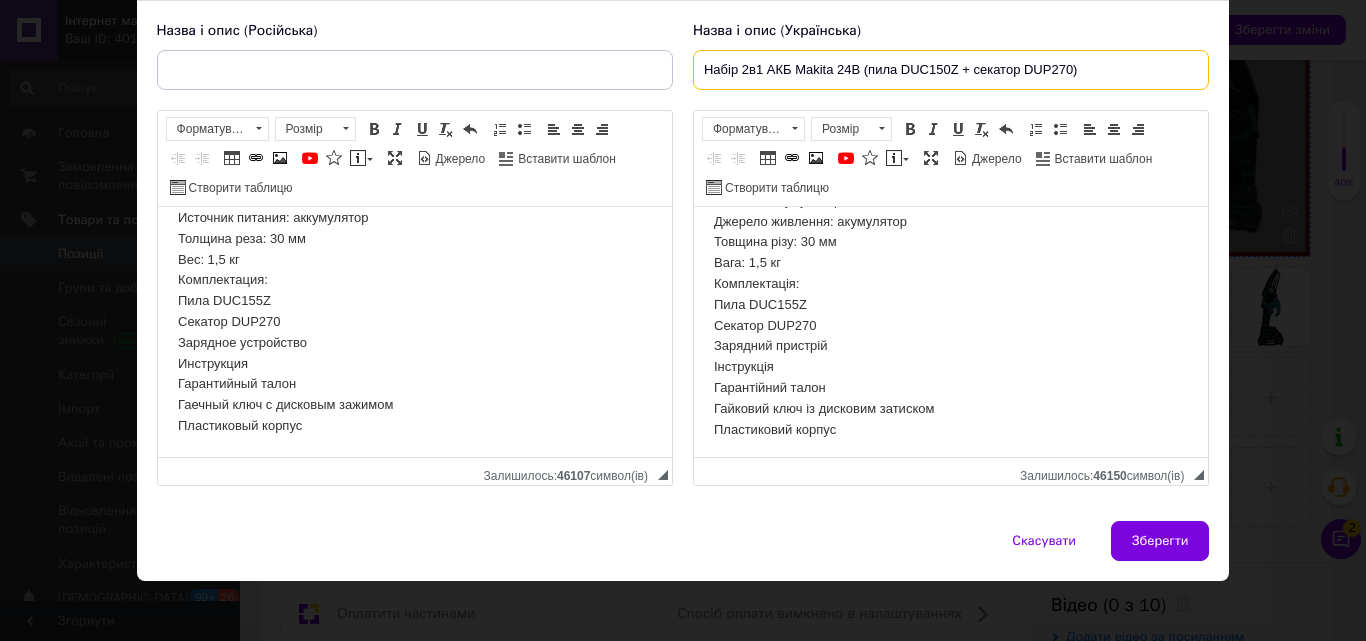 type on "Набір 2в1 АКБ Makita 24В (пила DUC150Z + секатор DUP270)" 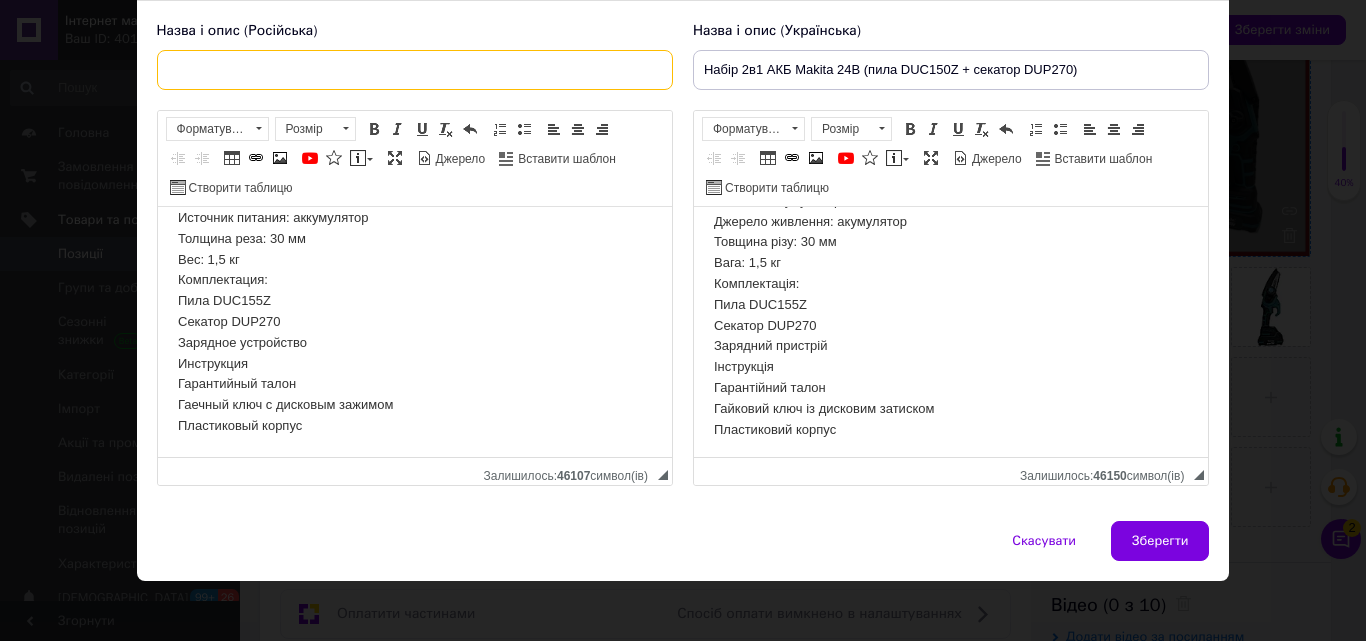 click at bounding box center [415, 70] 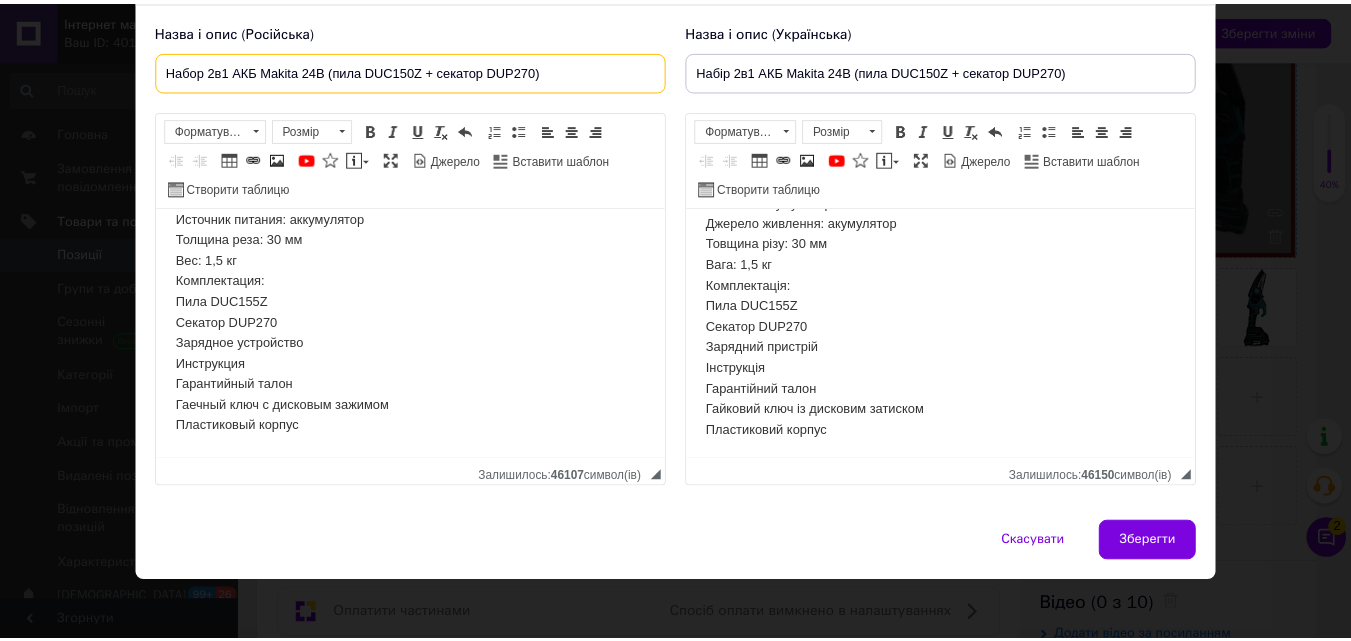 scroll, scrollTop: 151, scrollLeft: 0, axis: vertical 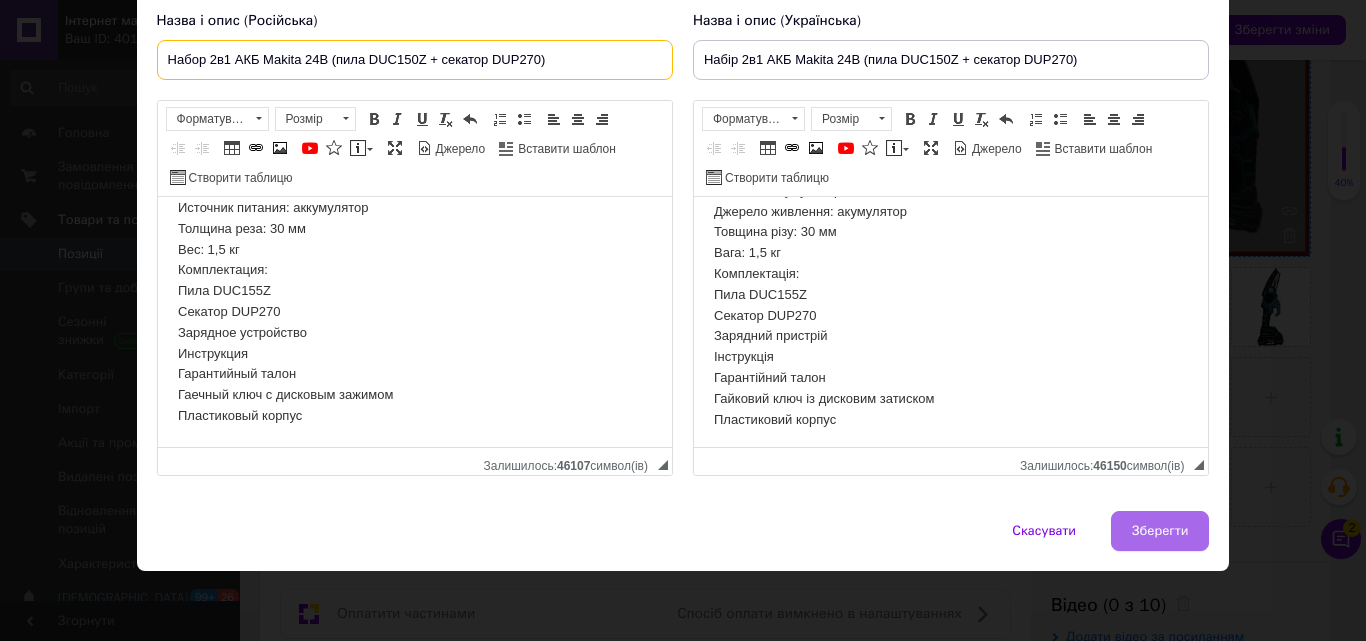 type on "Набор 2в1 АКБ Makita 24В (пила DUC150Z + секатор DUP270)" 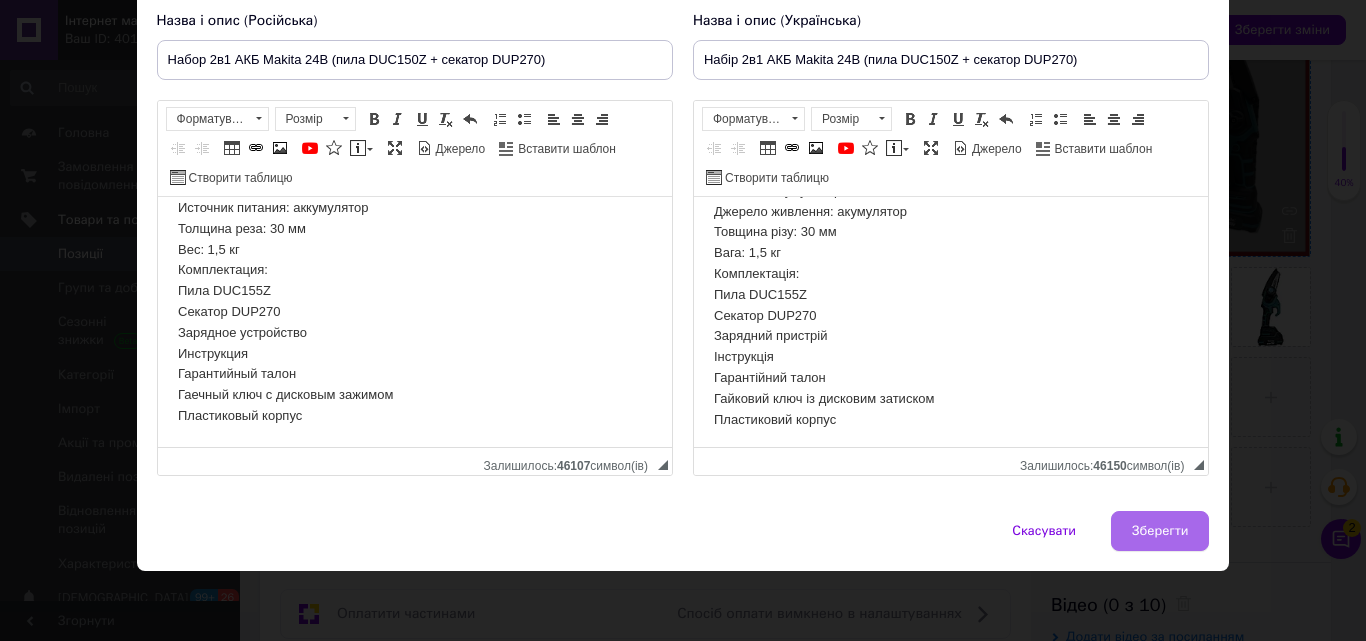 click on "Зберегти" at bounding box center [1160, 531] 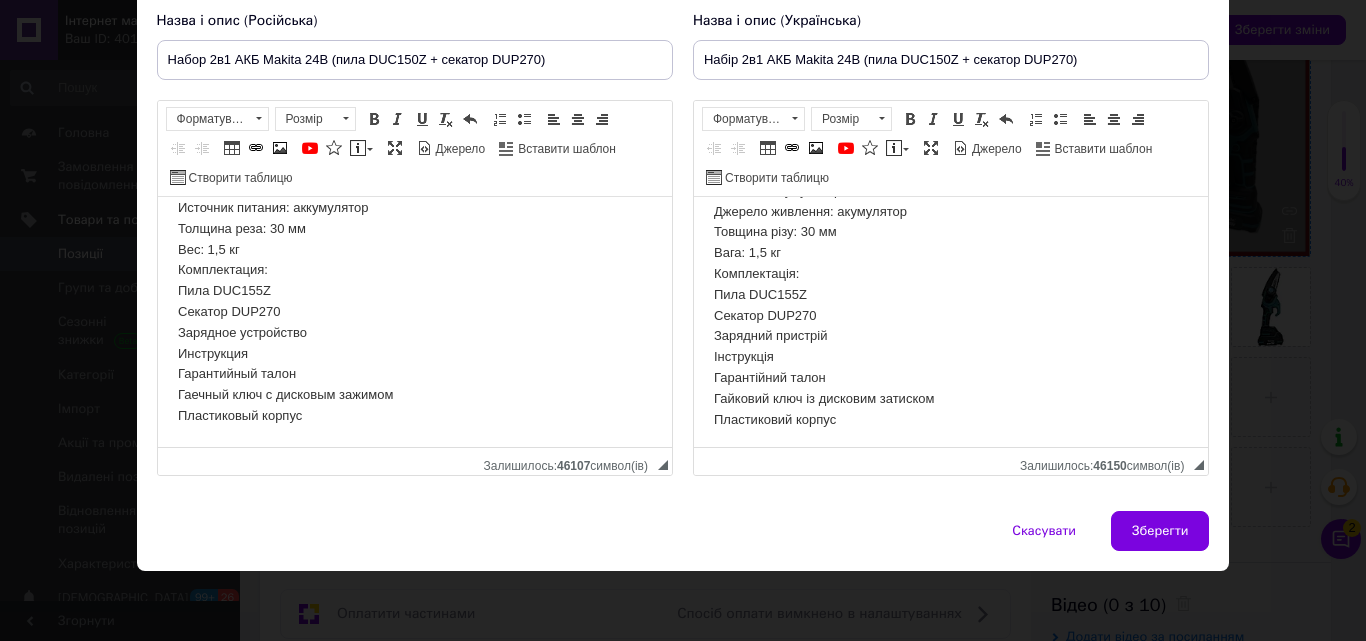 type on "Набор 2в1 АКБ Makita 24В (пила DUC150Z + секатор DUP270)" 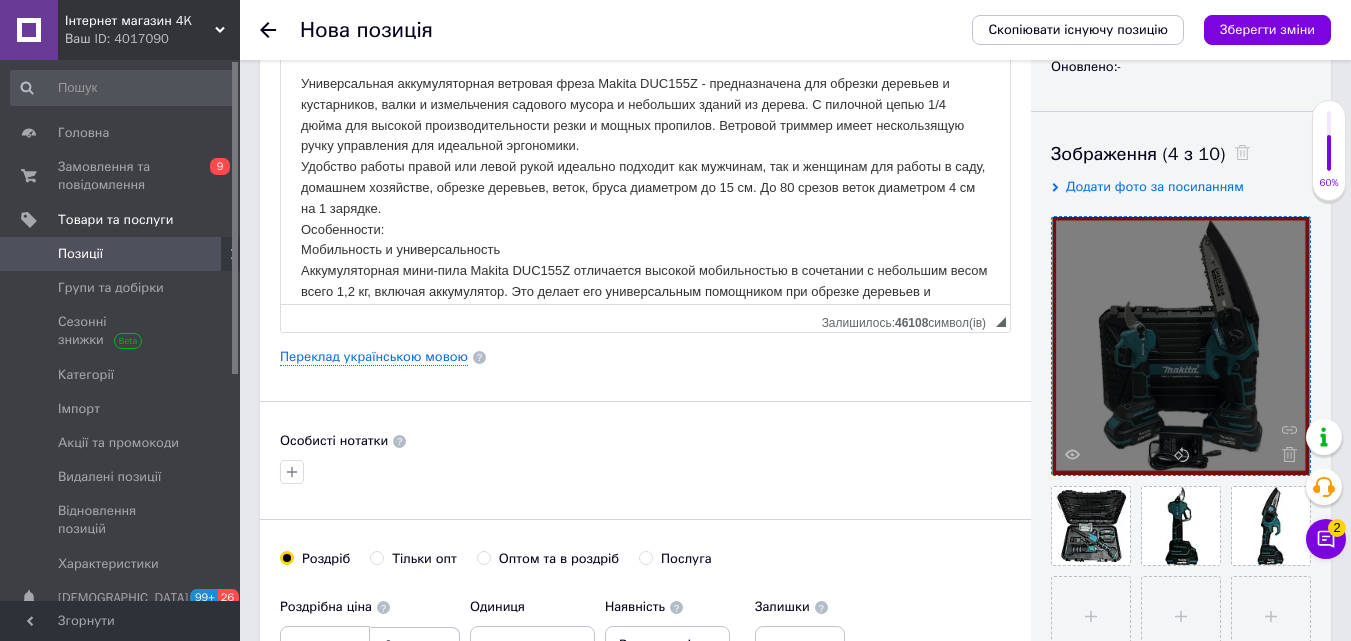 scroll, scrollTop: 100, scrollLeft: 0, axis: vertical 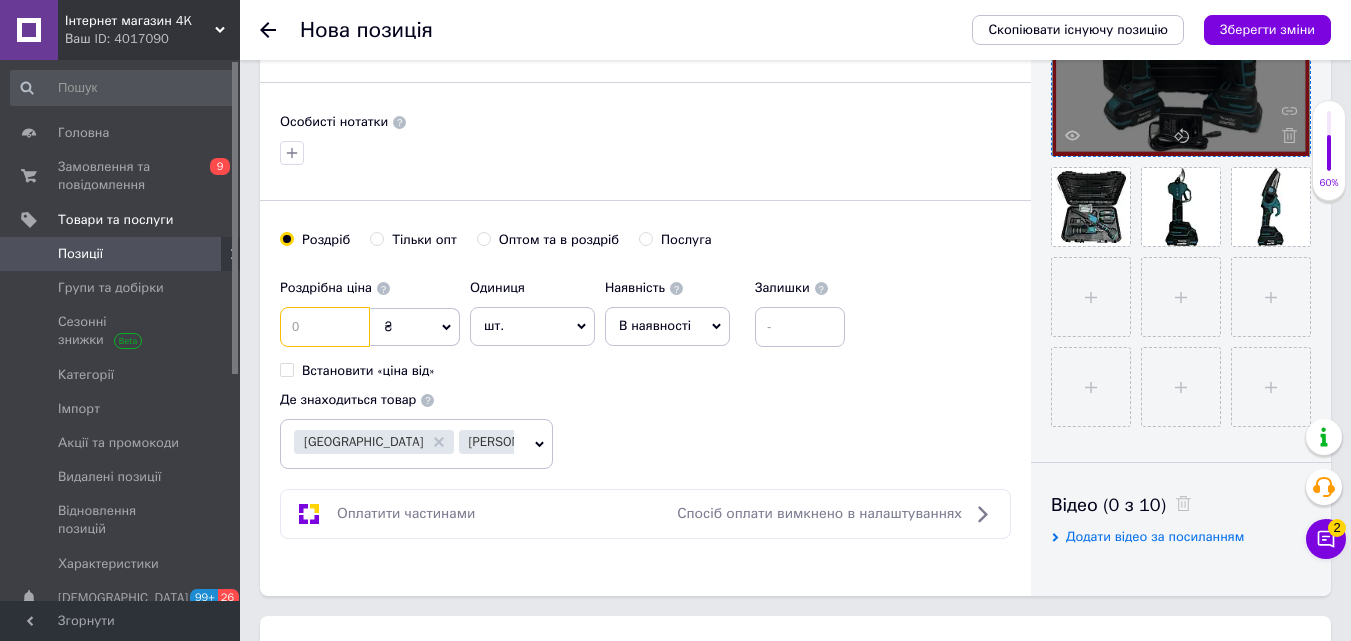 click at bounding box center (325, 327) 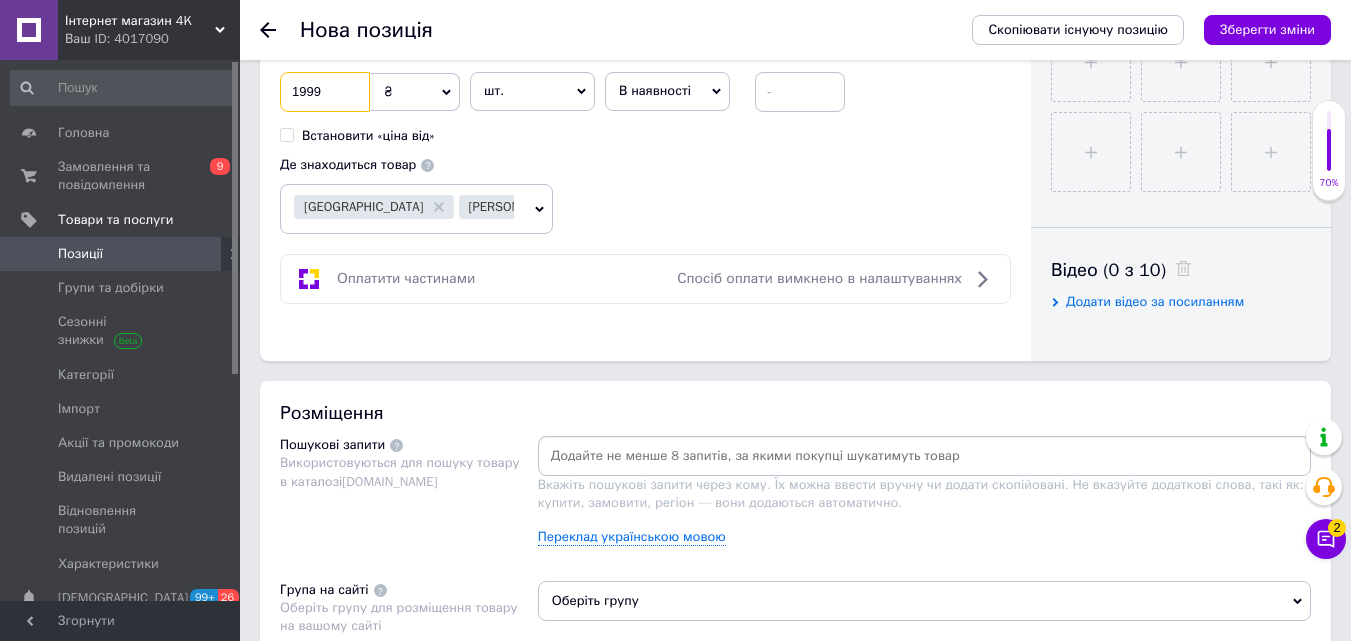 scroll, scrollTop: 1000, scrollLeft: 0, axis: vertical 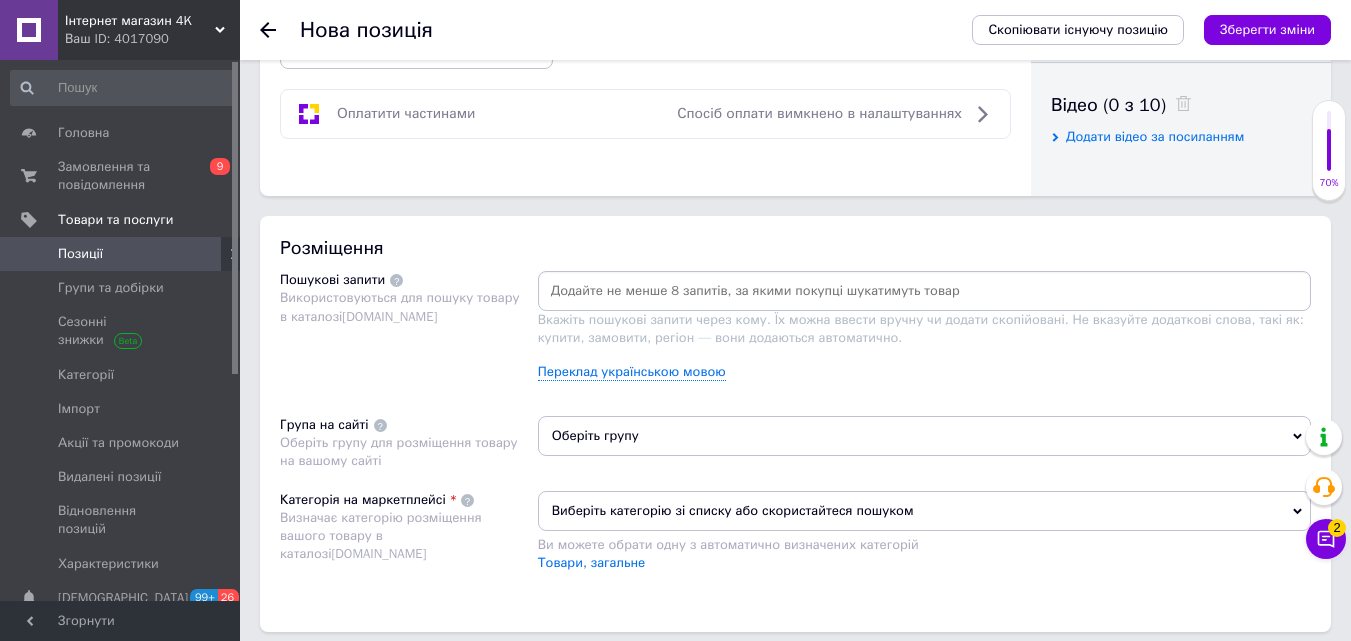 type on "1999" 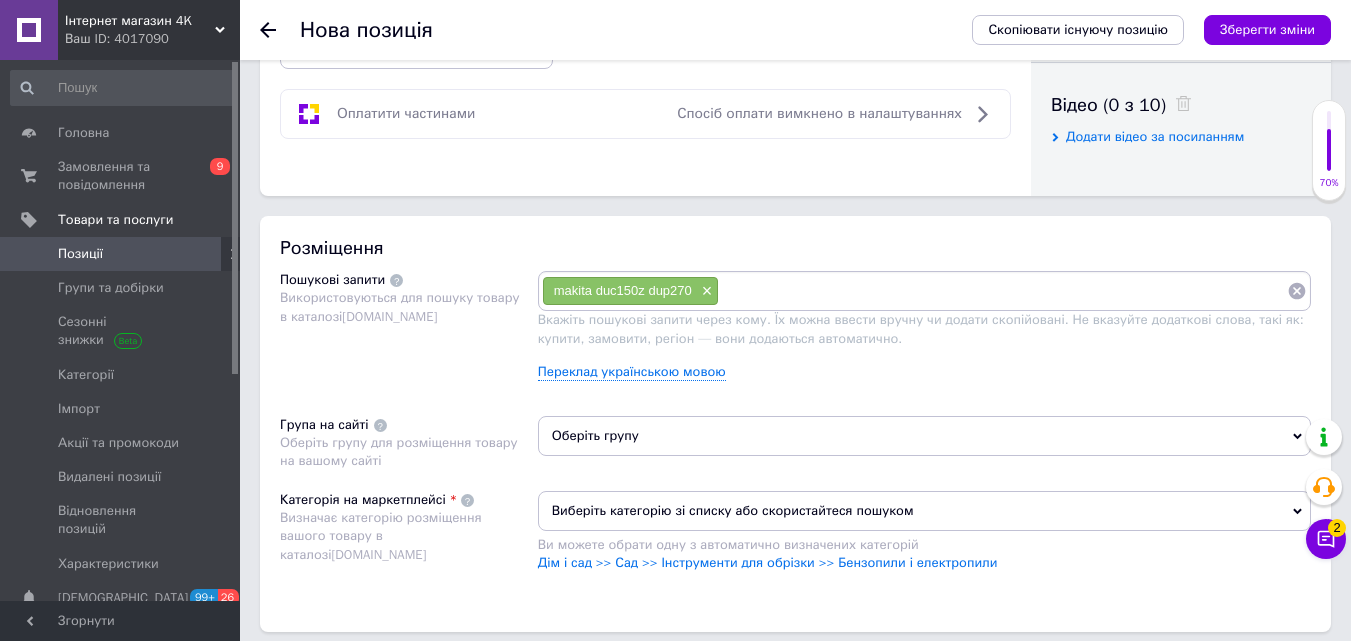 paste on "набір makita пила секатор" 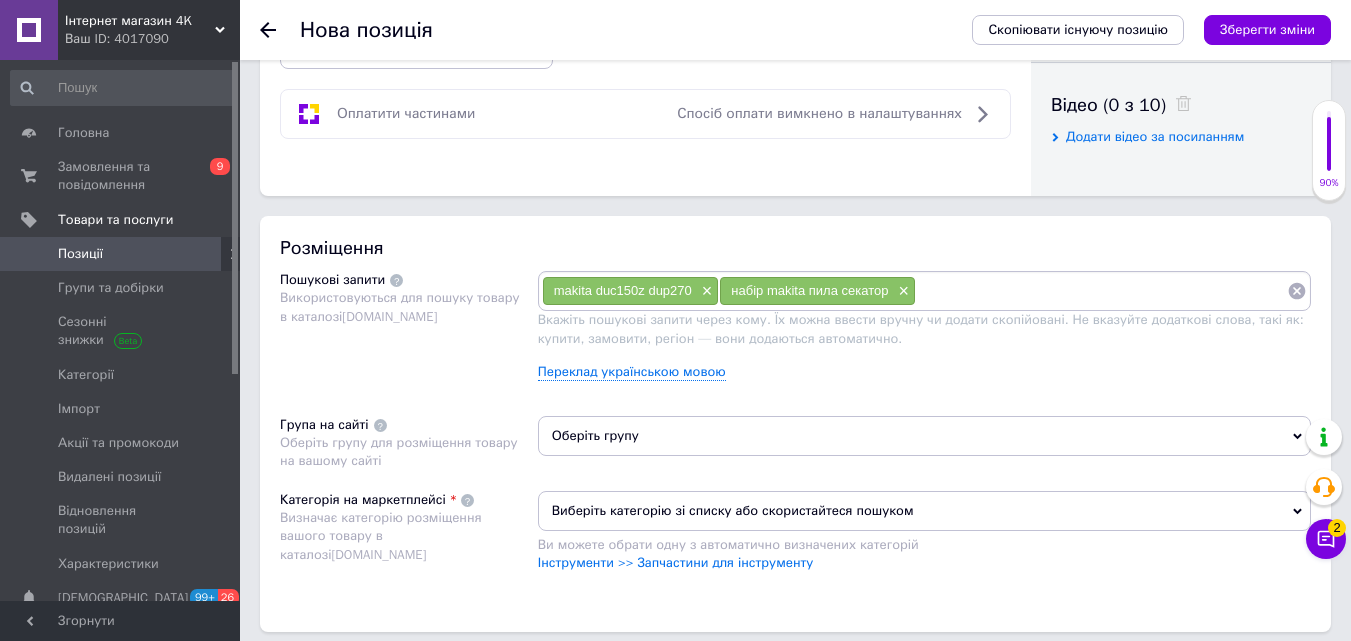 paste on "makita 2в1 акумуляторний набір" 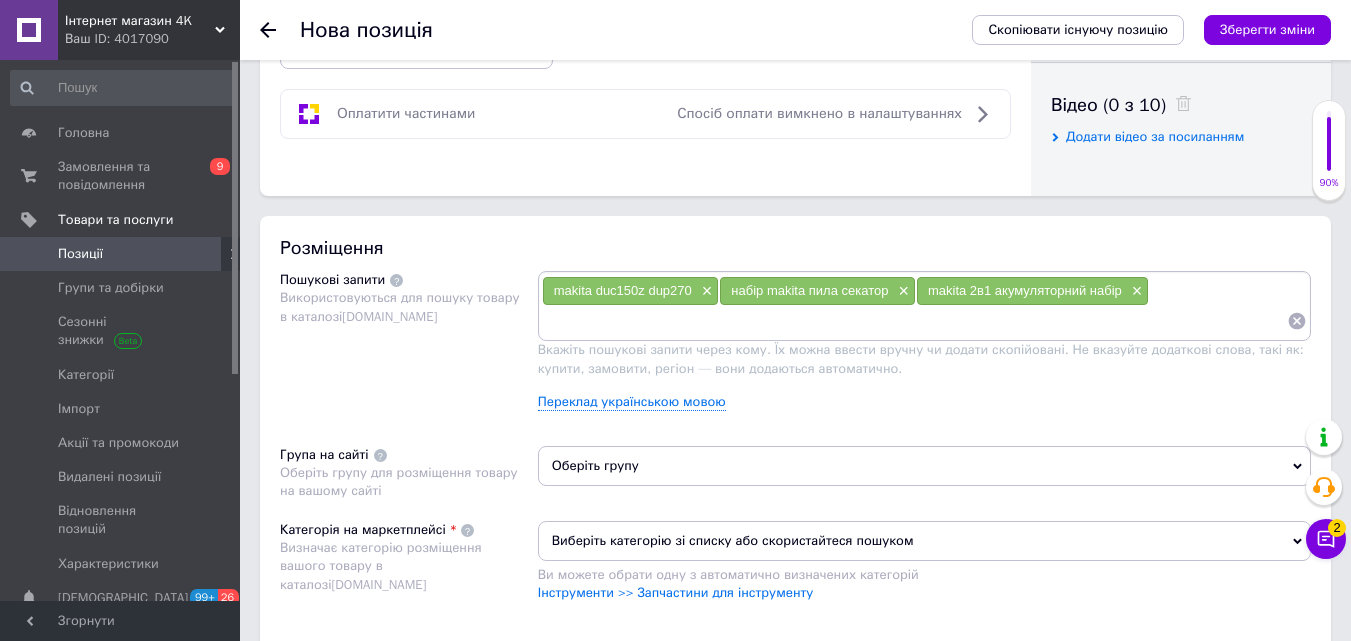 paste on "акумуляторний набір makita 24в" 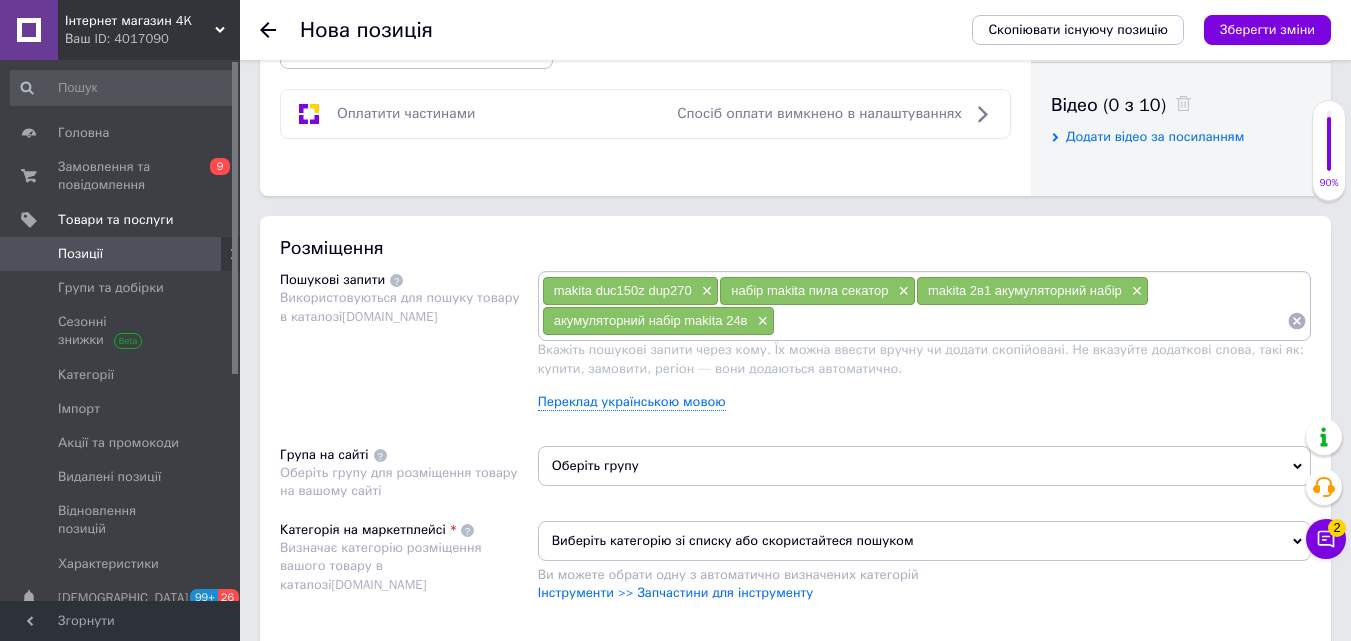 paste on "makita садовий набір" 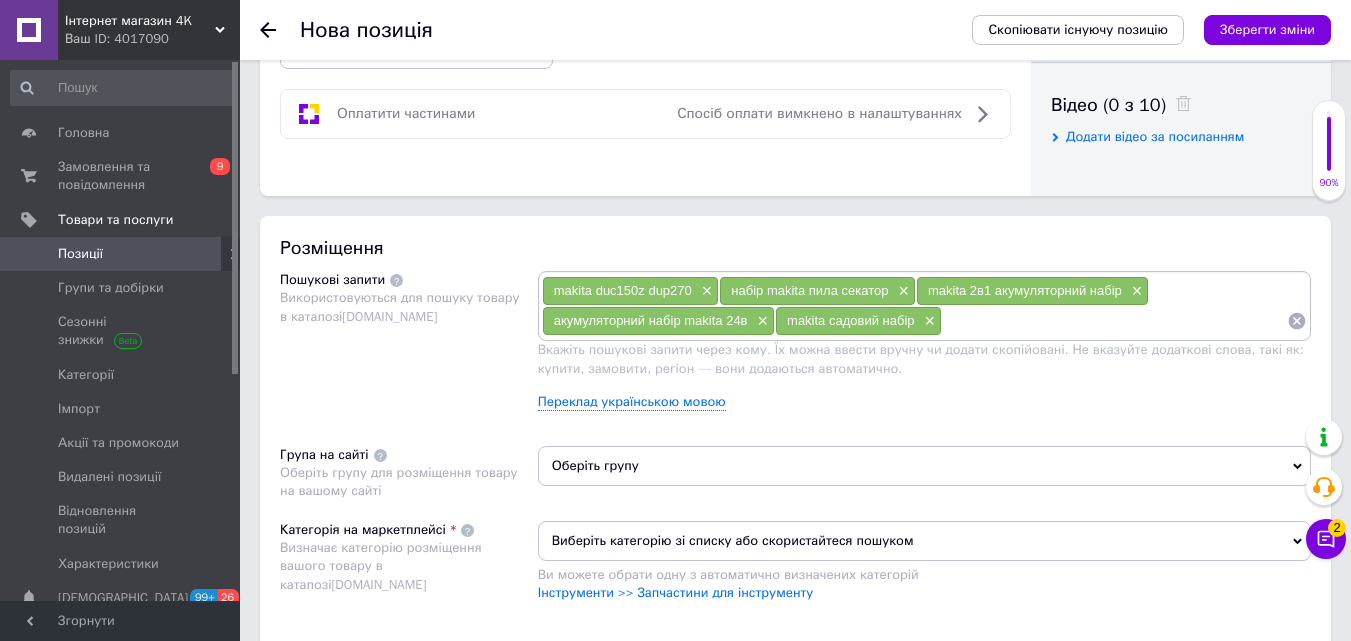 paste on "makita пила секатор 24v" 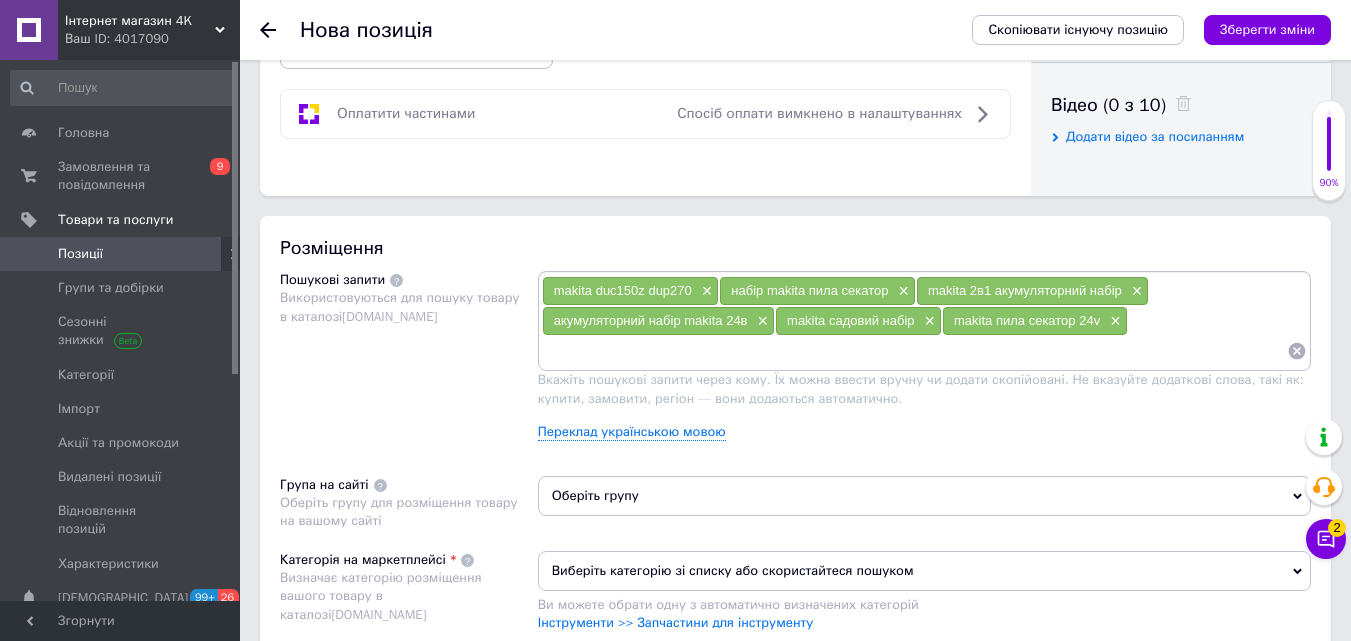paste on "акумуляторна пила makita duc150z" 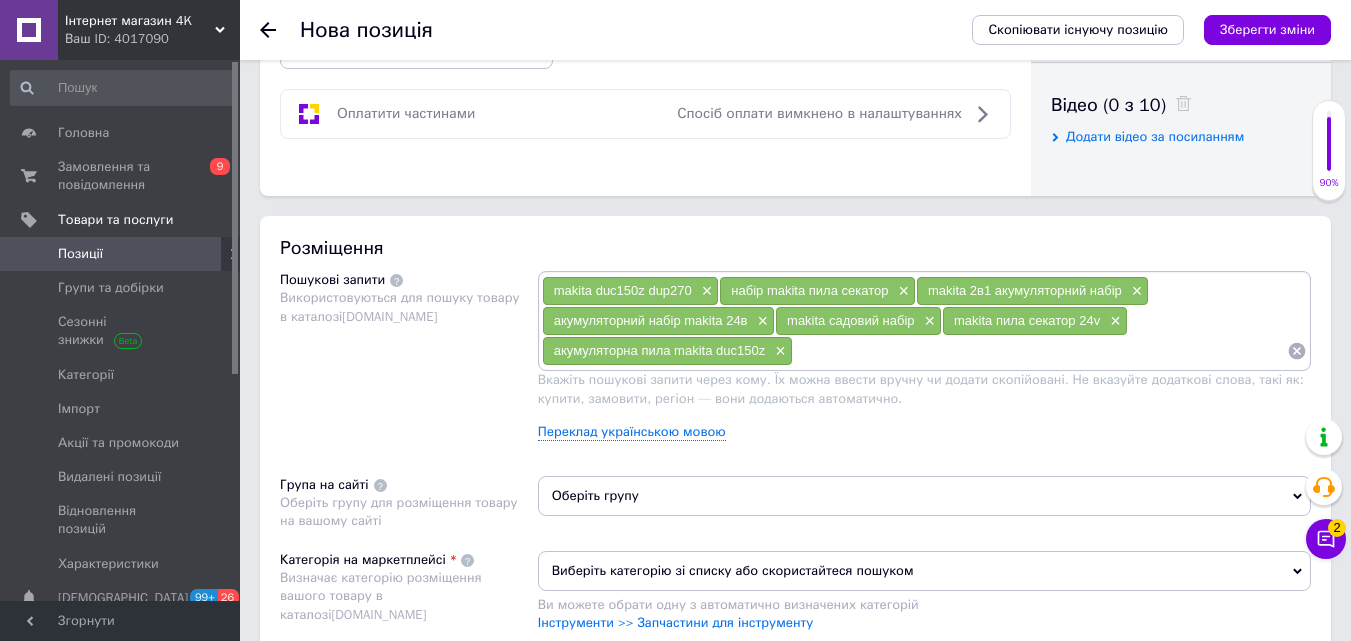 paste on "акумуляторний секатор makita dup270" 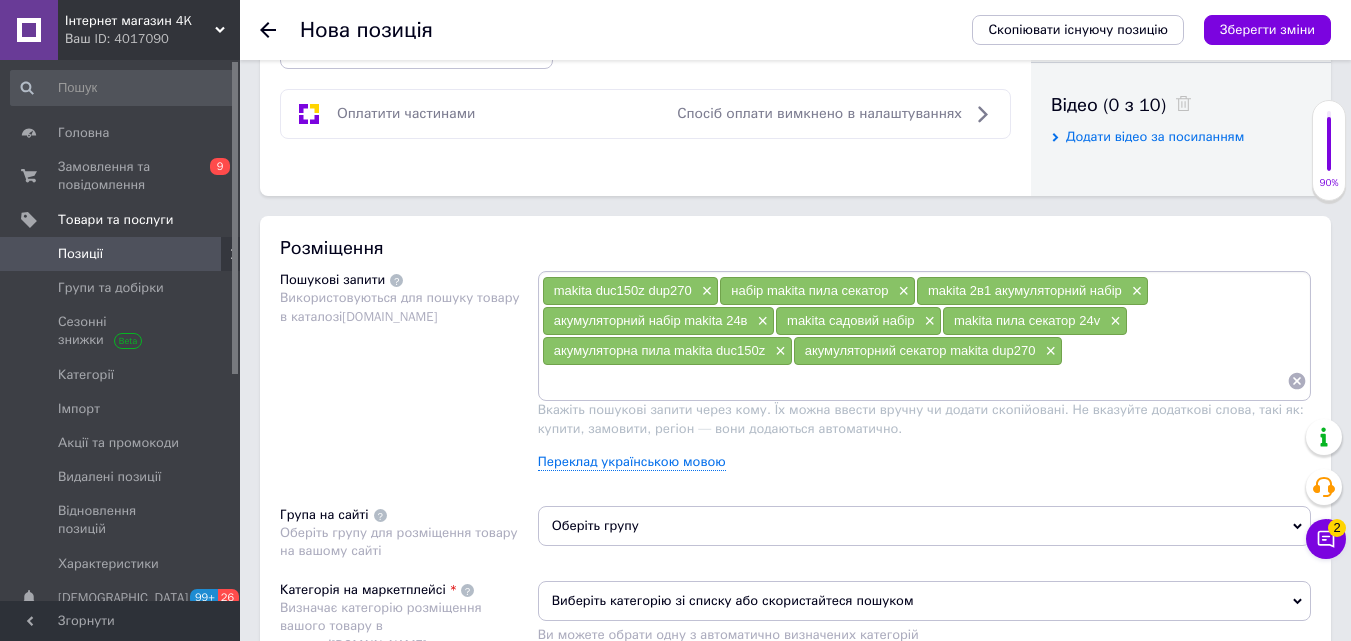 paste on "makita садові інструменти" 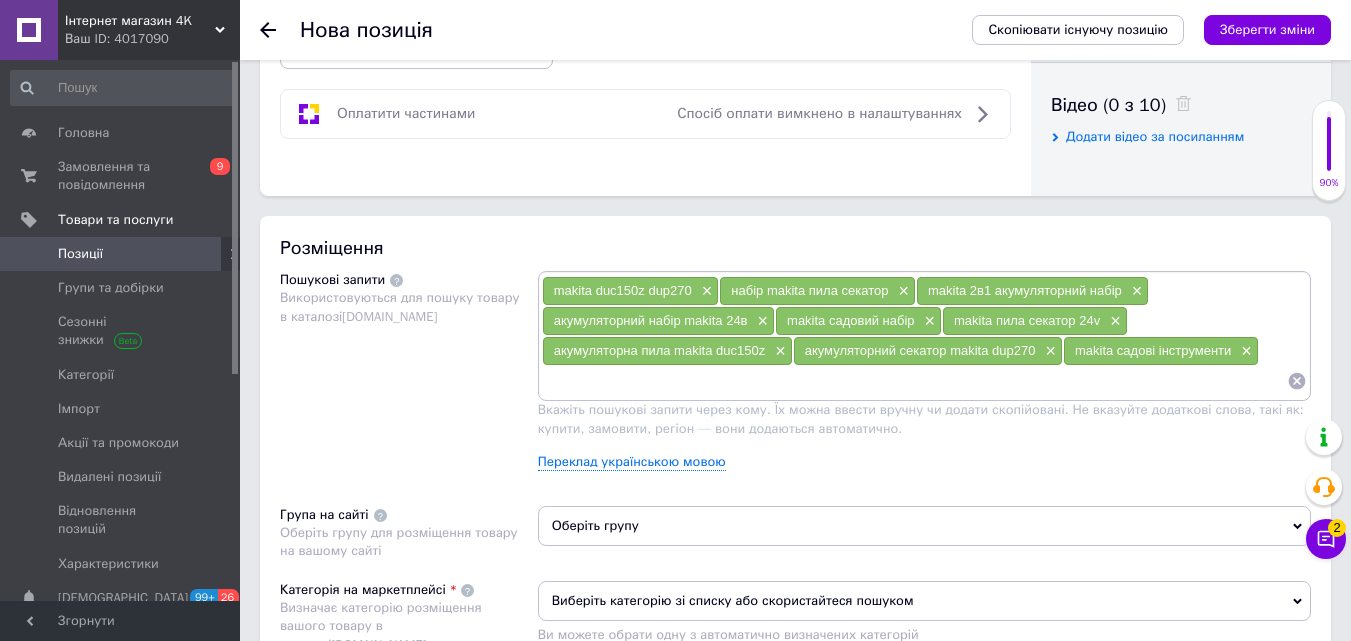 paste on "набір makita для саду" 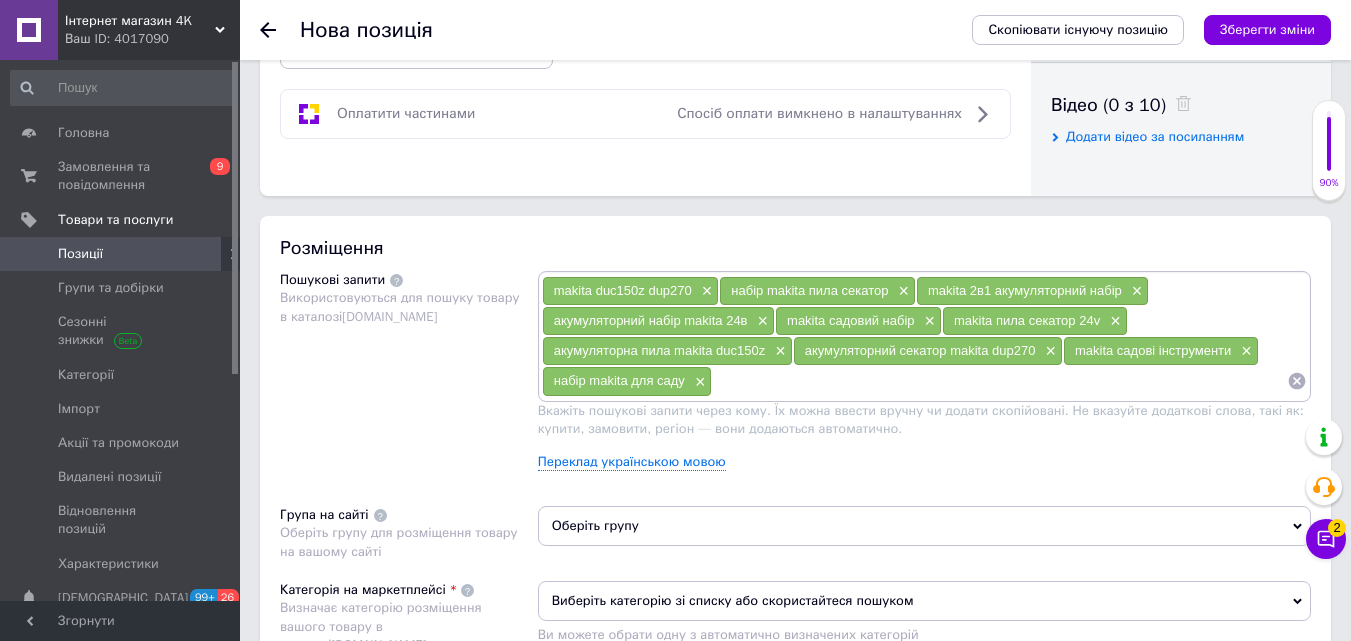 paste on "makita інструмент для обрізки" 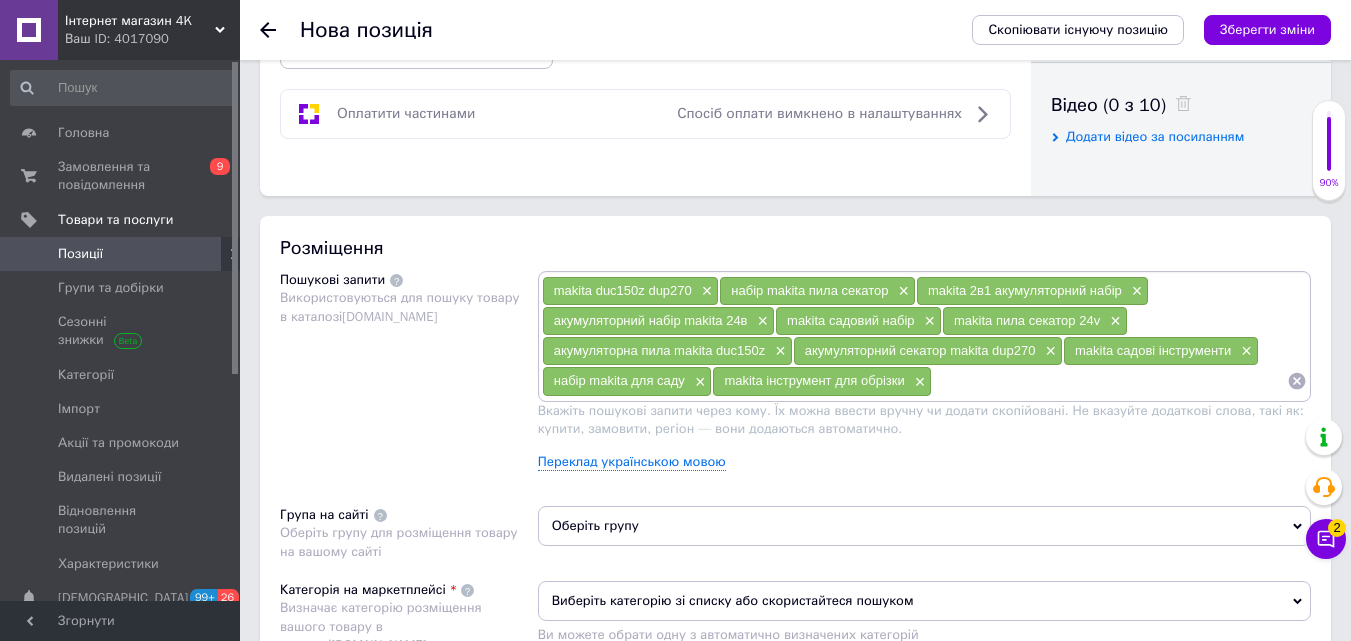 paste on "makita cordless pruning set" 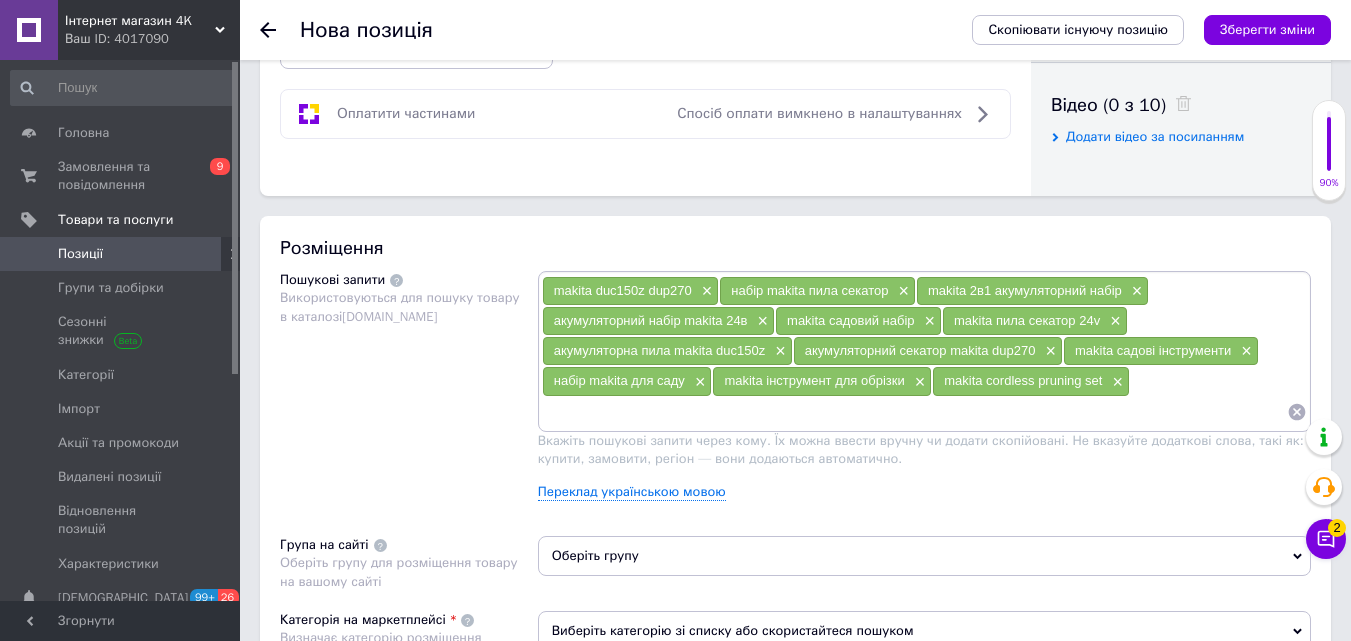 paste on "makita електросекатор акумуляторний" 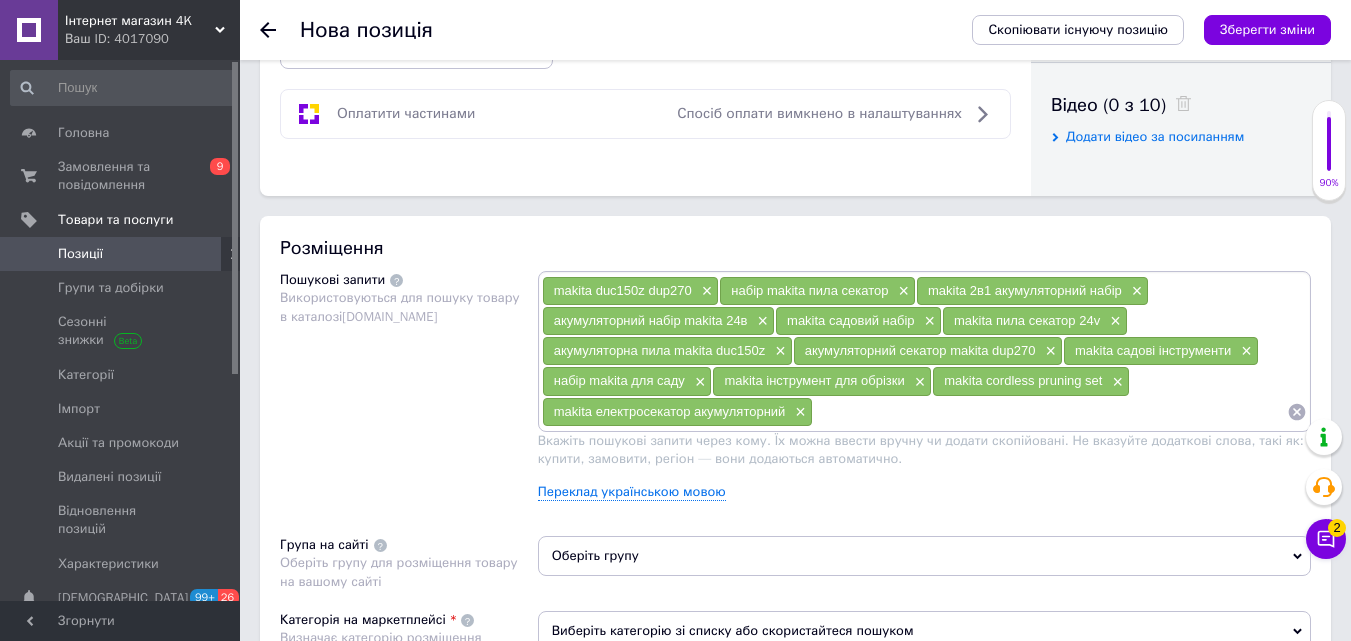 paste on "makita ланцюгова мініпила" 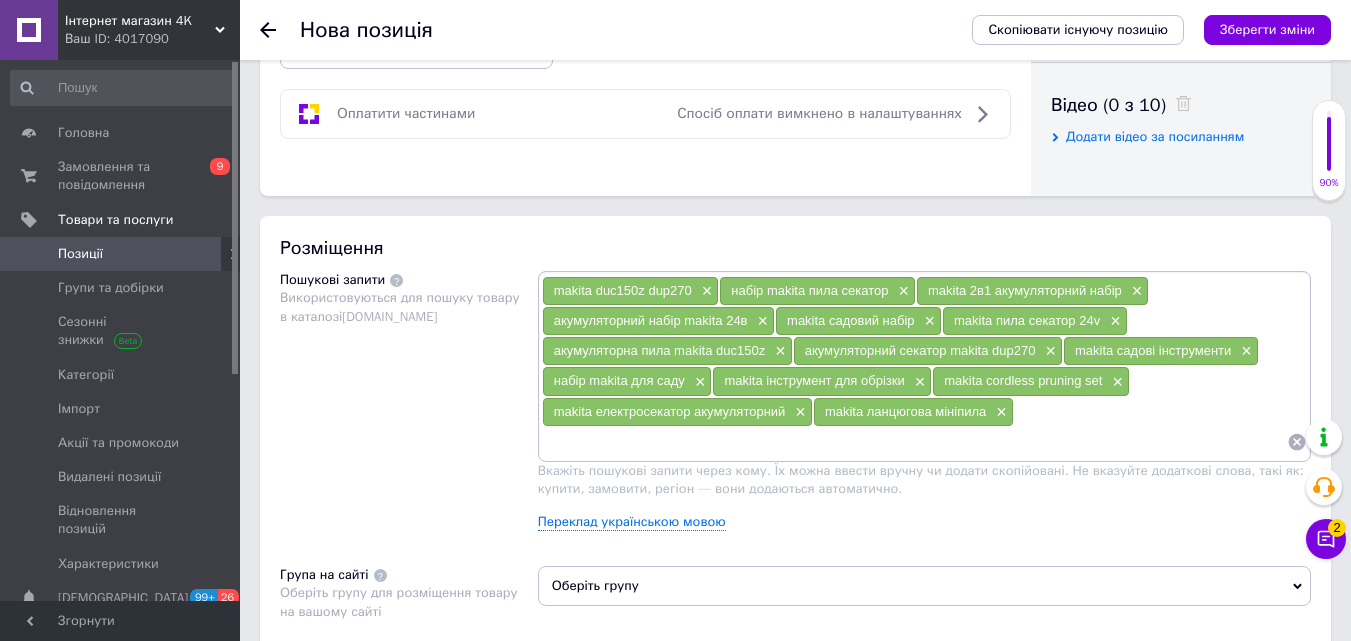 paste on "makita акумуляторні ножиці для гілок" 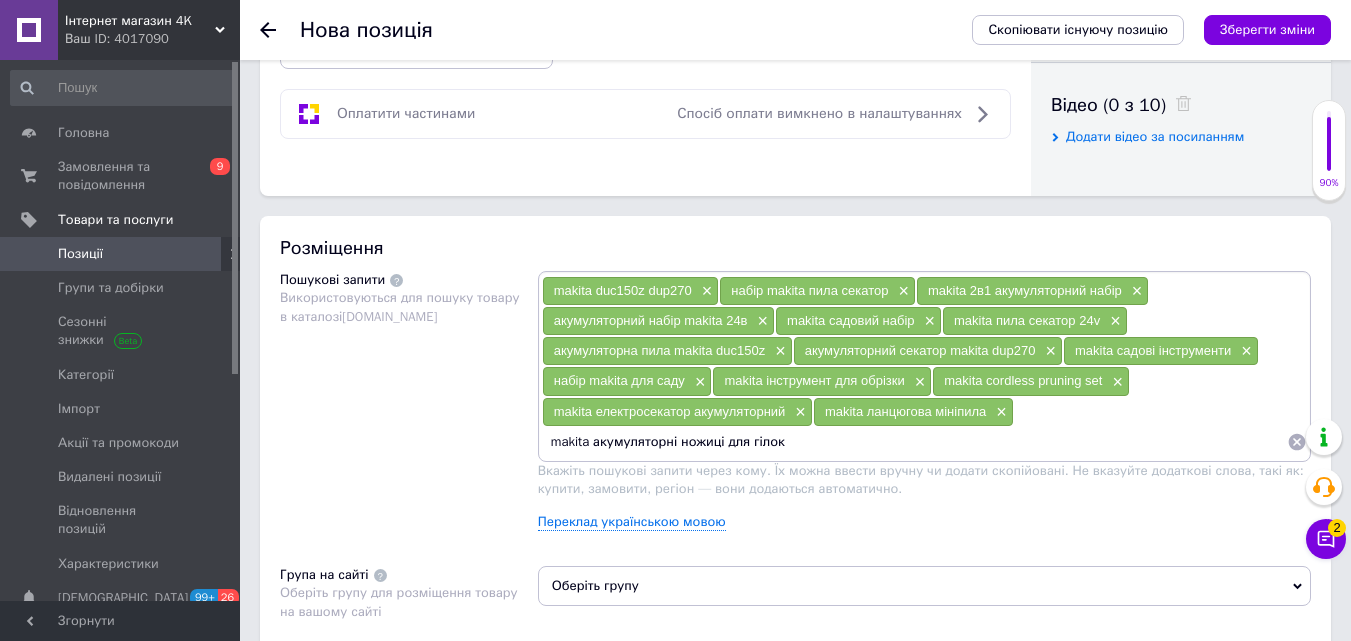 type 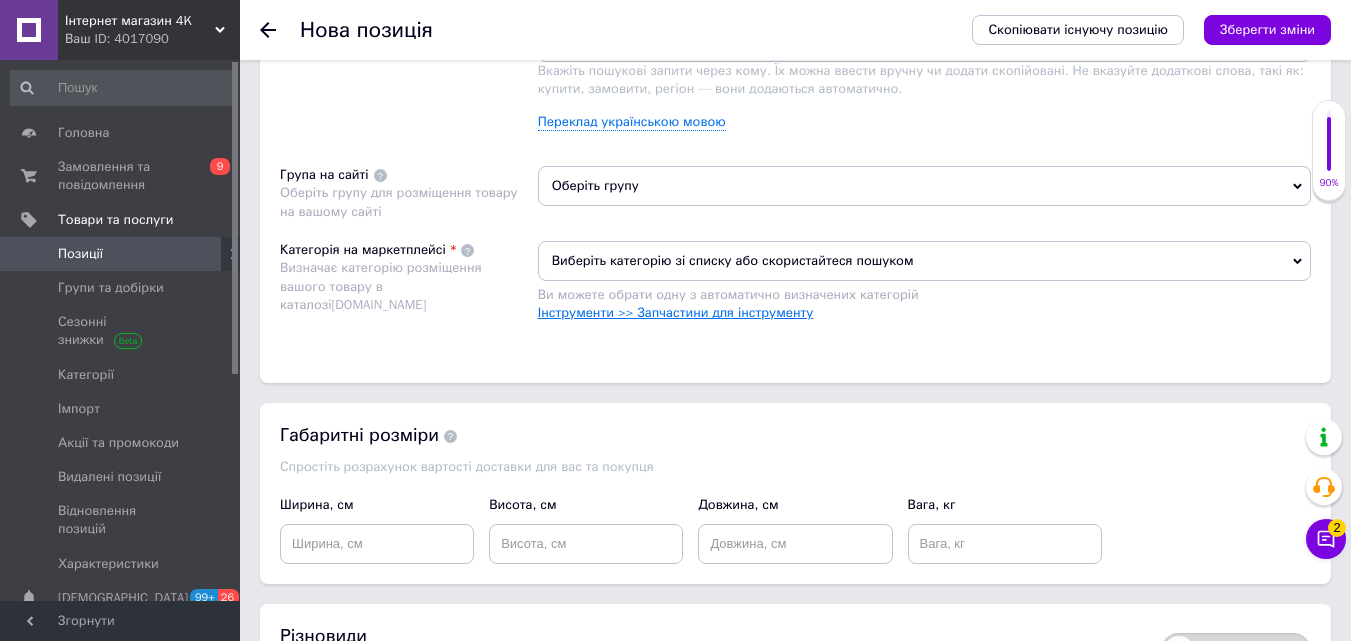 click on "Інструменти >> Запчастини для інструменту" at bounding box center (676, 312) 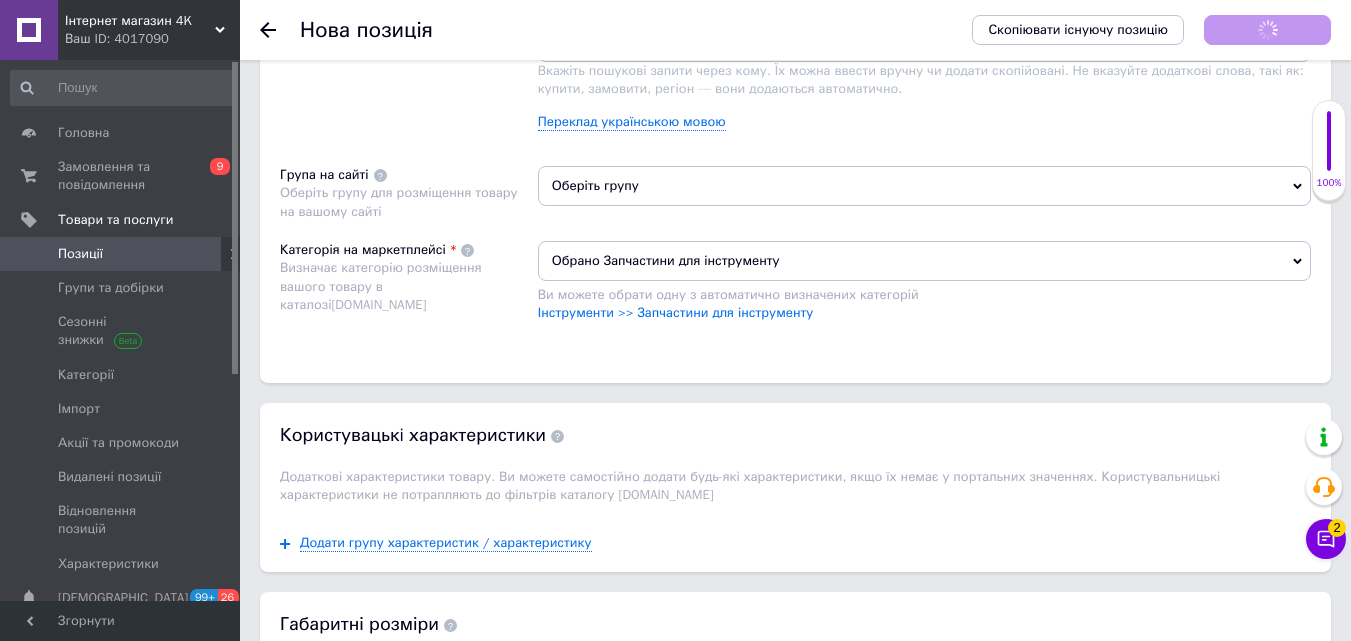 scroll, scrollTop: 1600, scrollLeft: 0, axis: vertical 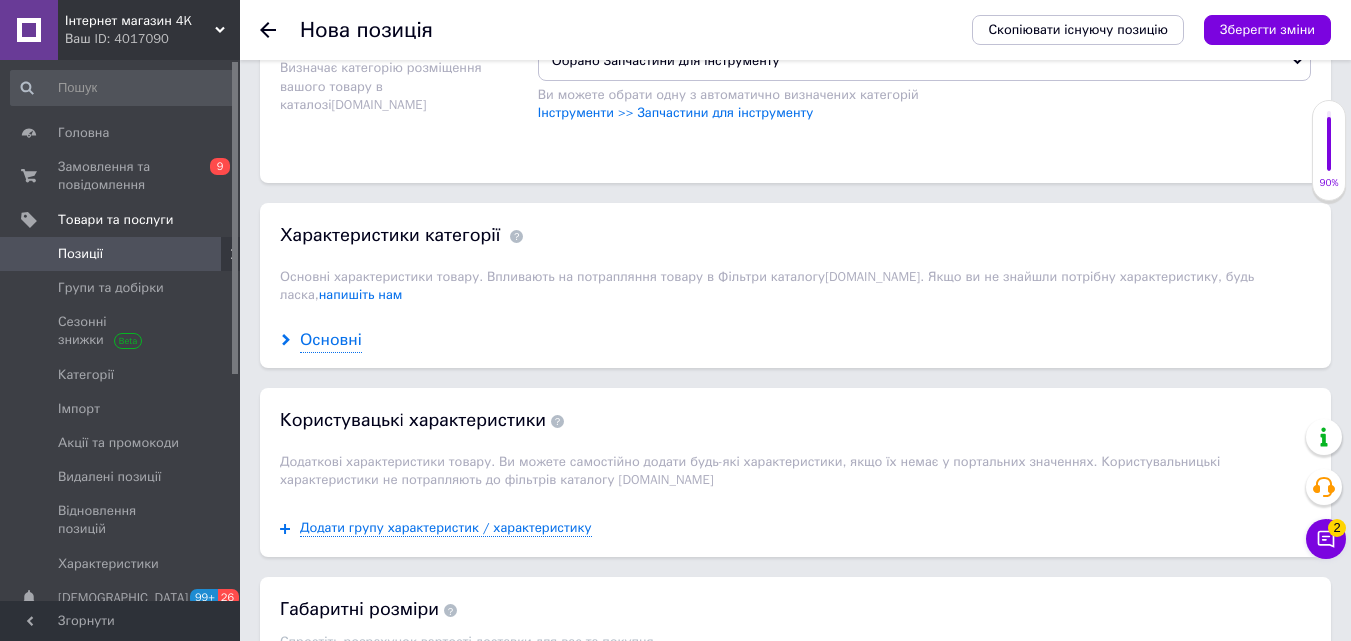 click on "Основні" at bounding box center (331, 340) 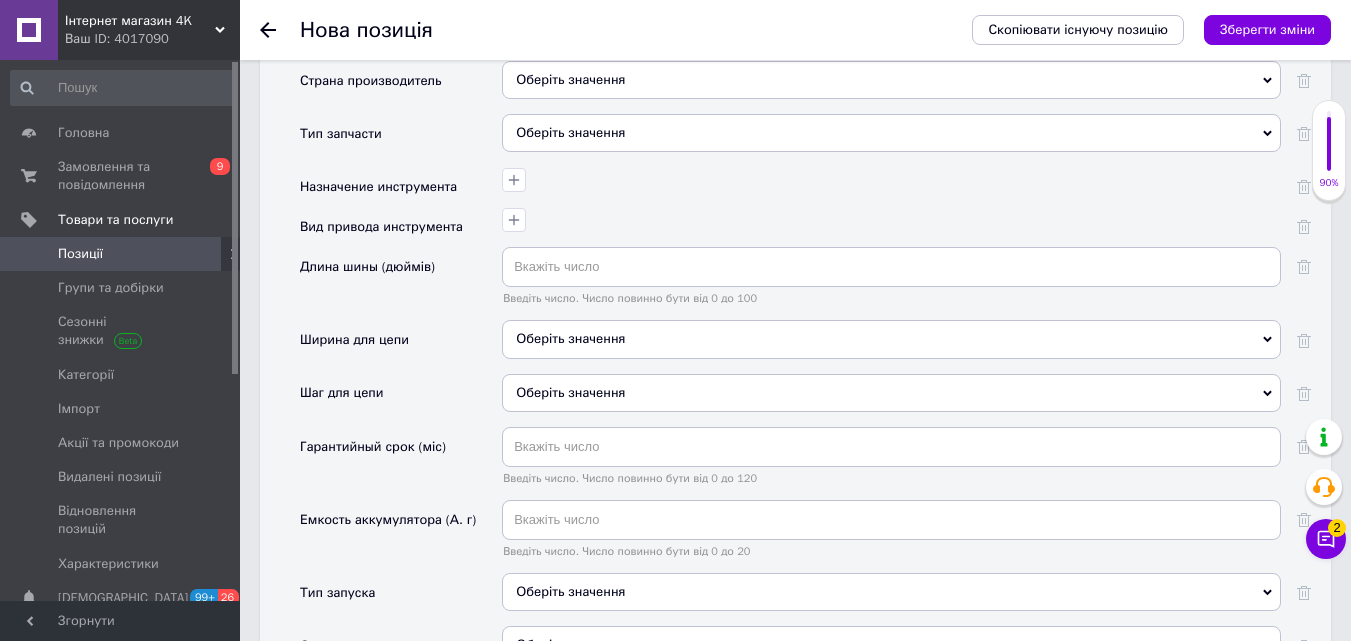 scroll, scrollTop: 2000, scrollLeft: 0, axis: vertical 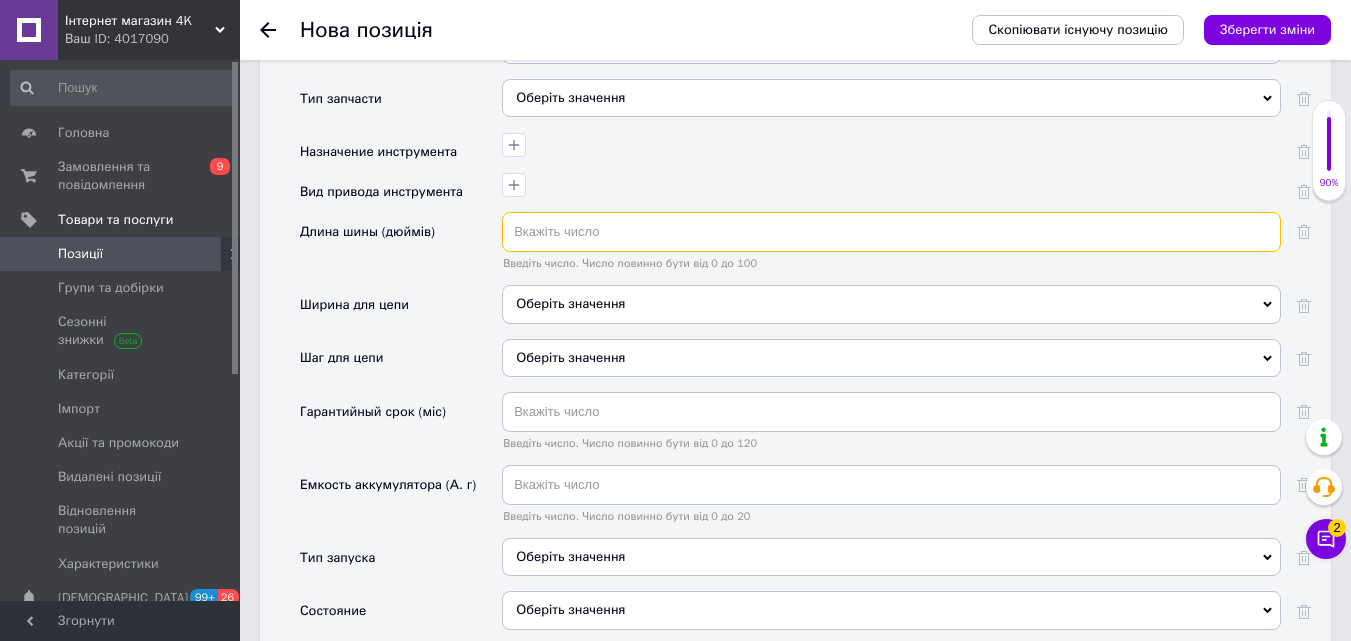 click at bounding box center [891, 232] 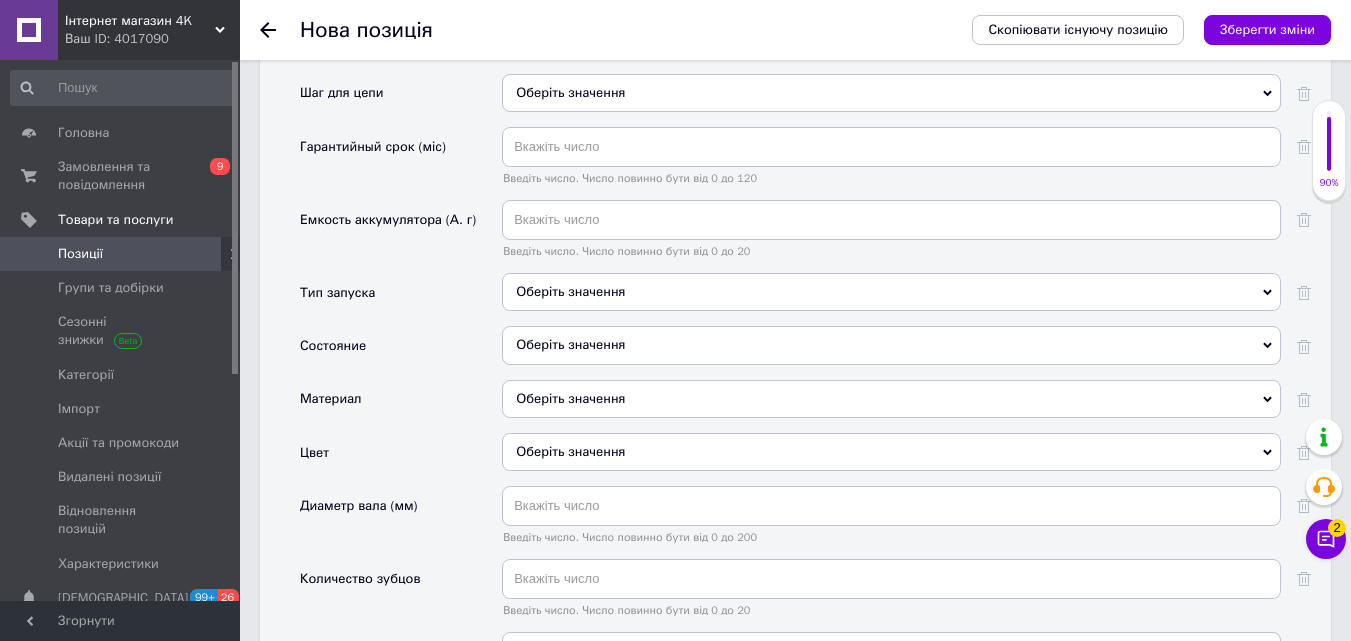 scroll, scrollTop: 2300, scrollLeft: 0, axis: vertical 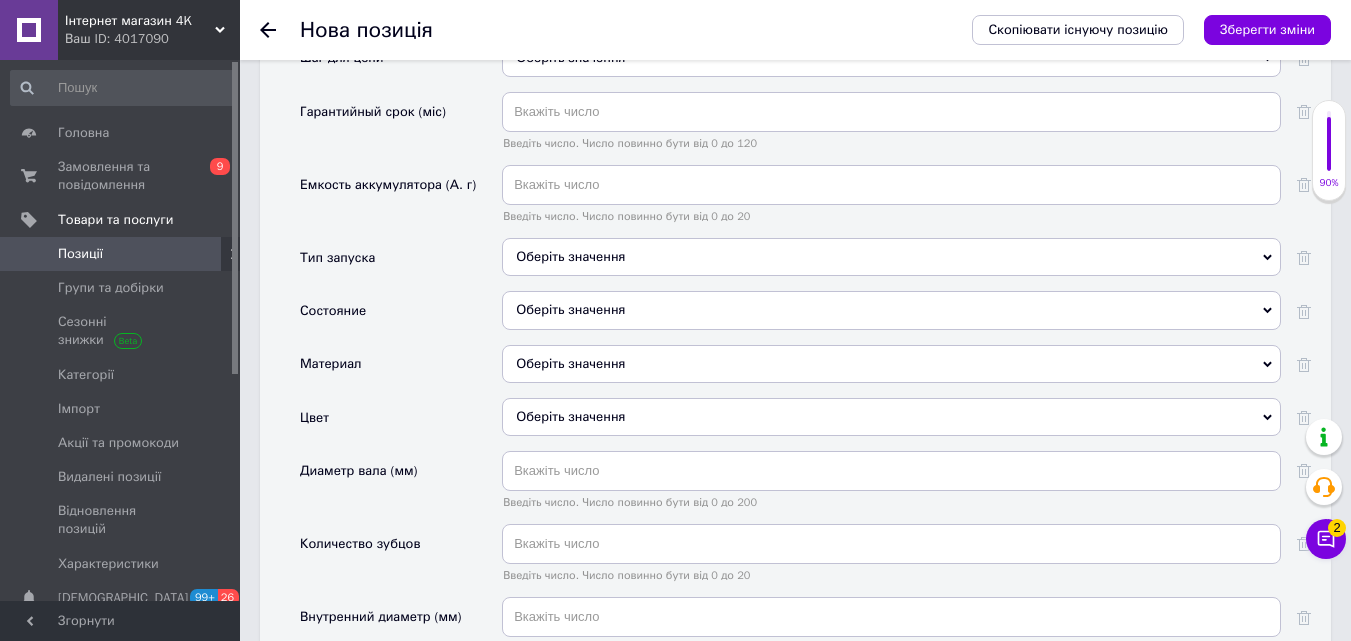 type on "6" 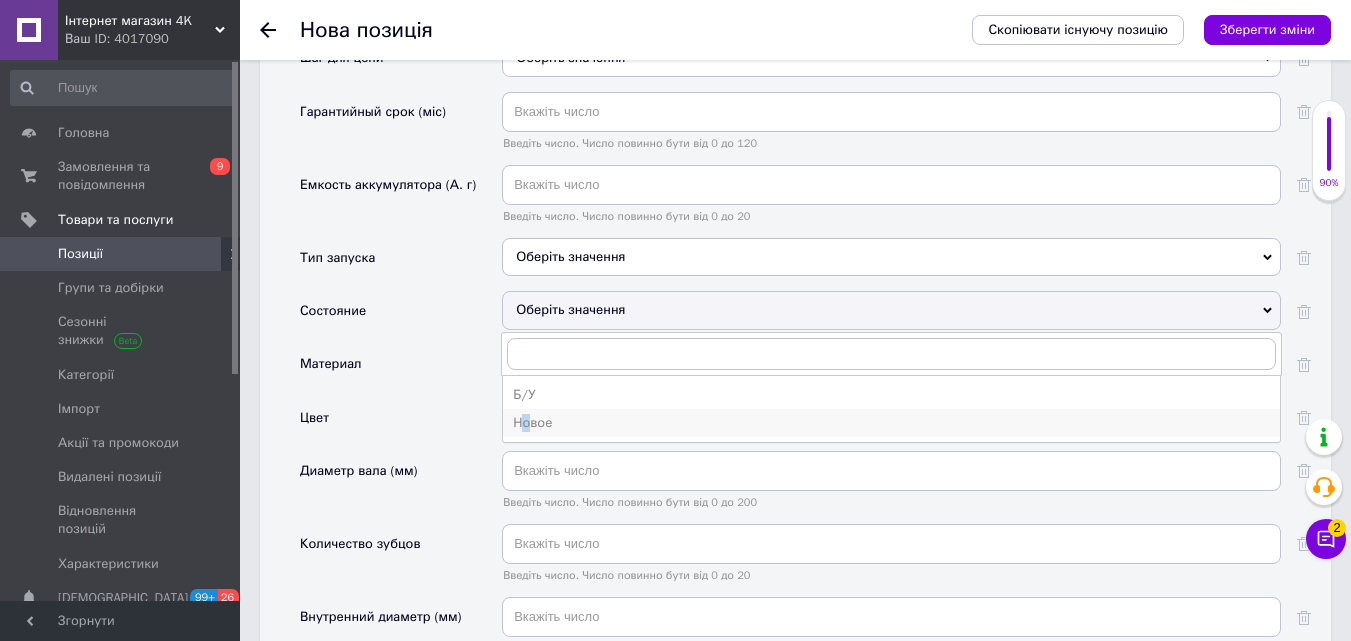 click on "Новое" at bounding box center [891, 423] 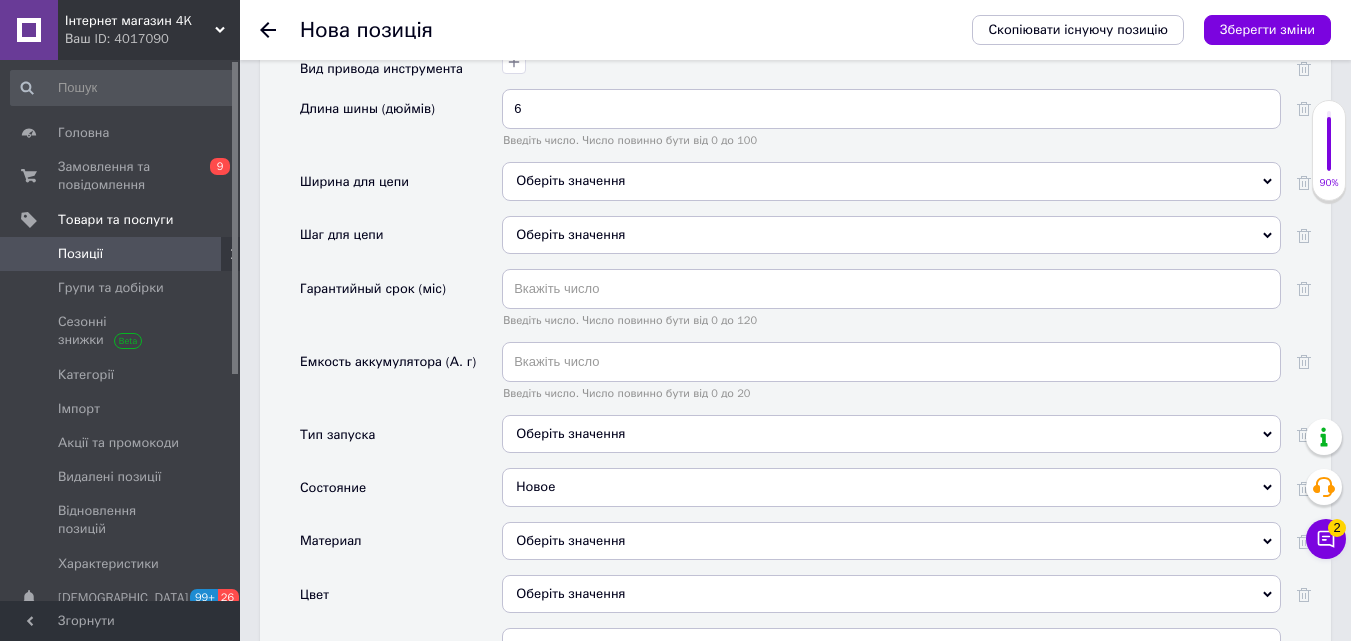 scroll, scrollTop: 2100, scrollLeft: 0, axis: vertical 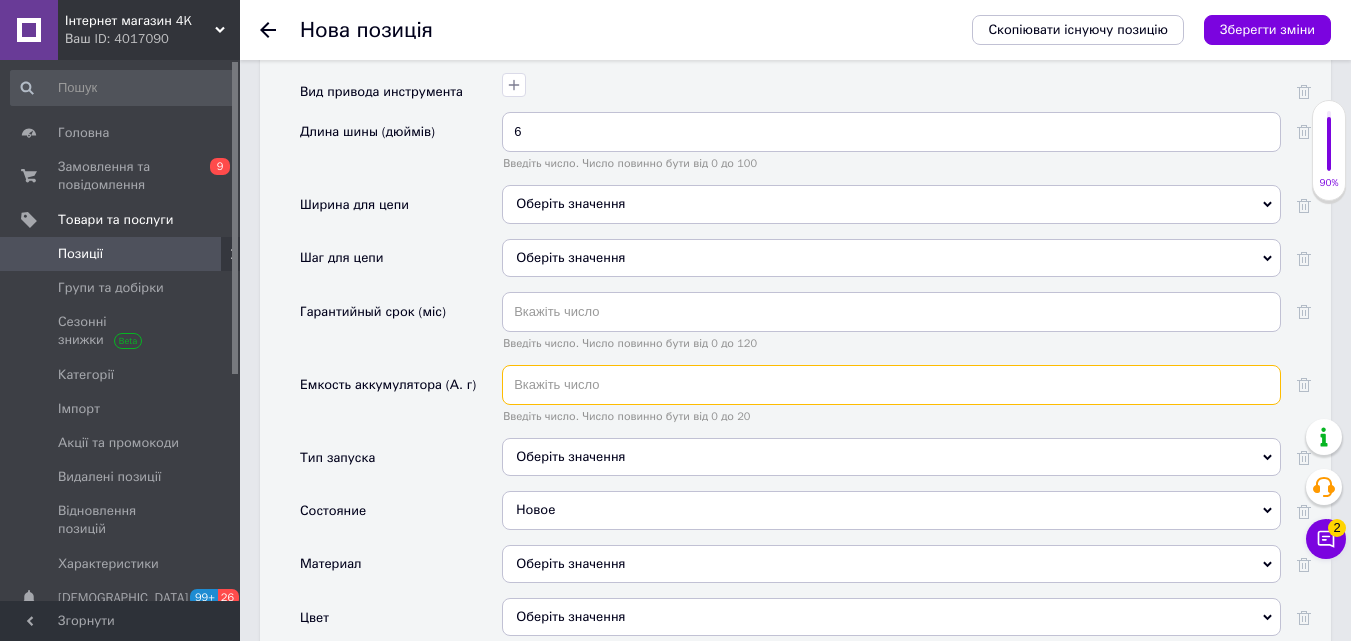 click at bounding box center [891, 385] 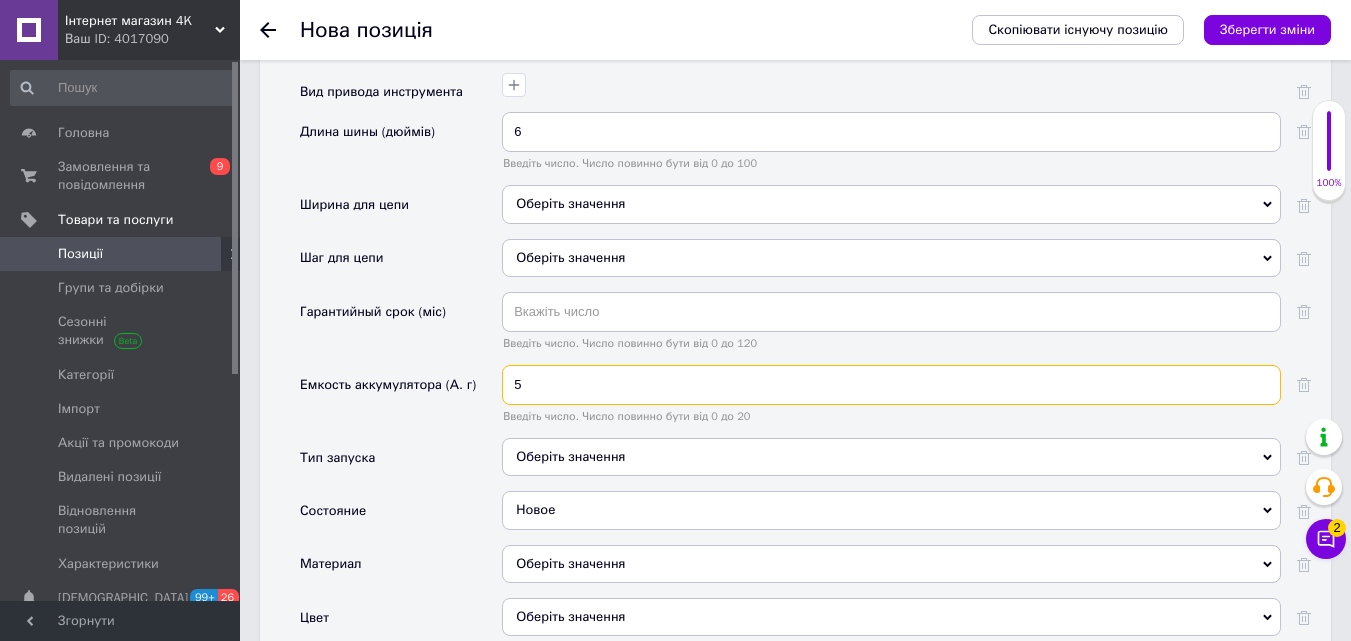type on "5" 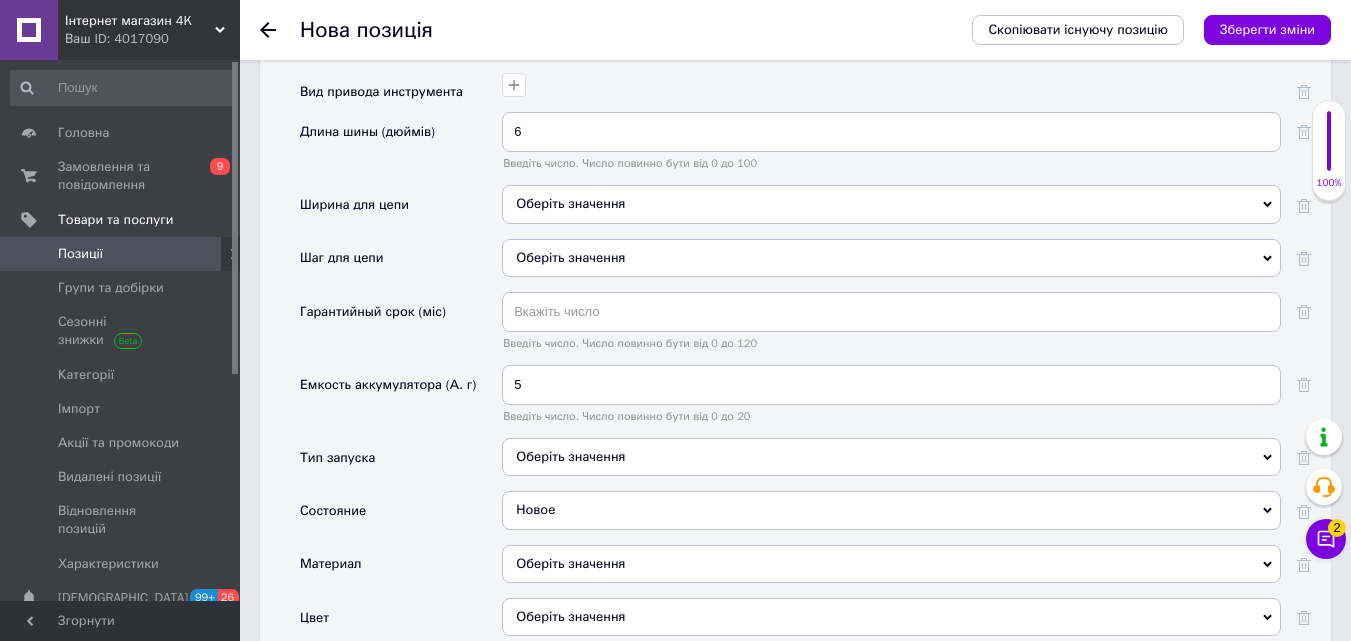 click on "Зберегти зміни" at bounding box center (1267, 29) 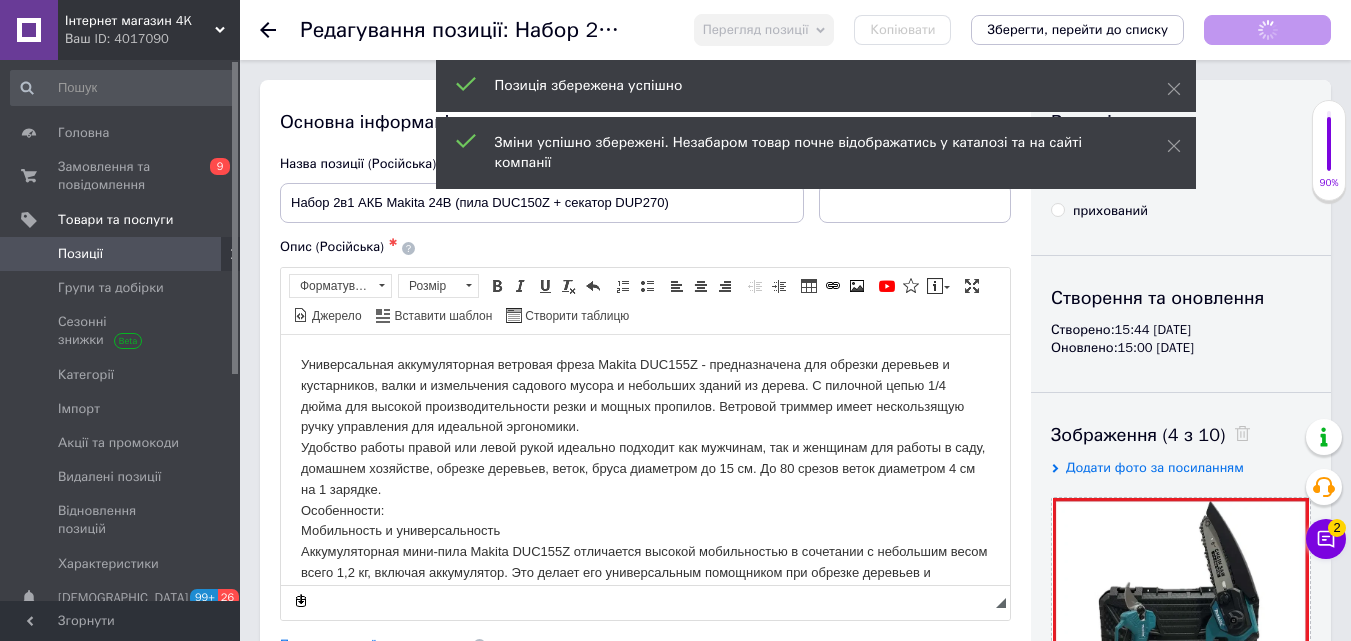 scroll, scrollTop: 0, scrollLeft: 0, axis: both 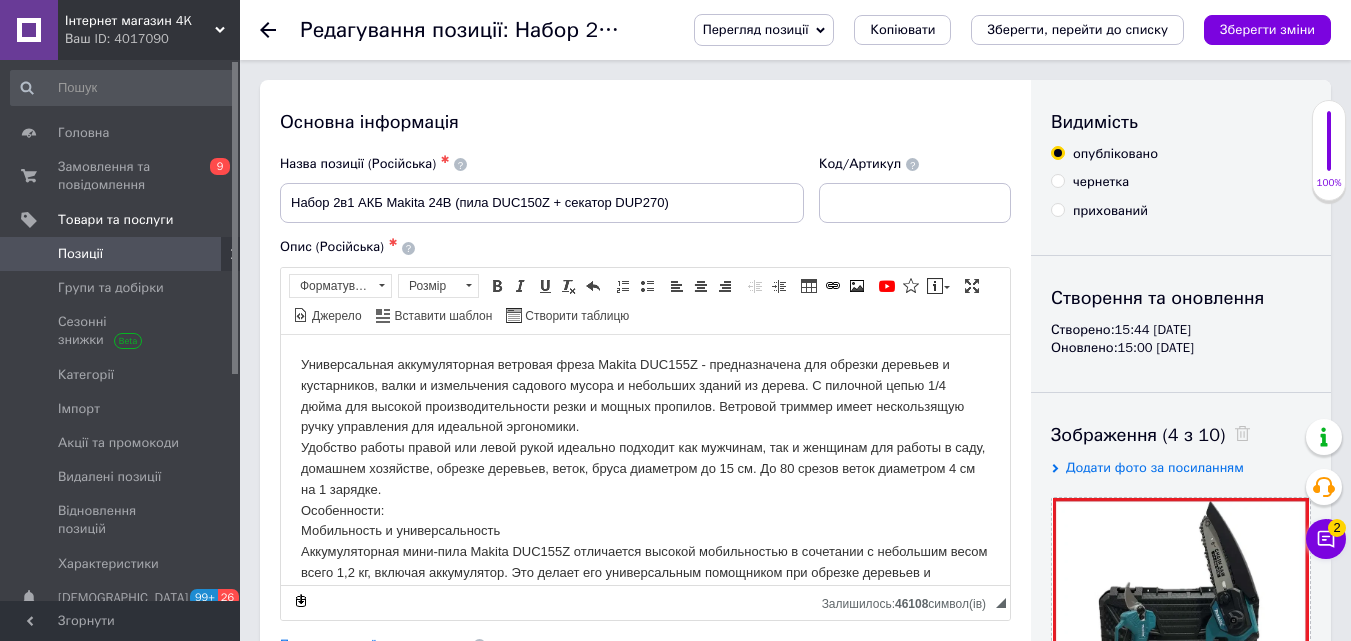 click on "Позиції" at bounding box center (121, 254) 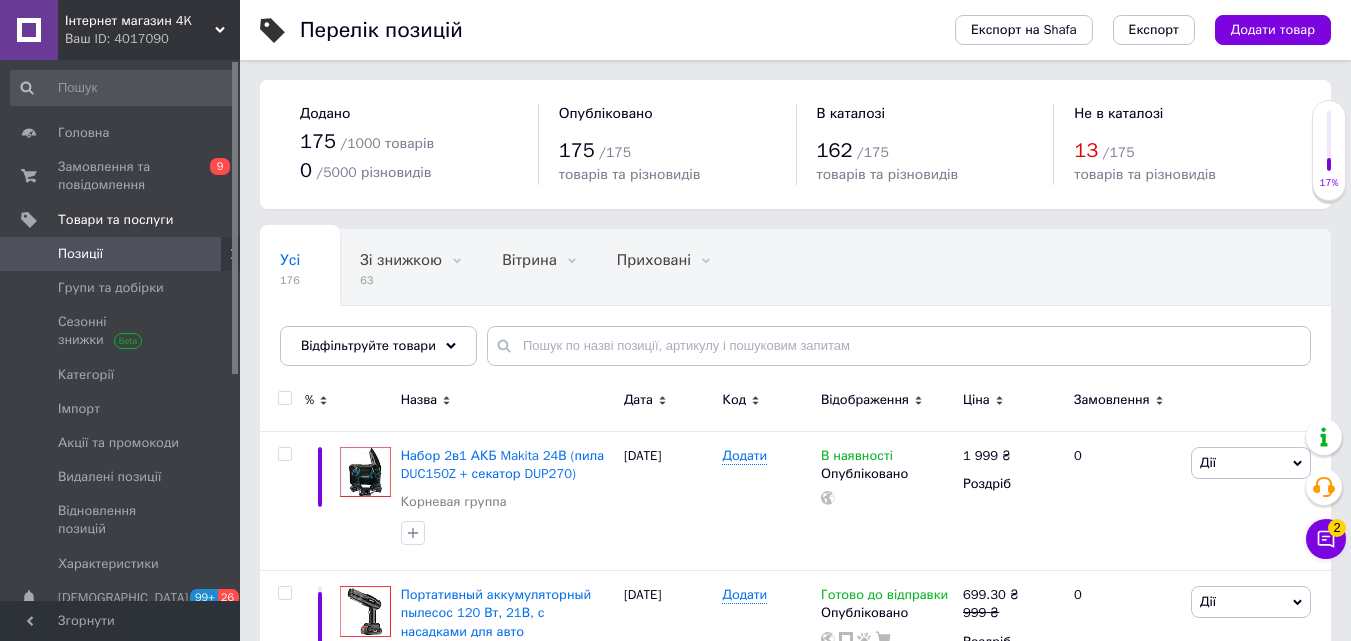 click on "Додати товар" at bounding box center (1273, 30) 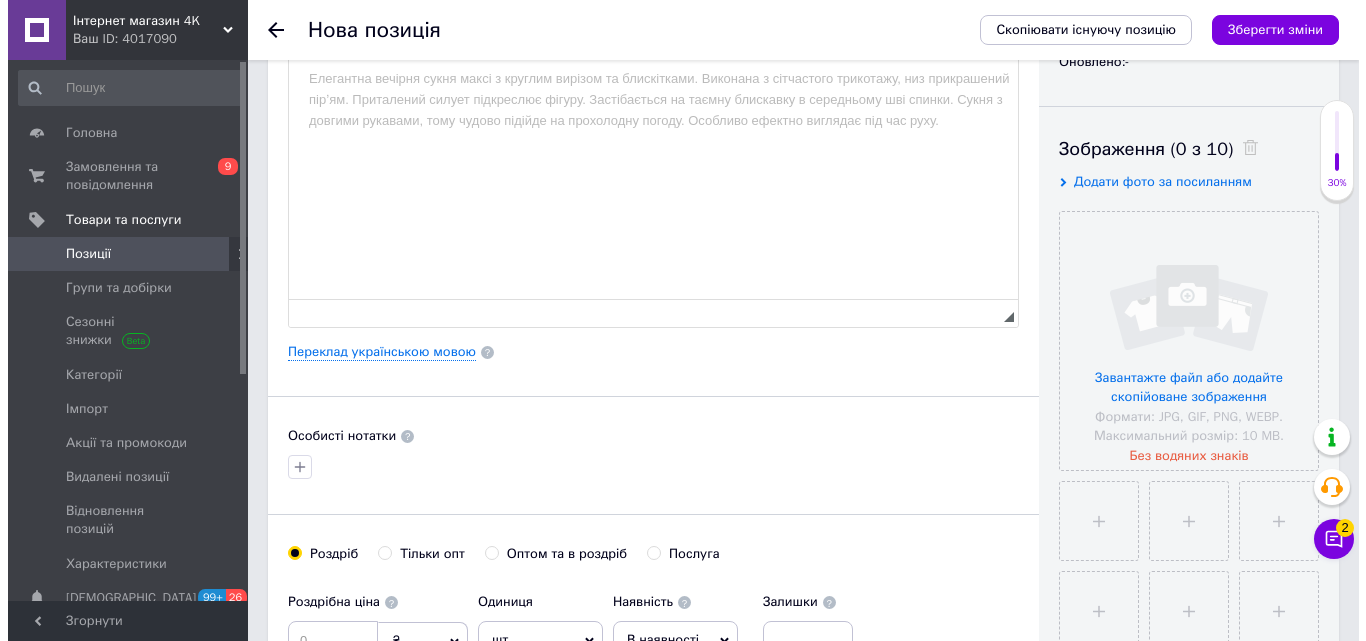 scroll, scrollTop: 300, scrollLeft: 0, axis: vertical 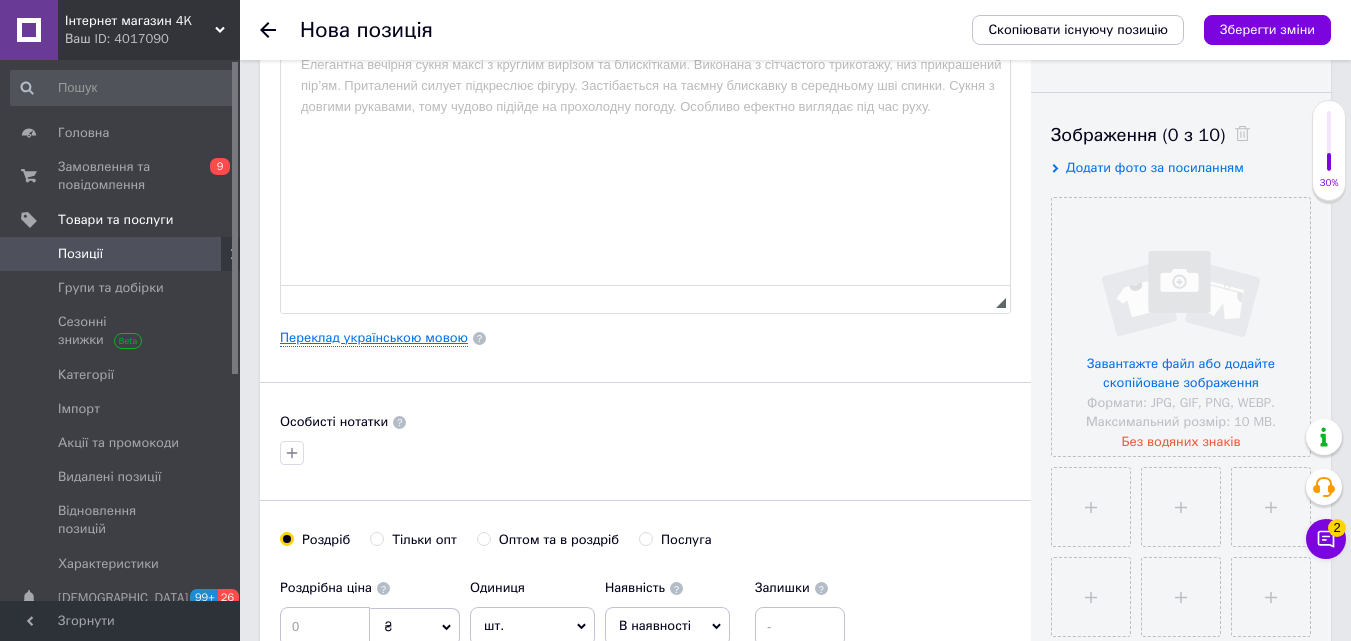 click on "Переклад українською мовою" at bounding box center [374, 338] 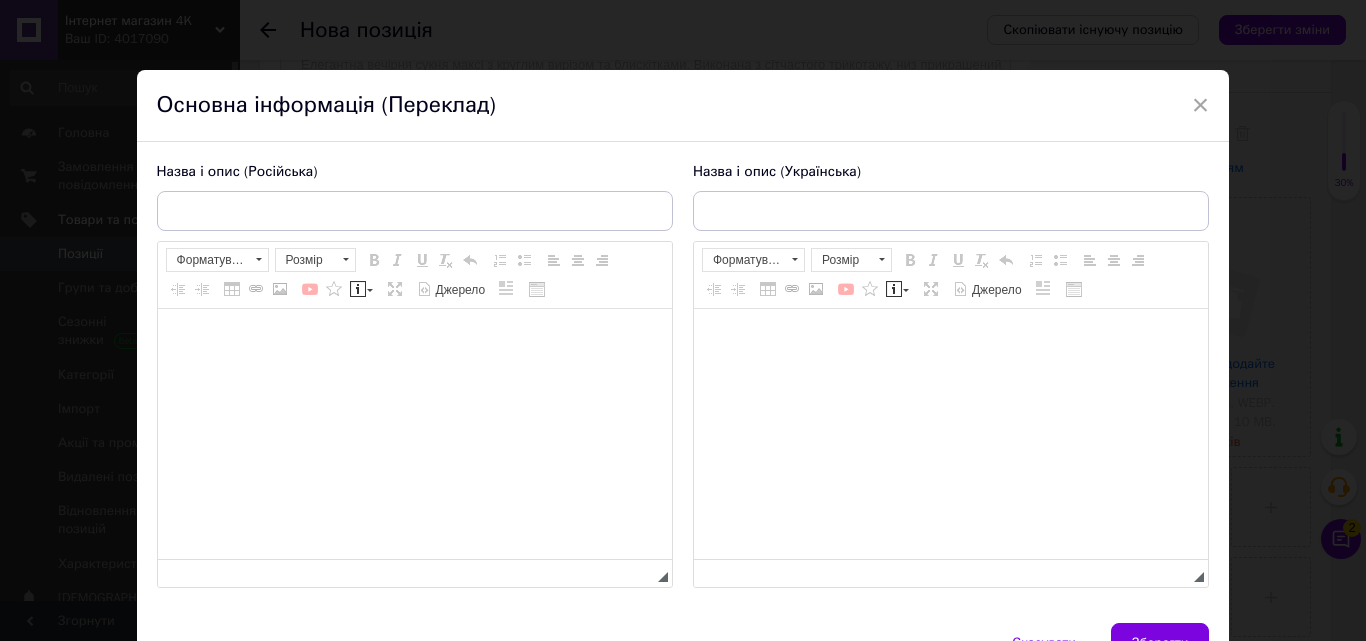scroll, scrollTop: 0, scrollLeft: 0, axis: both 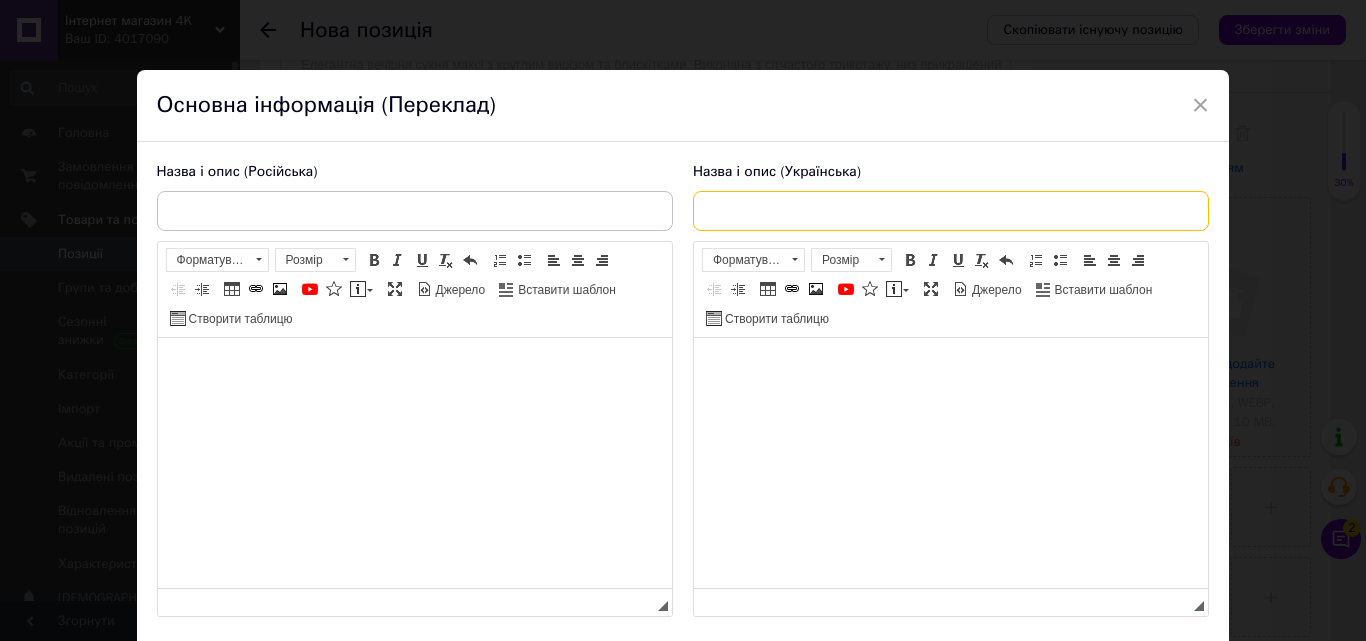 click at bounding box center [951, 211] 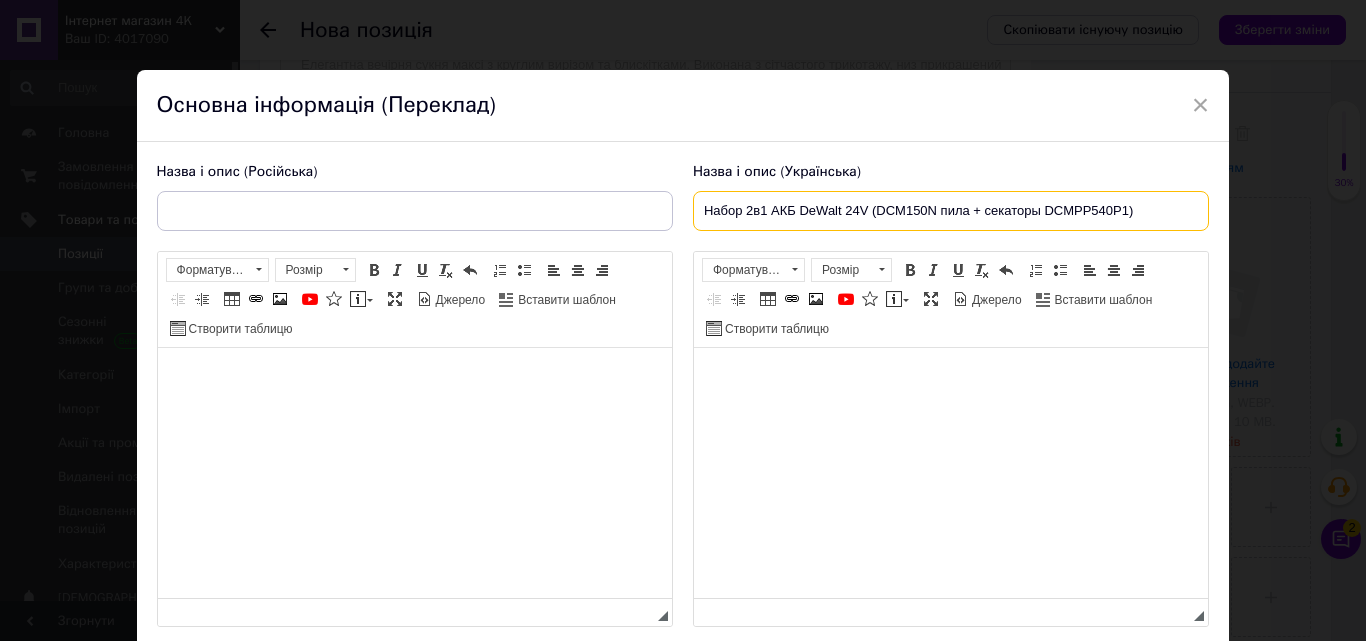 type on "Набор 2в1 АКБ DeWalt 24V (DCM150N пила + секаторы DCMPP540P1)" 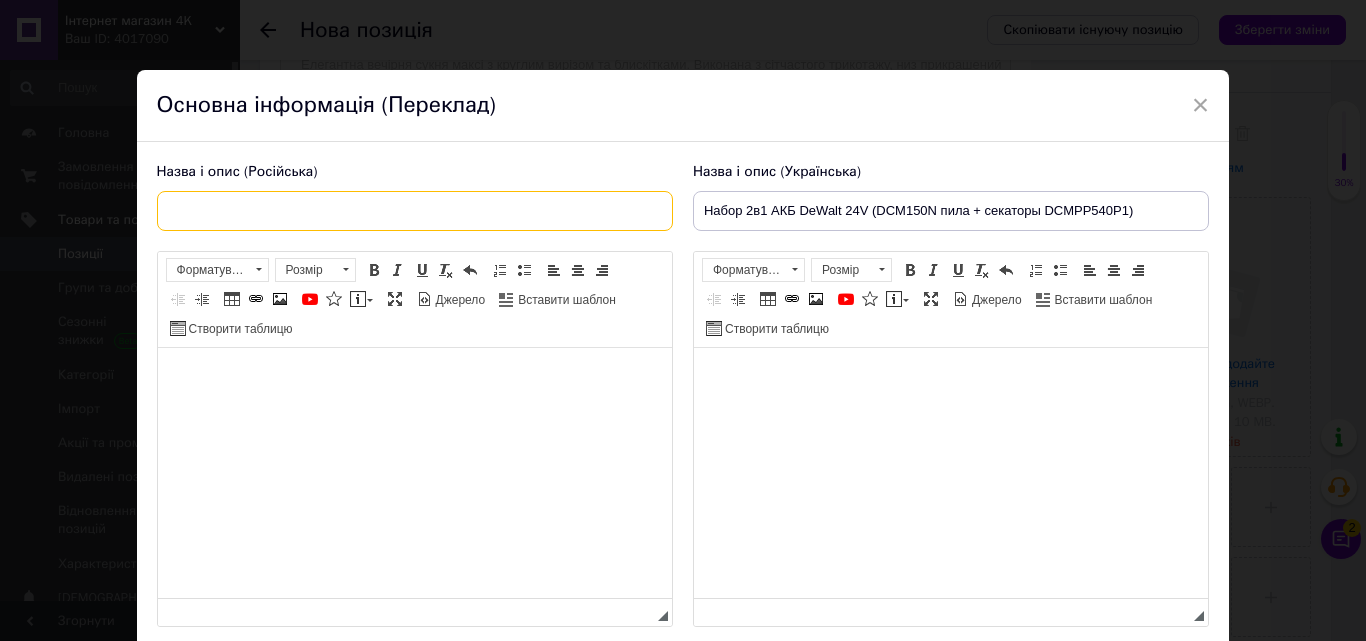 click at bounding box center (415, 211) 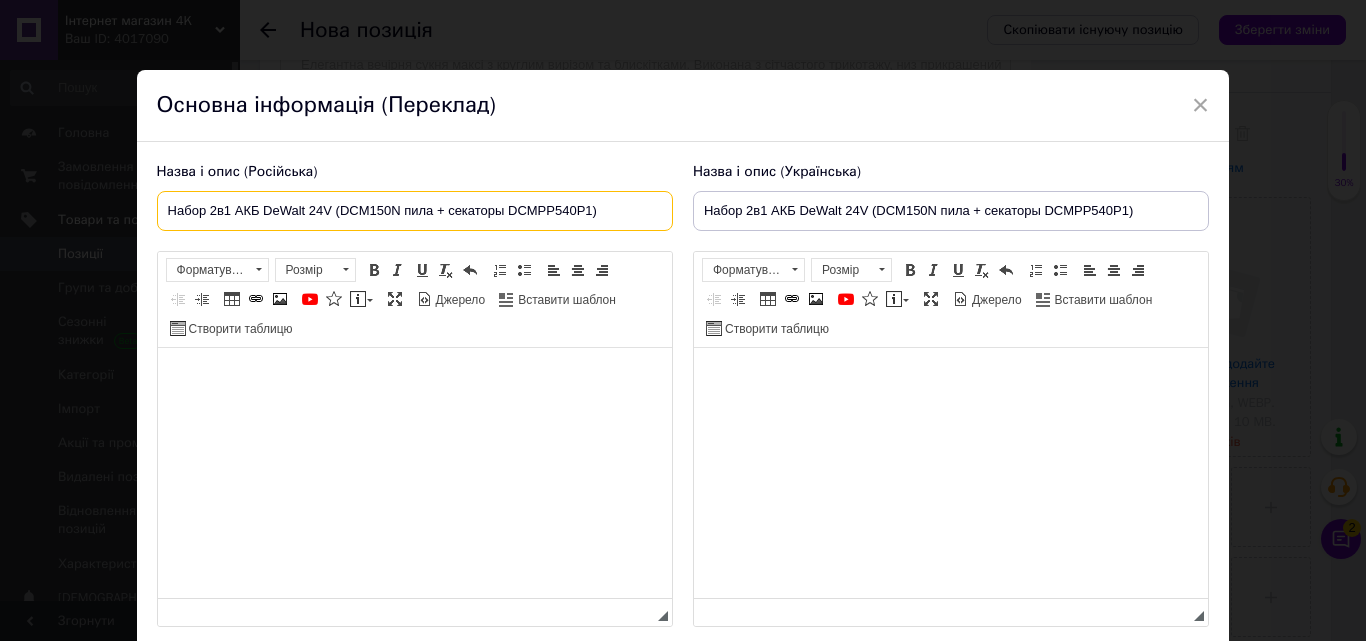 type on "Набор 2в1 АКБ DeWalt 24V (DCM150N пила + секаторы DCMPP540P1)" 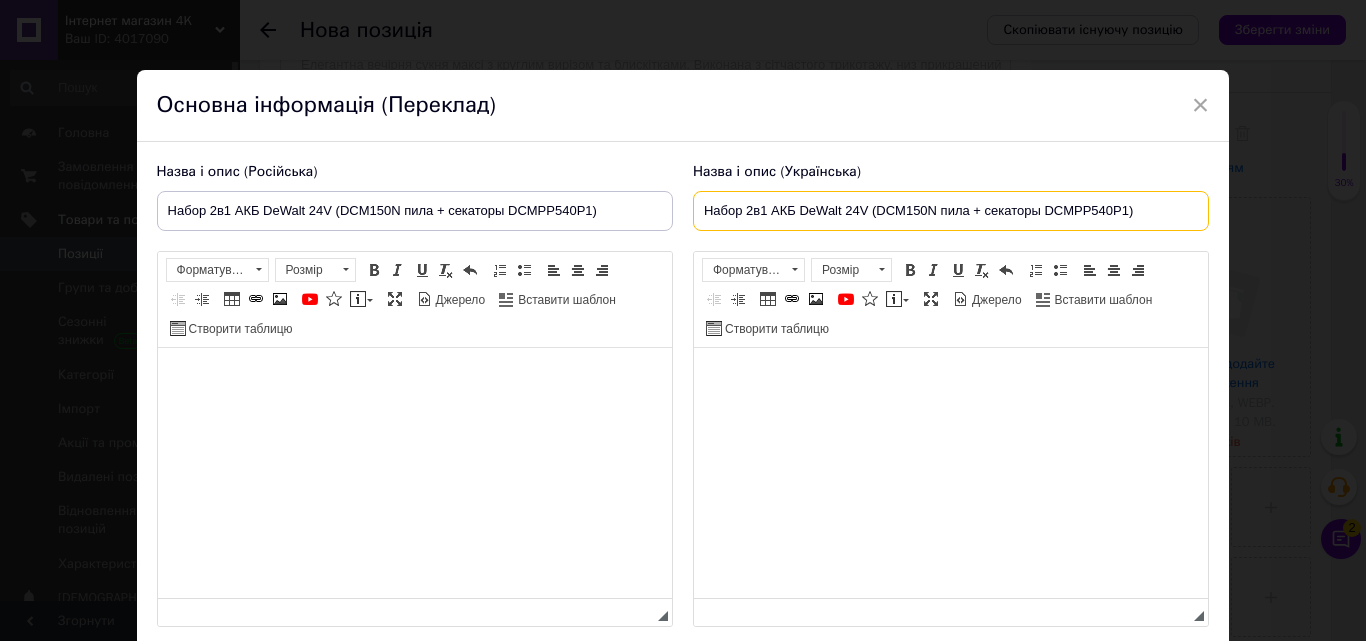 drag, startPoint x: 1160, startPoint y: 206, endPoint x: 680, endPoint y: 208, distance: 480.00418 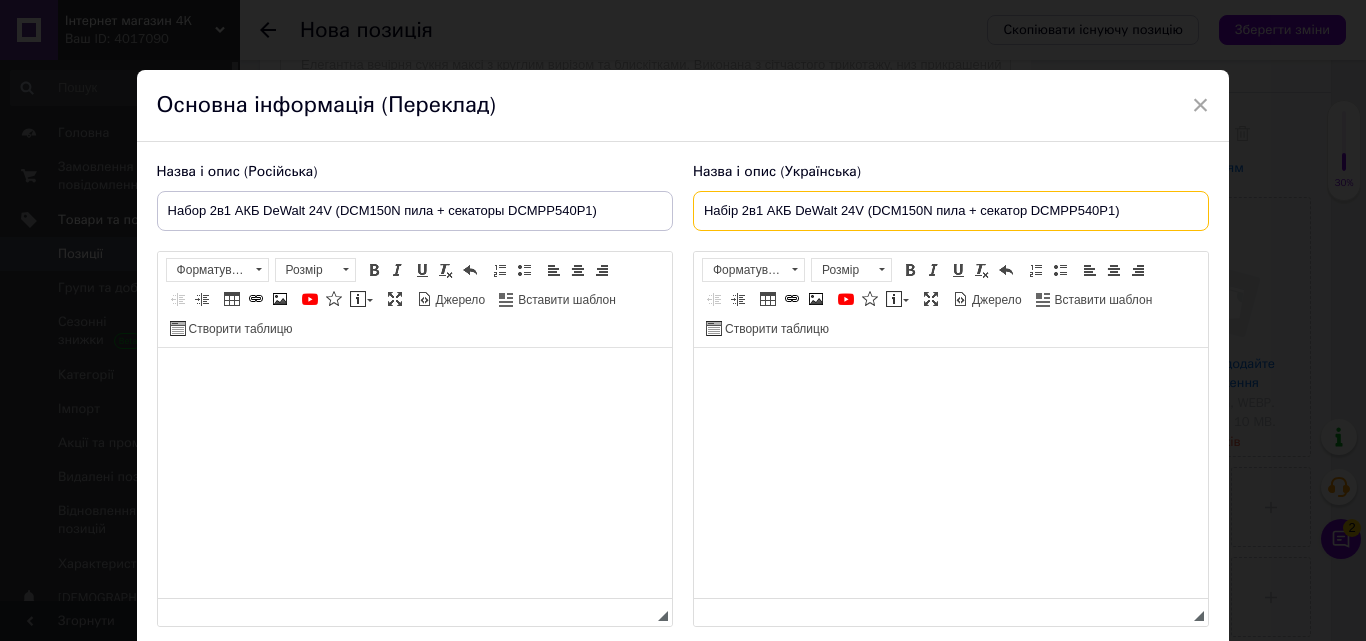 type on "Набір 2в1 АКБ DeWalt 24V (DCM150N пила + секатор DCMPP540P1)" 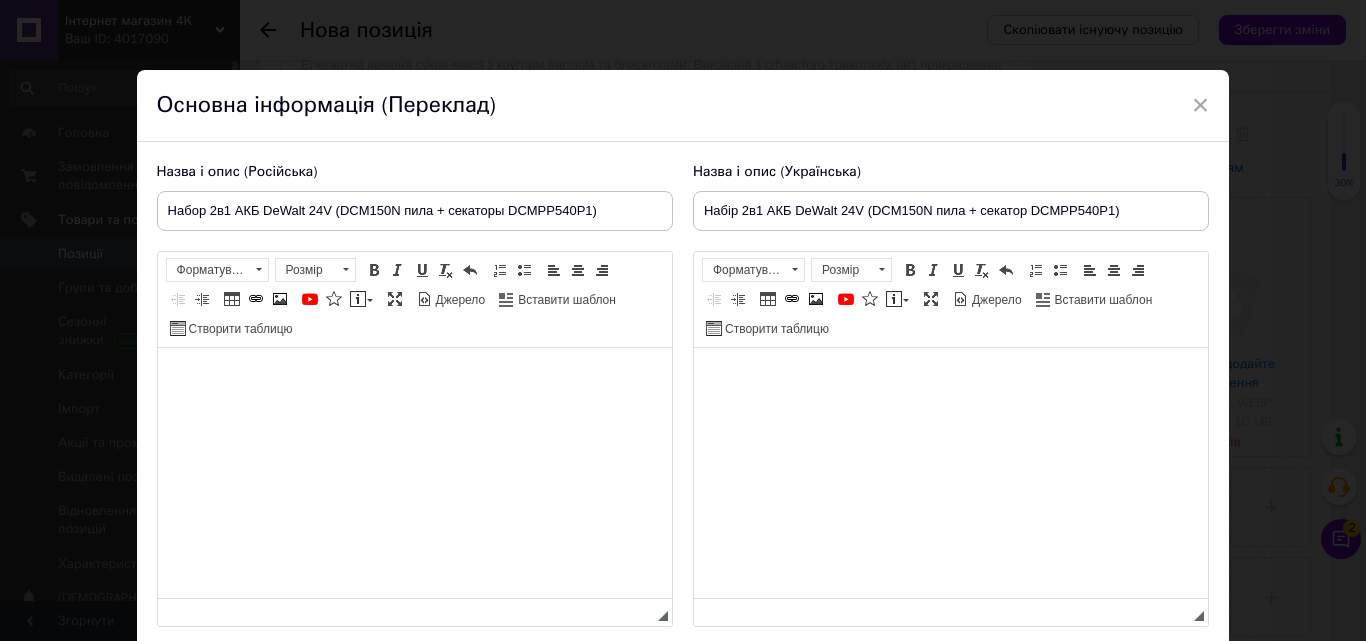 click at bounding box center [950, 378] 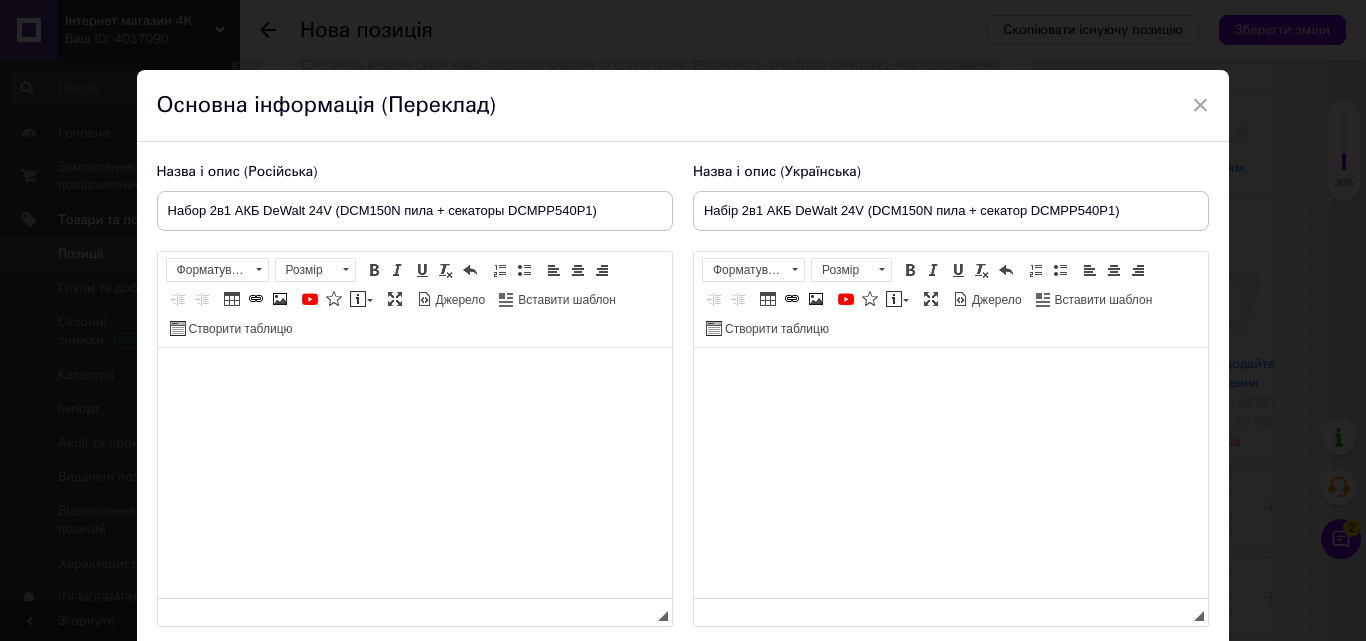 click at bounding box center (414, 378) 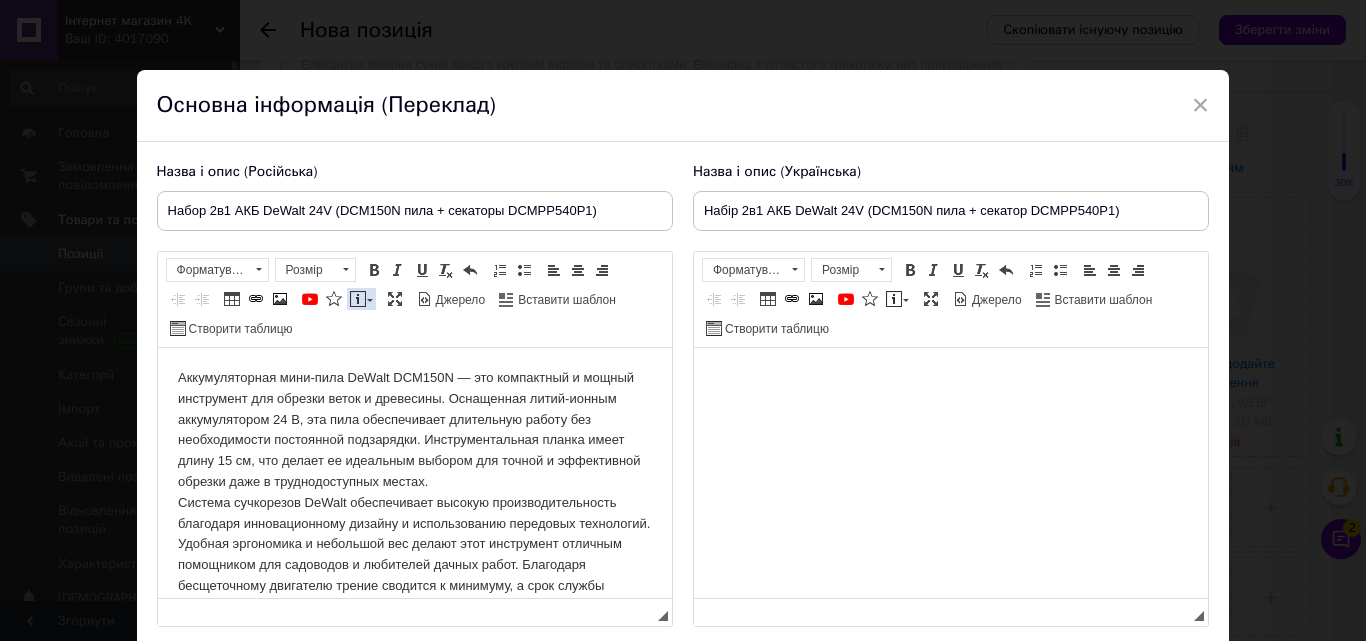 scroll, scrollTop: 1659, scrollLeft: 0, axis: vertical 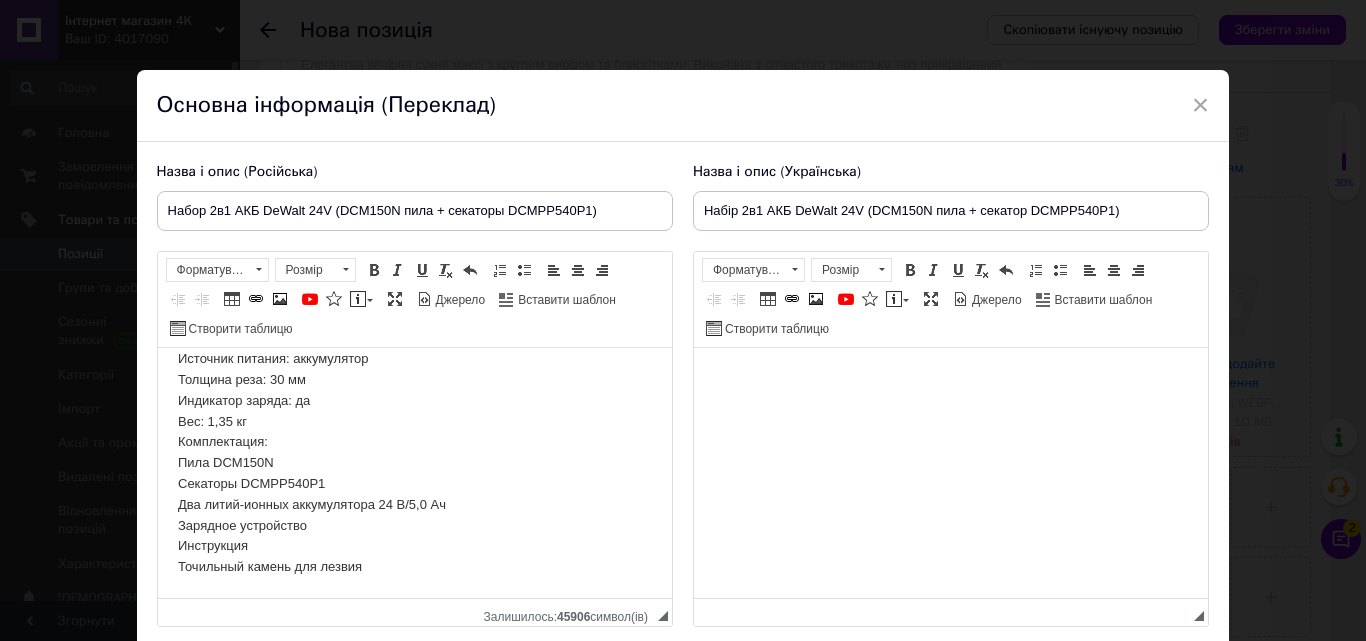 click at bounding box center [950, 378] 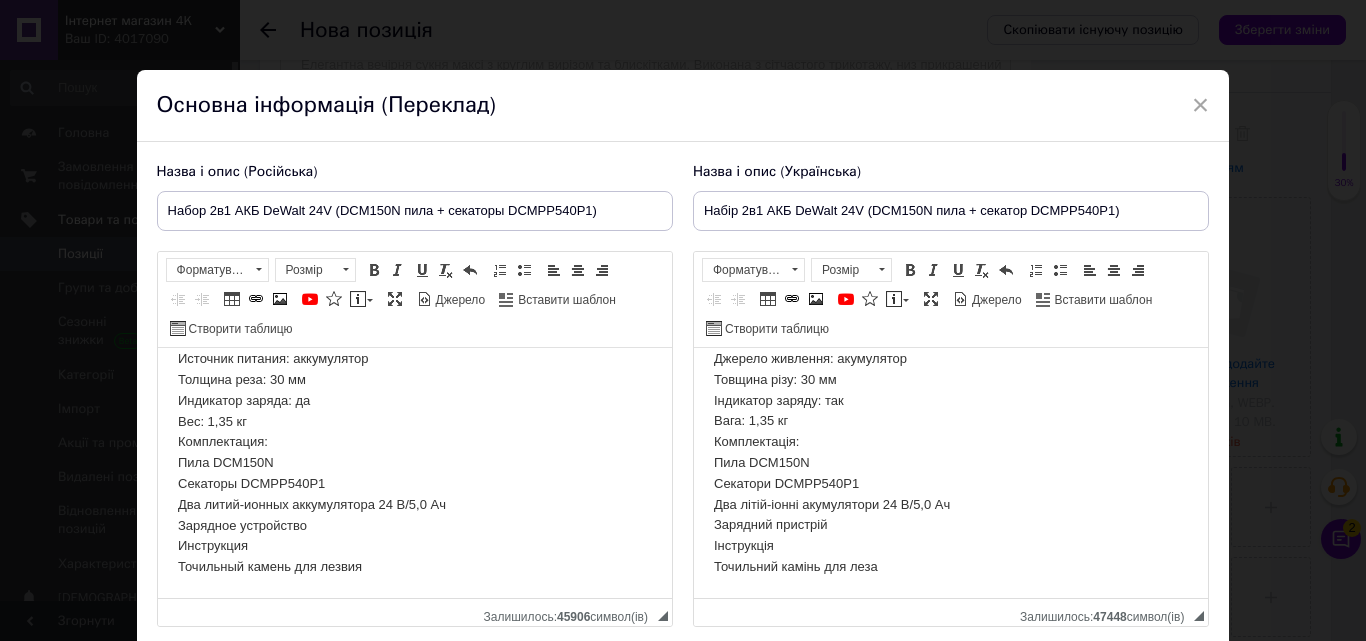 scroll, scrollTop: 1183, scrollLeft: 0, axis: vertical 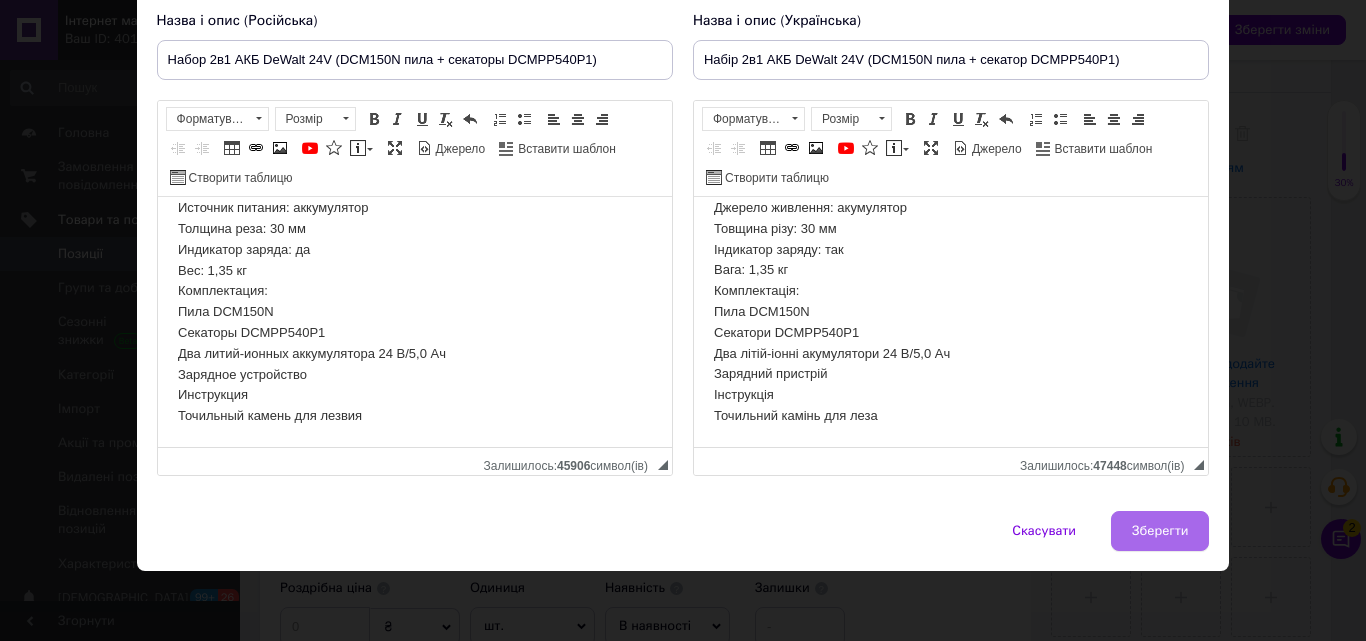 click on "Зберегти" at bounding box center [1160, 531] 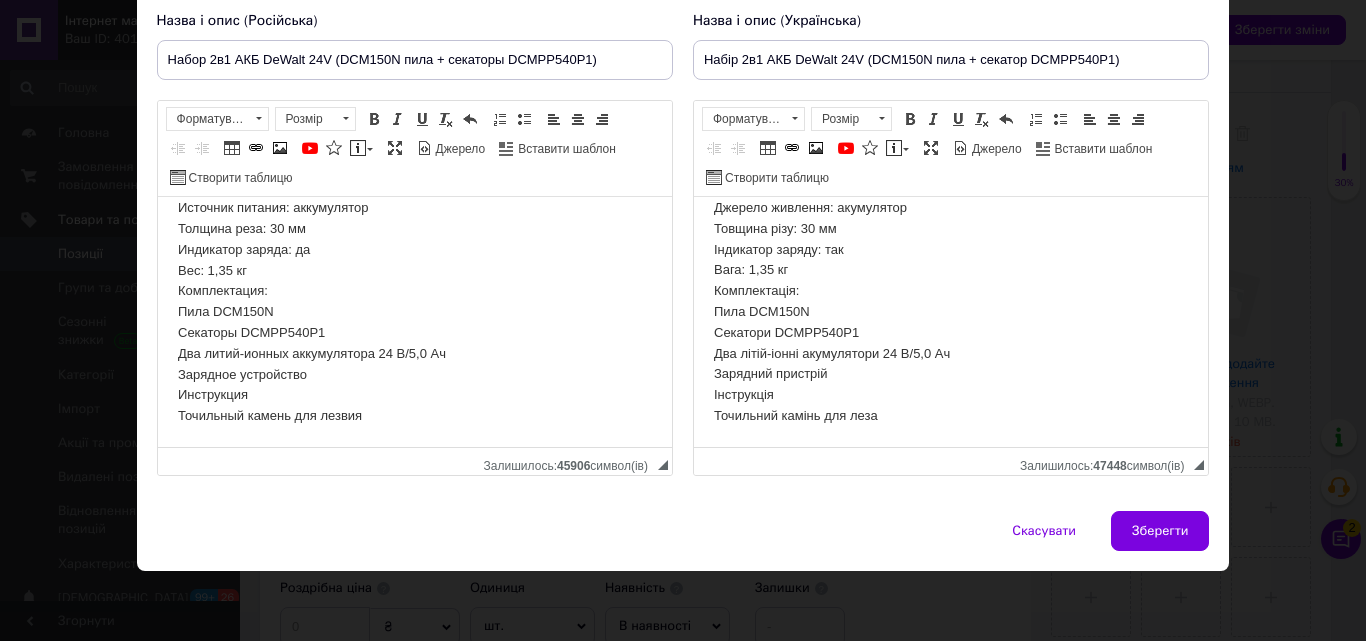 type on "Набор 2в1 АКБ DeWalt 24V (DCM150N пила + секаторы DCMPP540P1)" 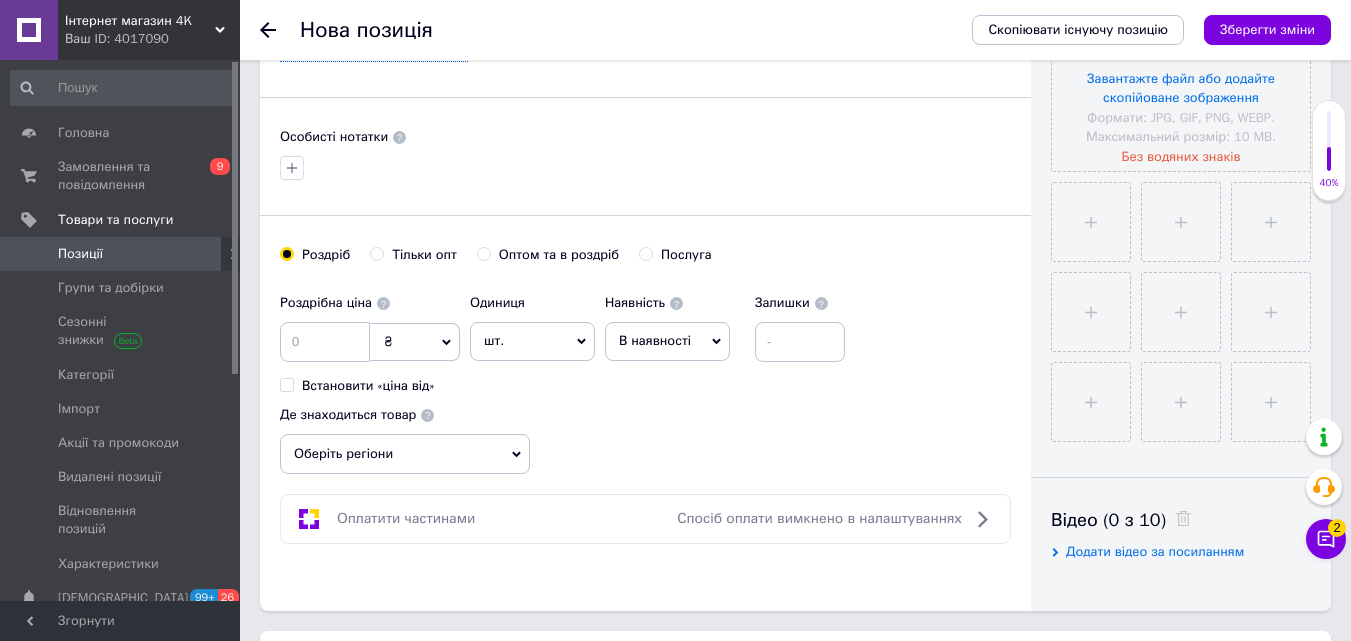 scroll, scrollTop: 700, scrollLeft: 0, axis: vertical 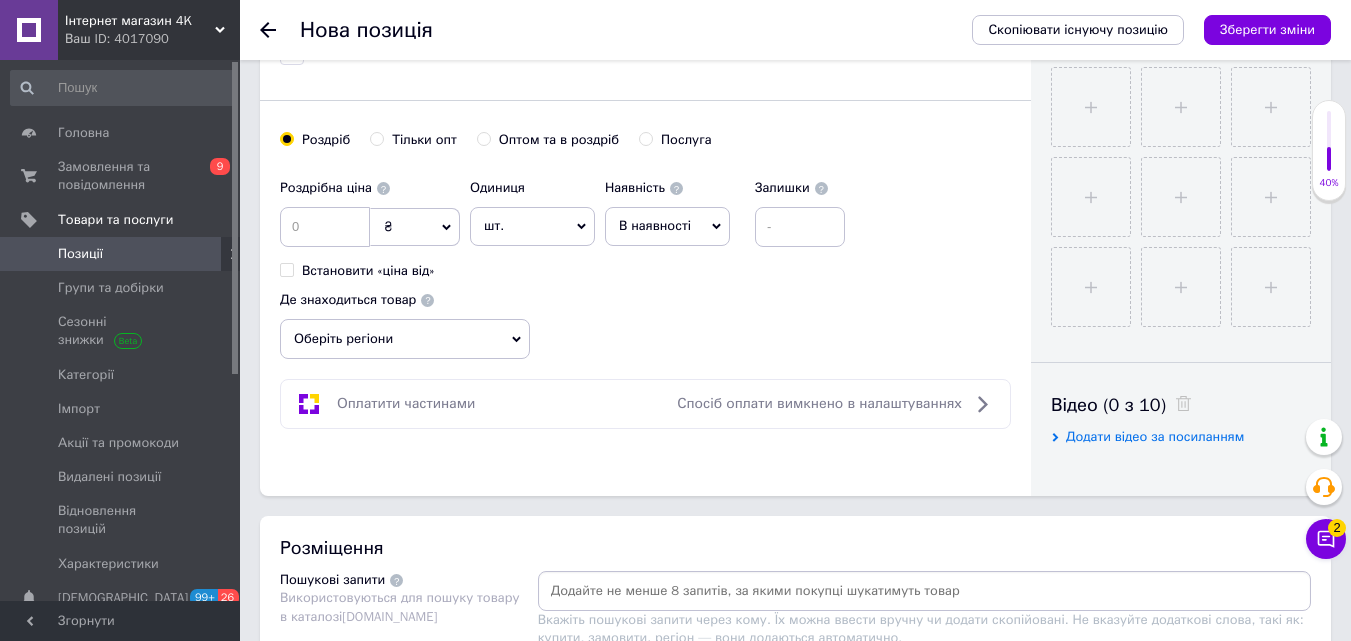 drag, startPoint x: 313, startPoint y: 203, endPoint x: 327, endPoint y: 229, distance: 29.529646 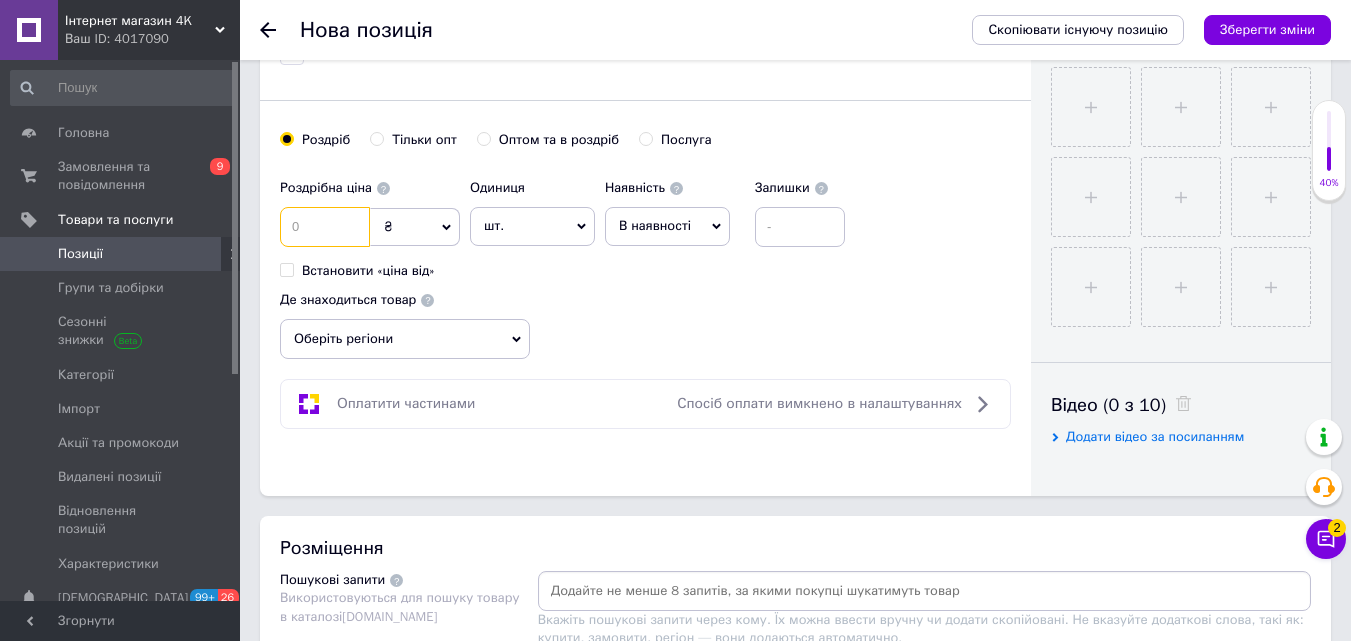 click at bounding box center [325, 227] 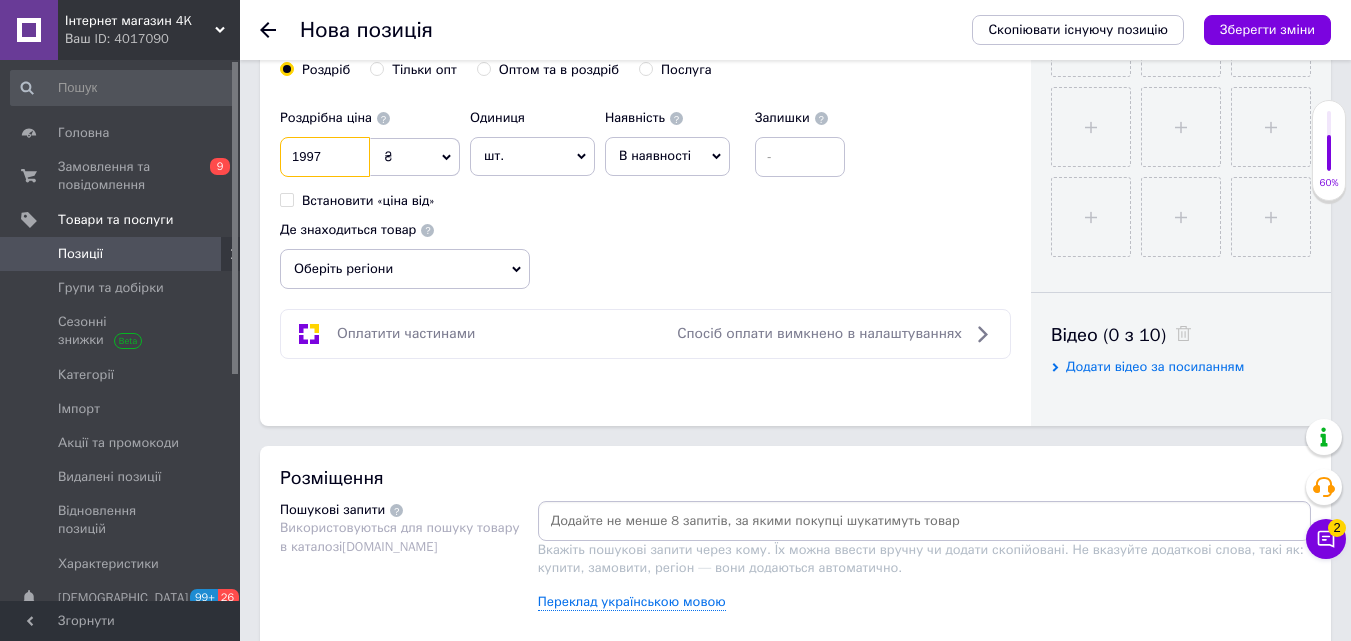 scroll, scrollTop: 800, scrollLeft: 0, axis: vertical 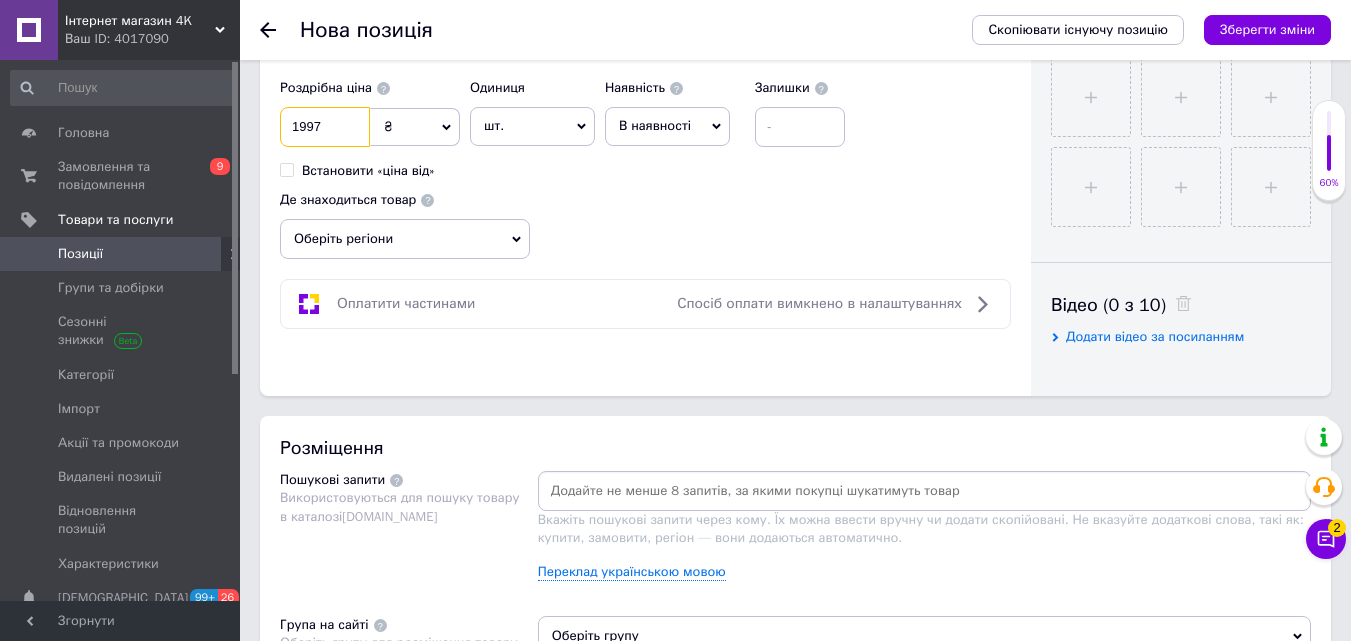 type on "1997" 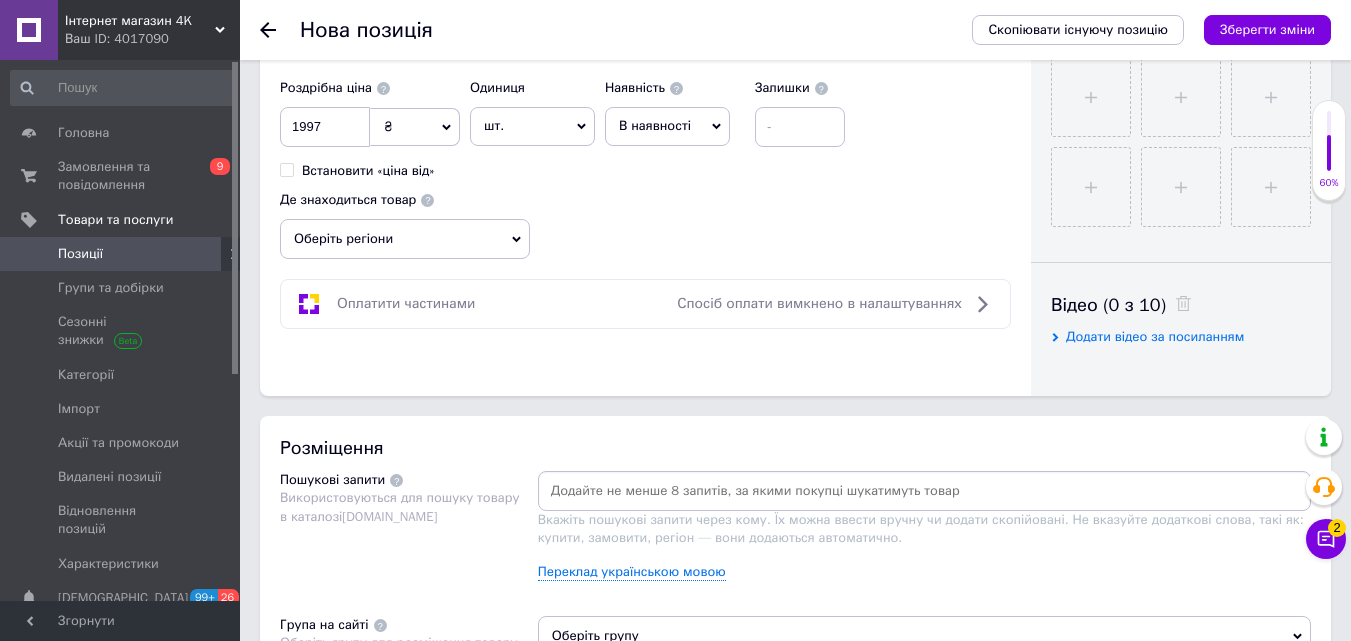 click on "Оберіть регіони" at bounding box center [405, 239] 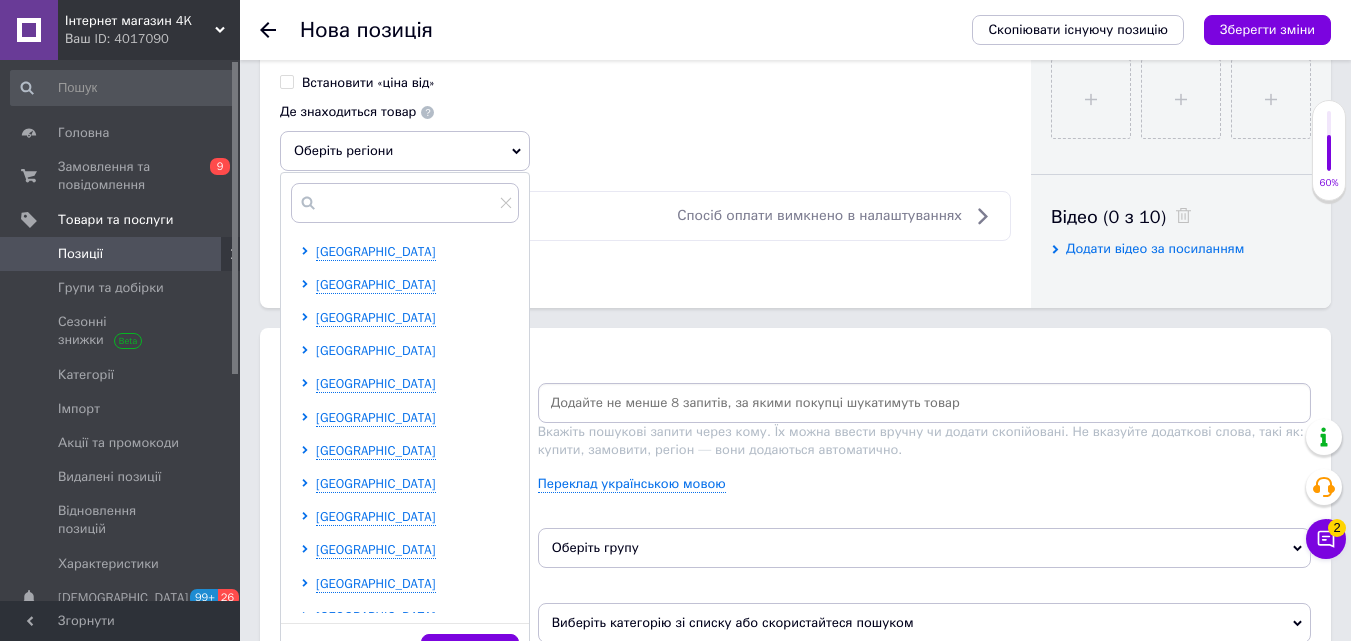 scroll, scrollTop: 900, scrollLeft: 0, axis: vertical 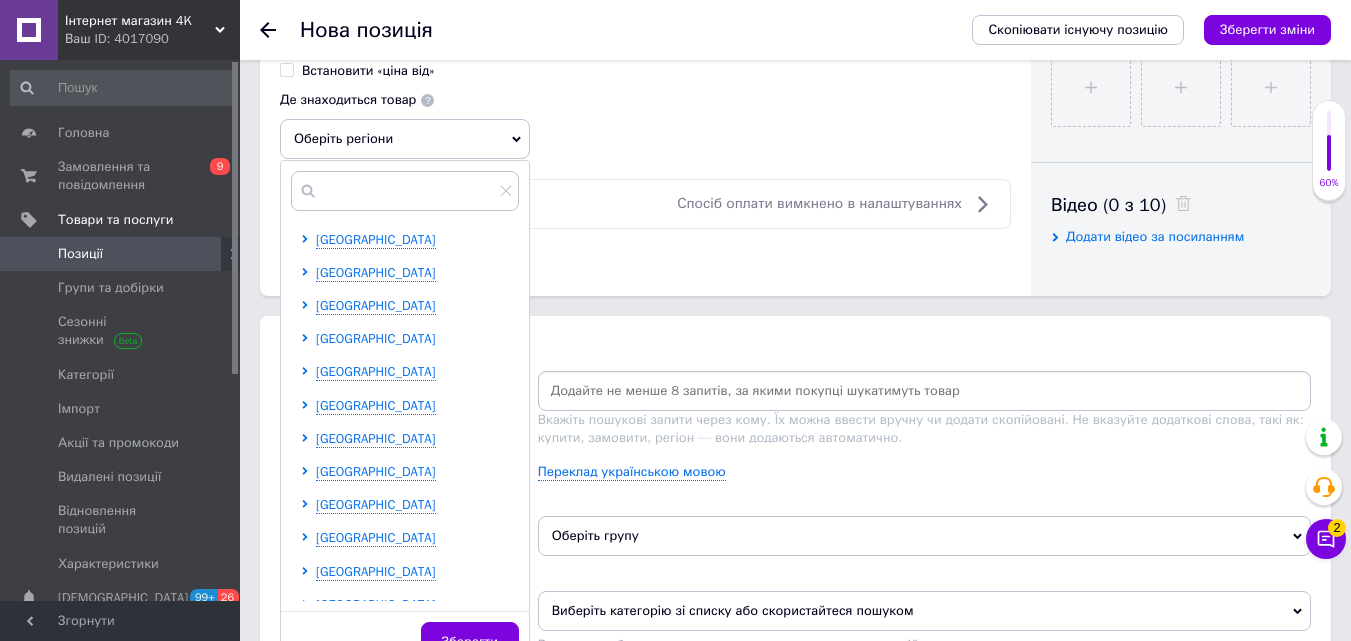 click on "[GEOGRAPHIC_DATA]" at bounding box center (376, 338) 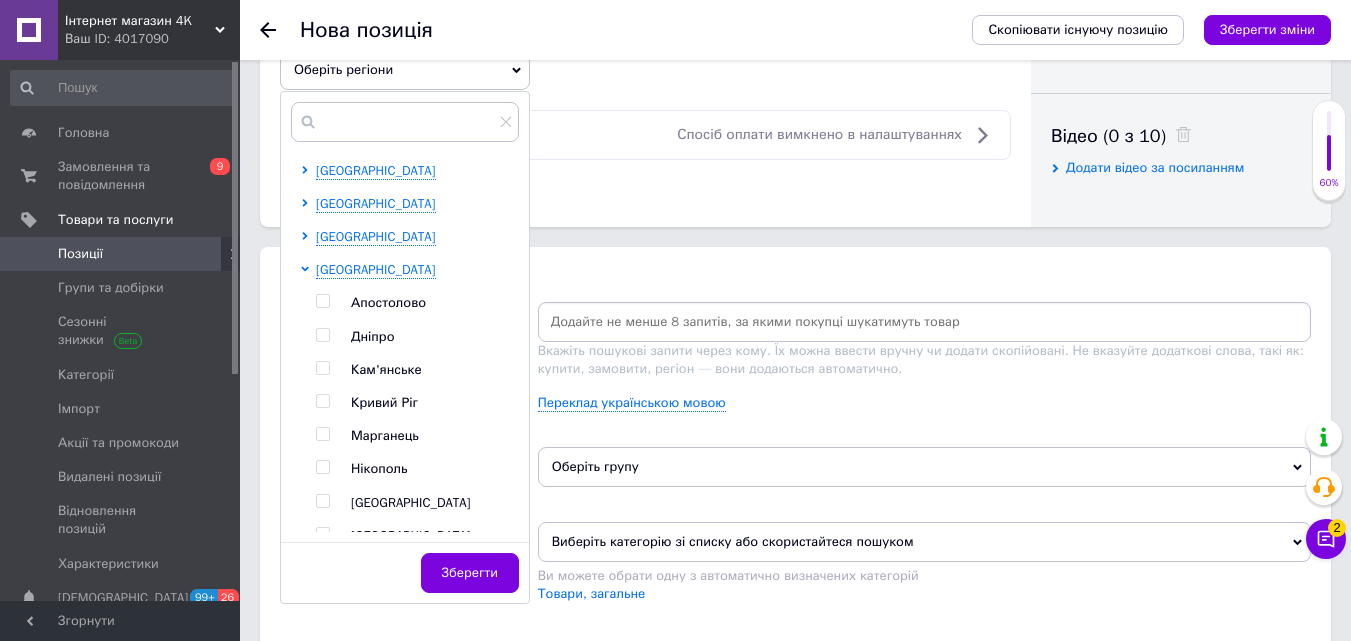 scroll, scrollTop: 1100, scrollLeft: 0, axis: vertical 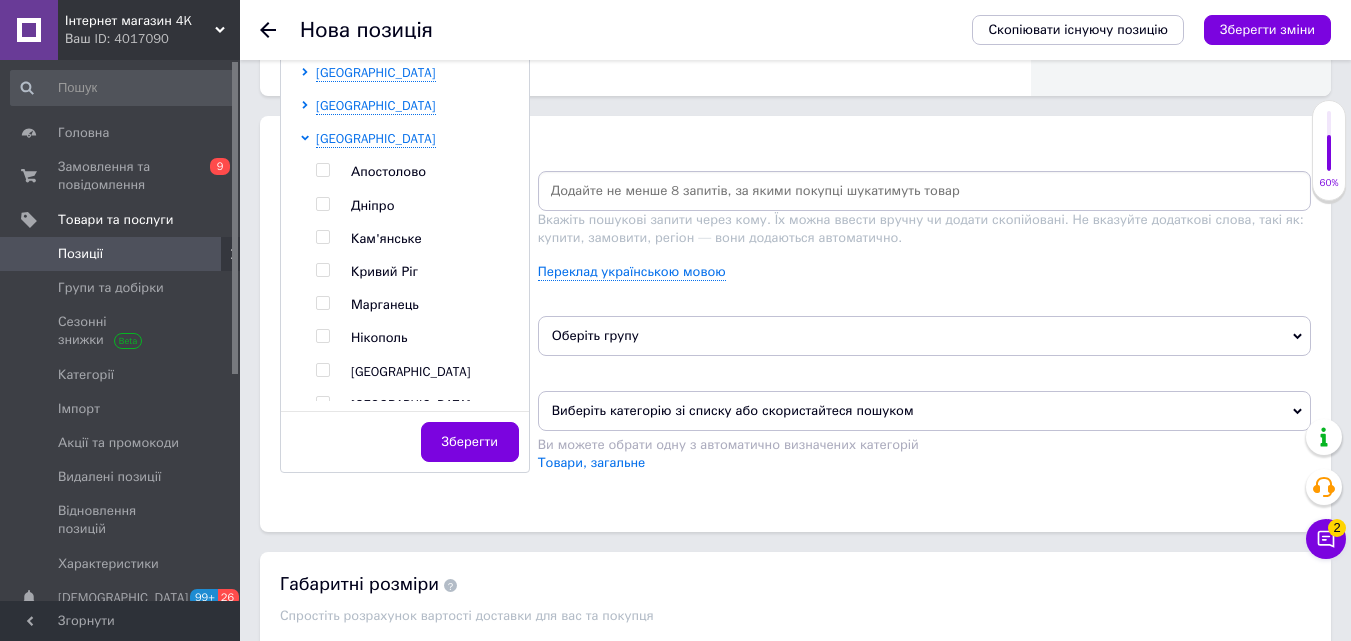 click at bounding box center (322, 204) 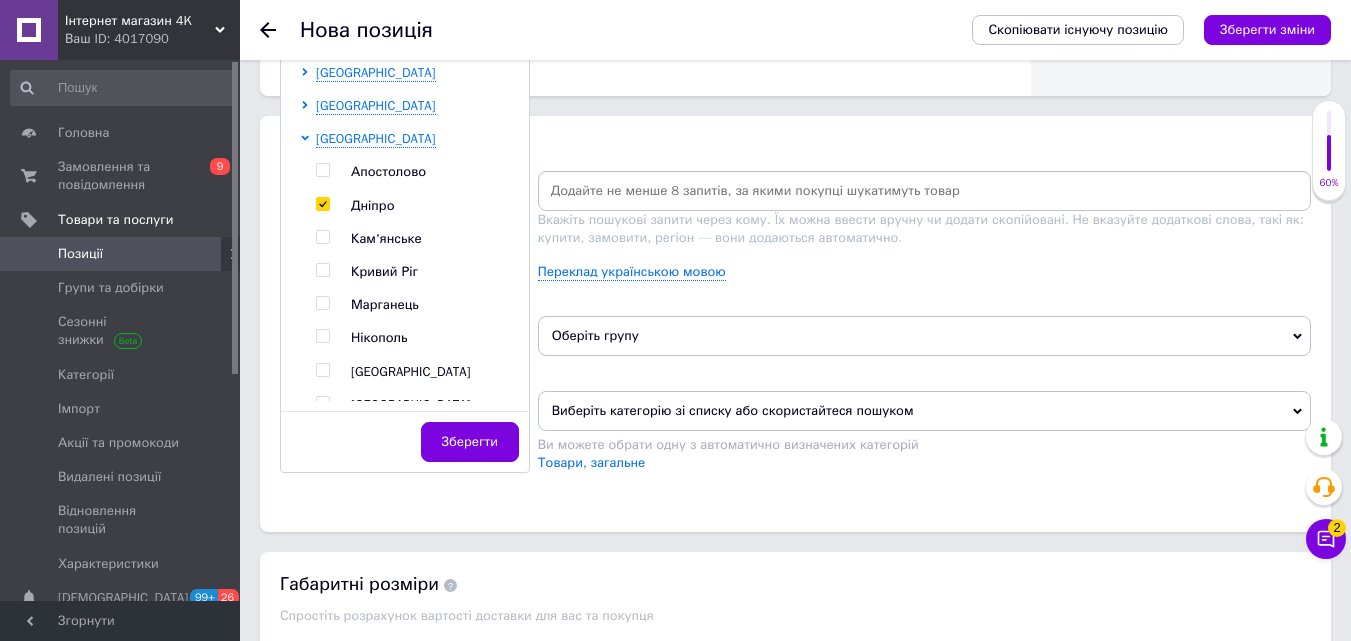 checkbox on "true" 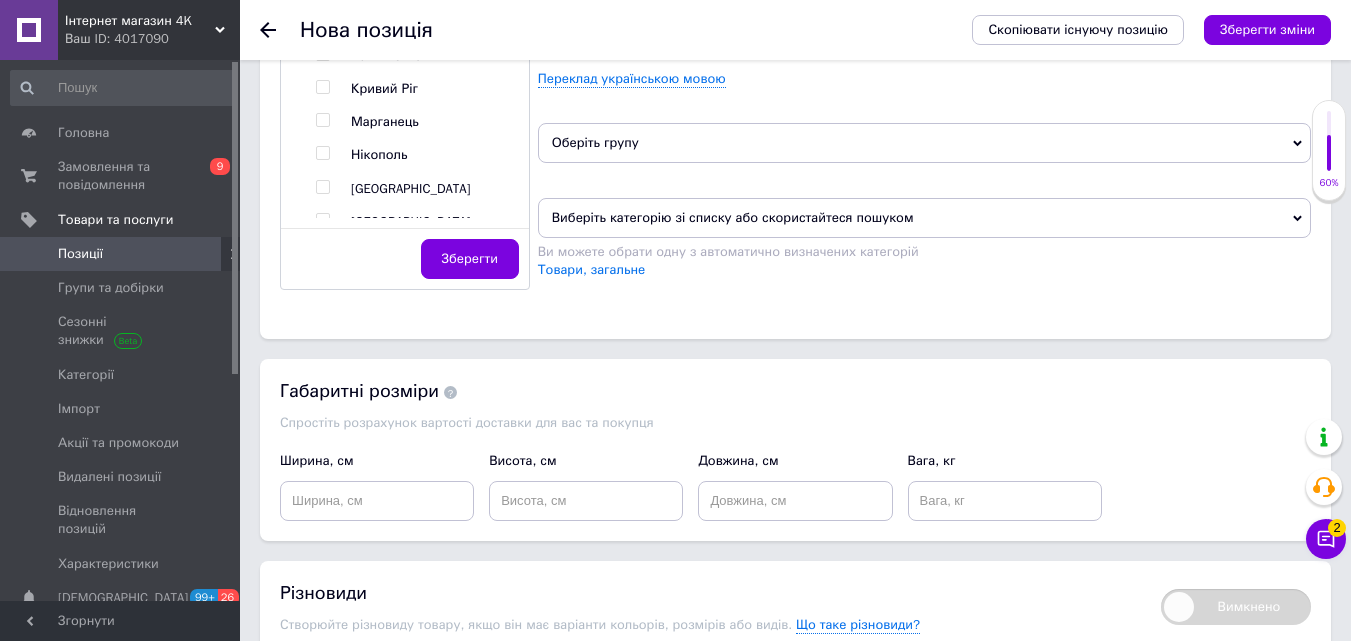 scroll, scrollTop: 1310, scrollLeft: 0, axis: vertical 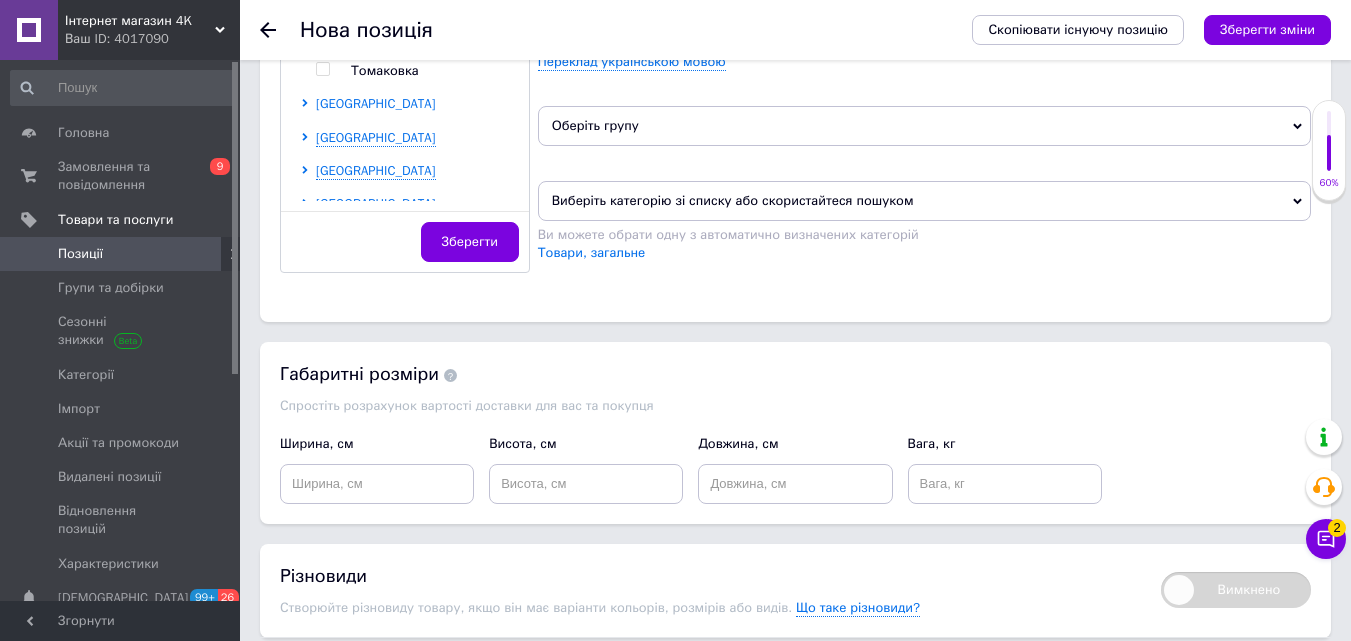 click on "[GEOGRAPHIC_DATA]" at bounding box center (376, 103) 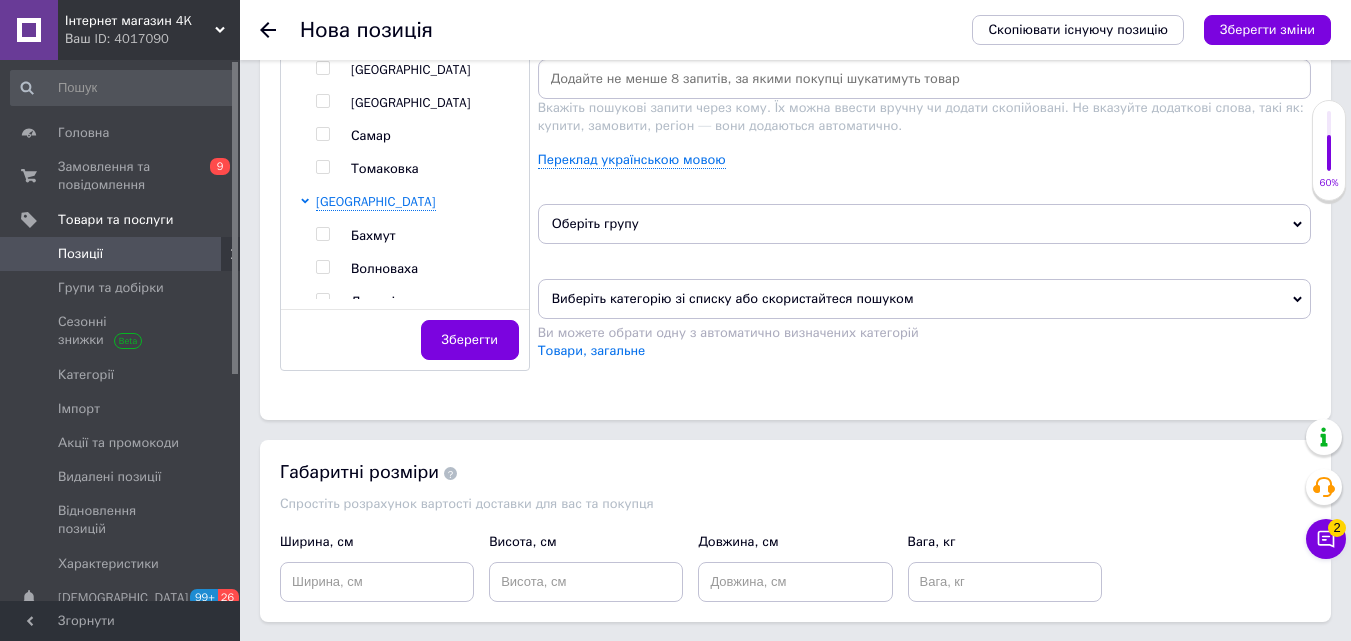 scroll, scrollTop: 1210, scrollLeft: 0, axis: vertical 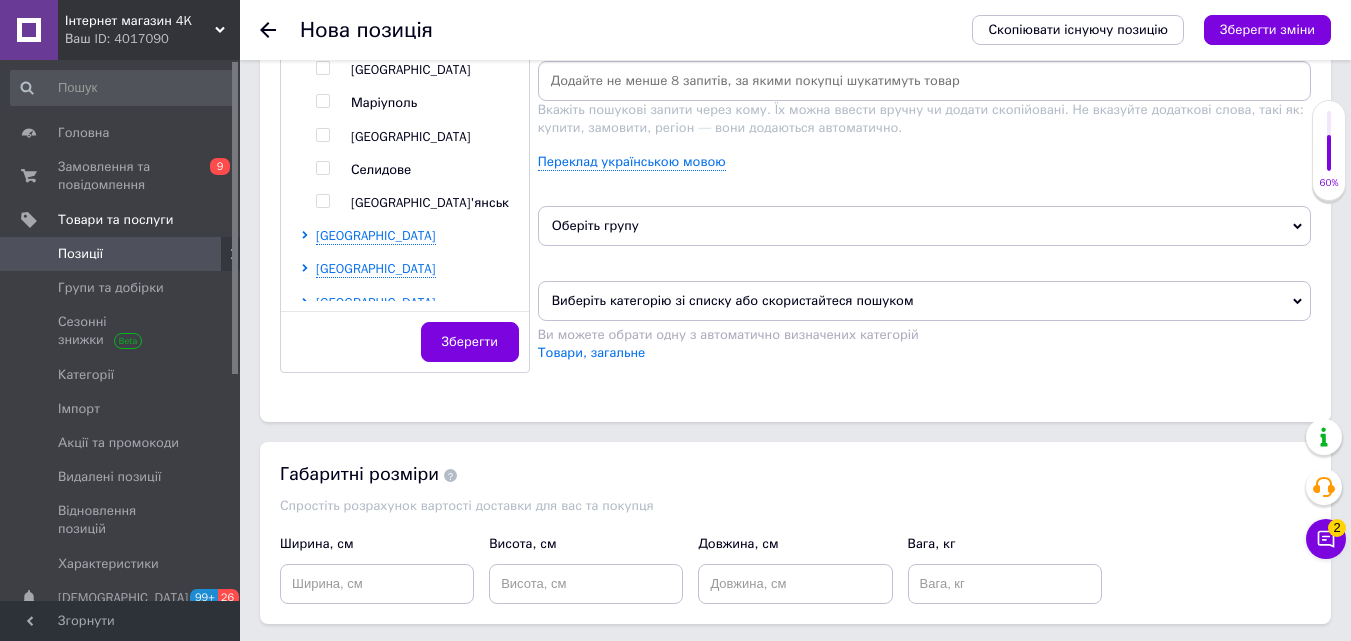 click at bounding box center (323, 201) 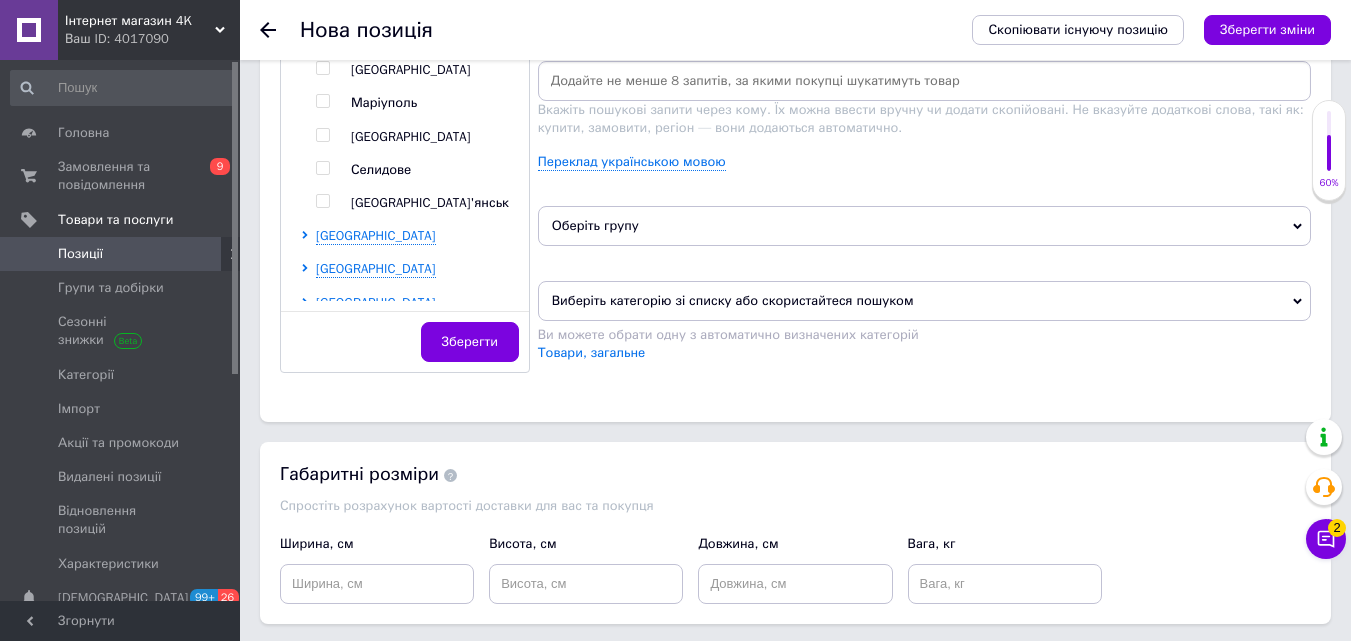 click at bounding box center (322, 201) 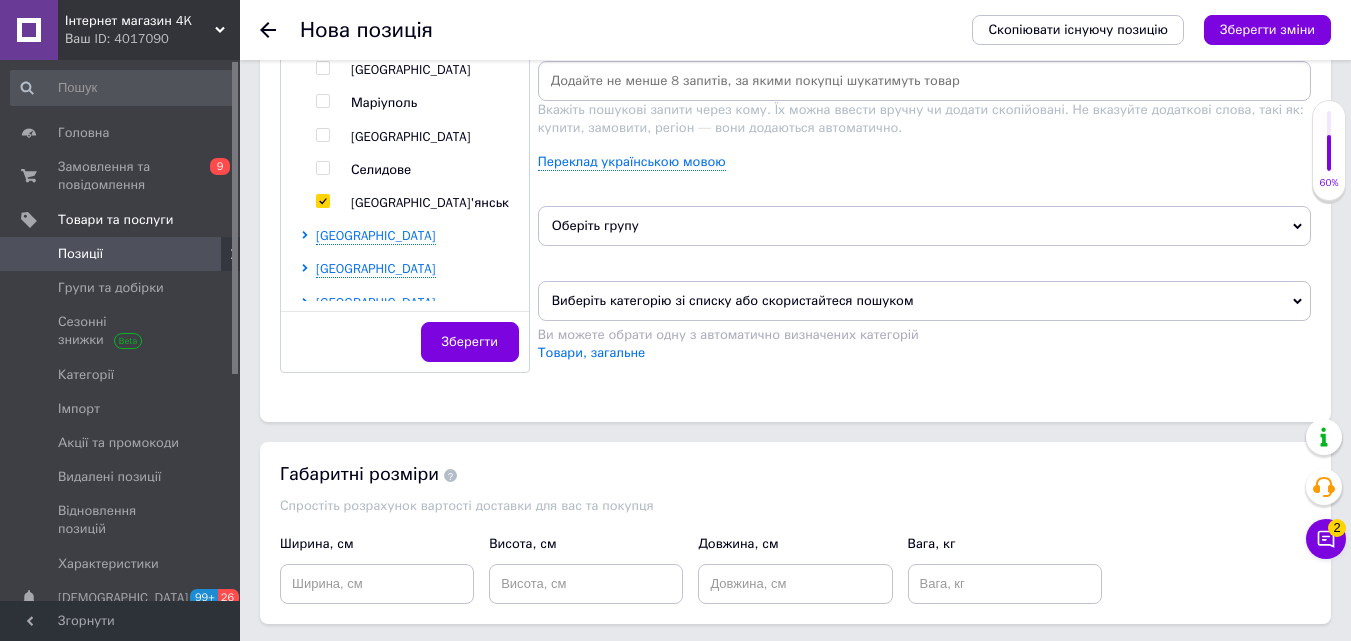 checkbox on "true" 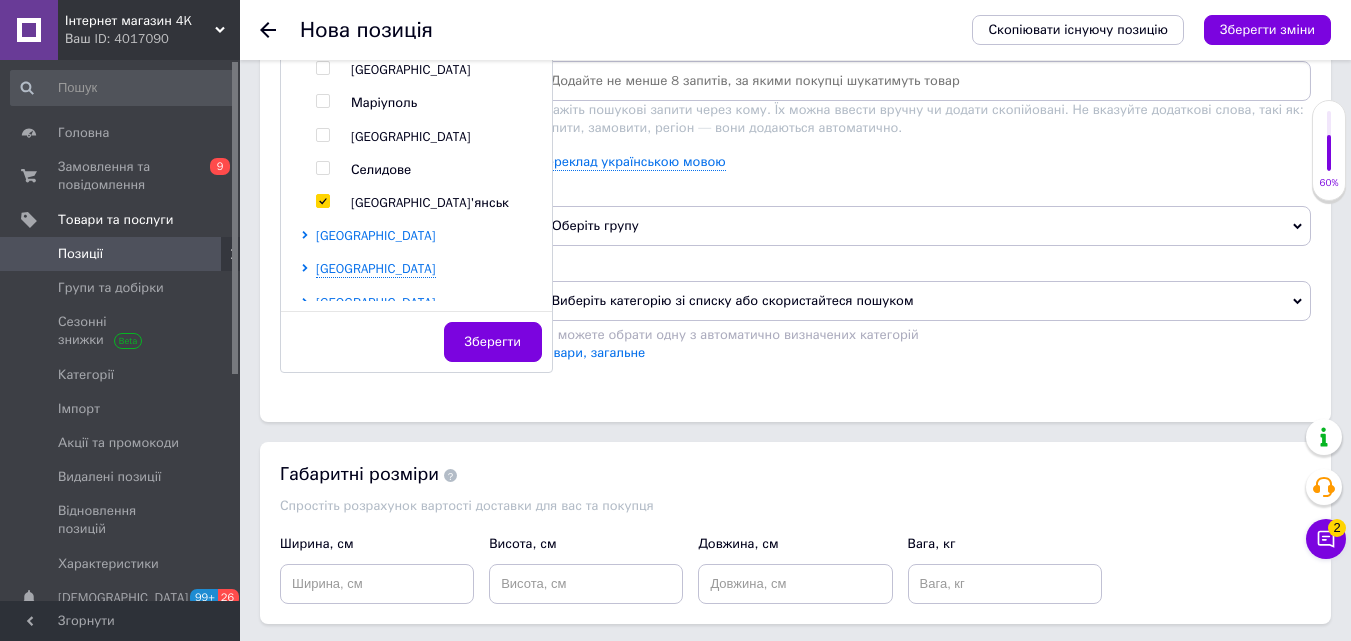 click on "[GEOGRAPHIC_DATA]" at bounding box center [376, 235] 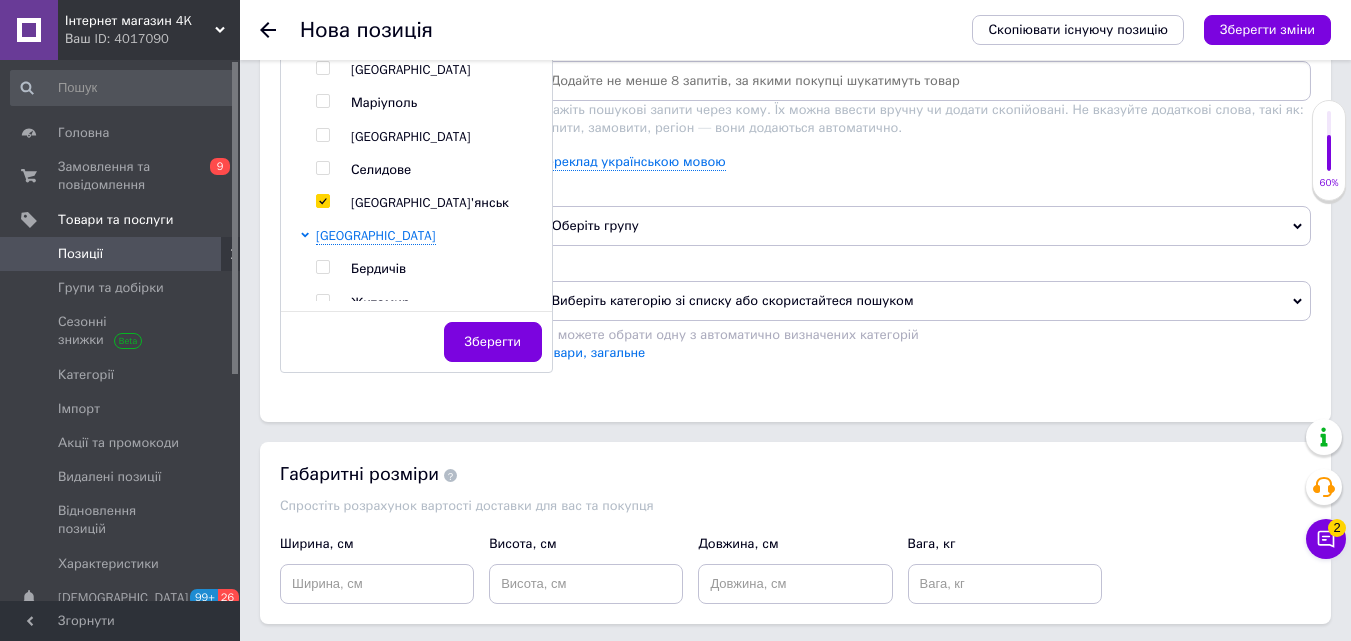 scroll, scrollTop: 600, scrollLeft: 0, axis: vertical 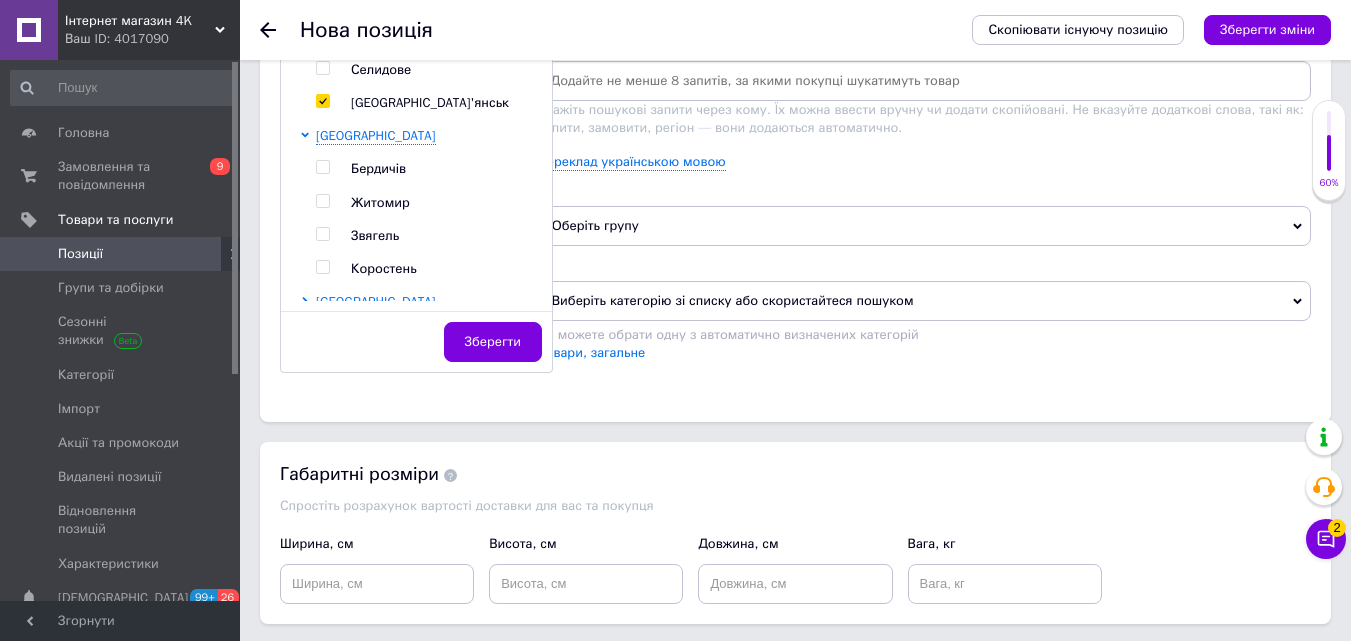 click at bounding box center (343, 169) 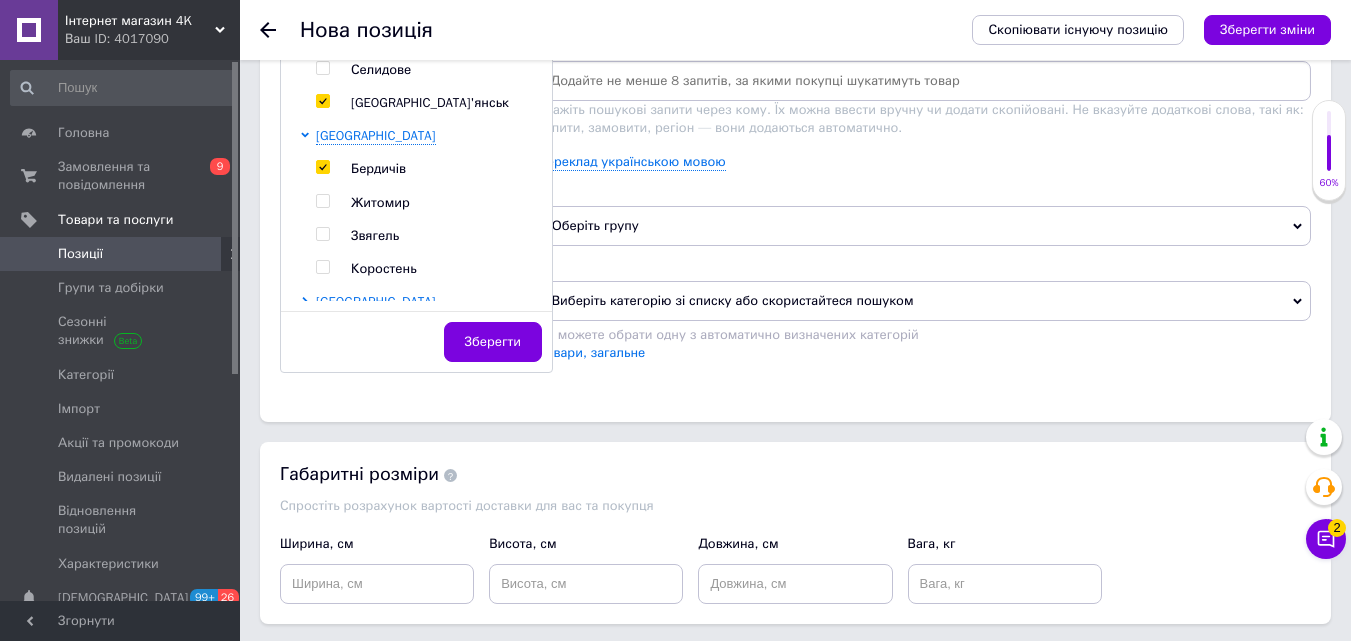 checkbox on "true" 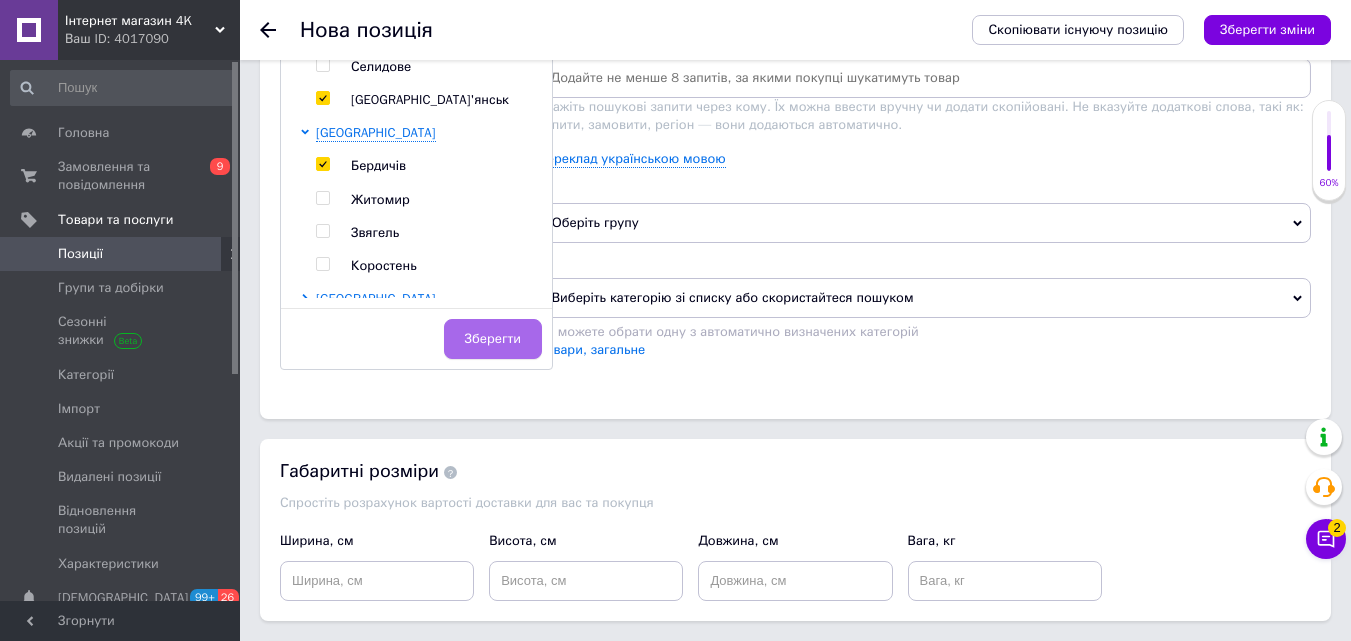 click on "Зберегти" at bounding box center [493, 339] 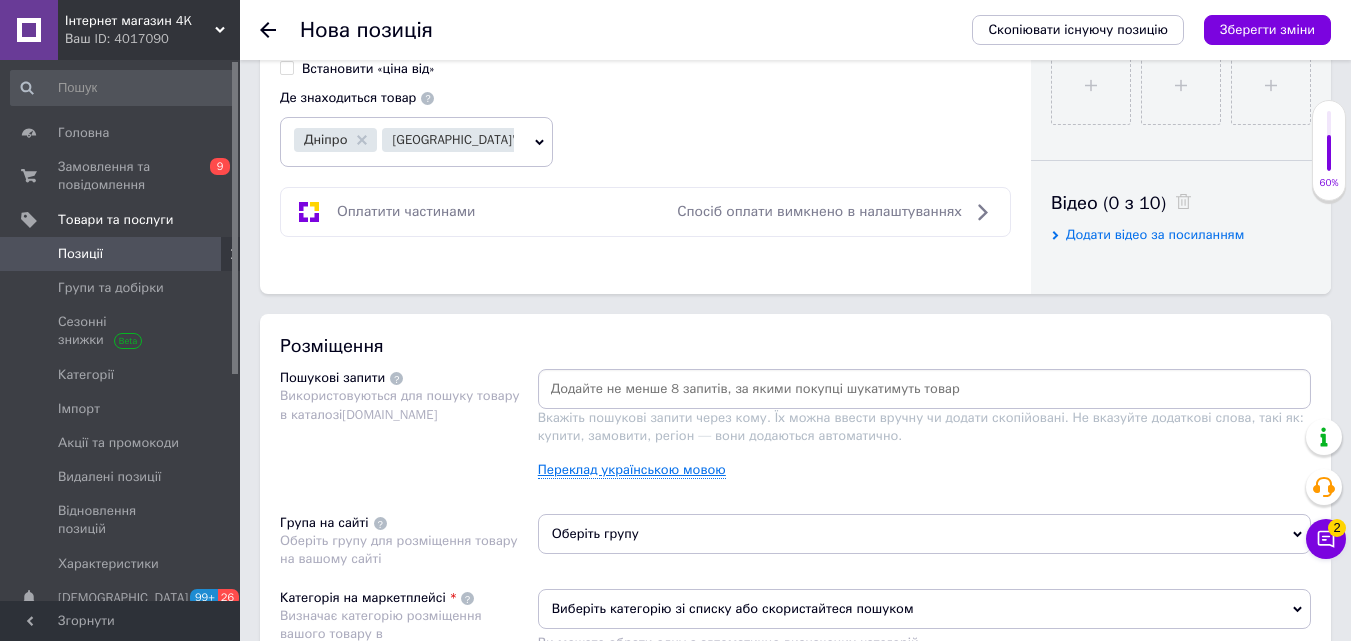 scroll, scrollTop: 913, scrollLeft: 0, axis: vertical 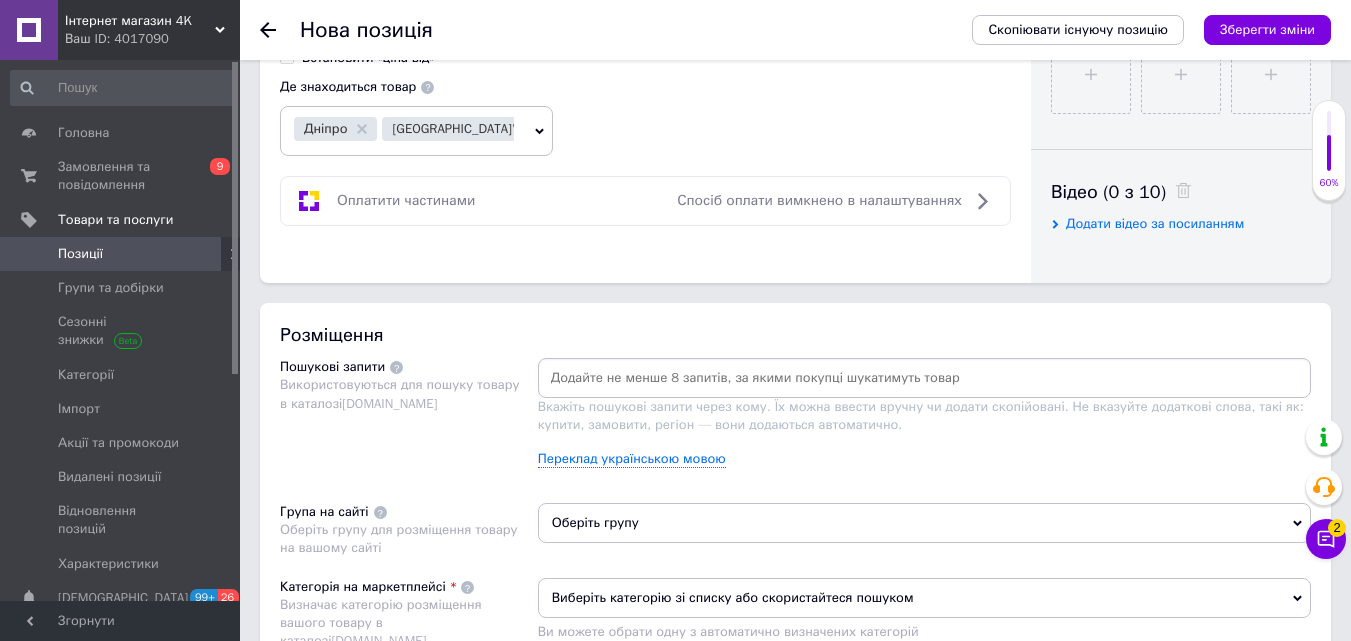 drag, startPoint x: 693, startPoint y: 393, endPoint x: 707, endPoint y: 370, distance: 26.925823 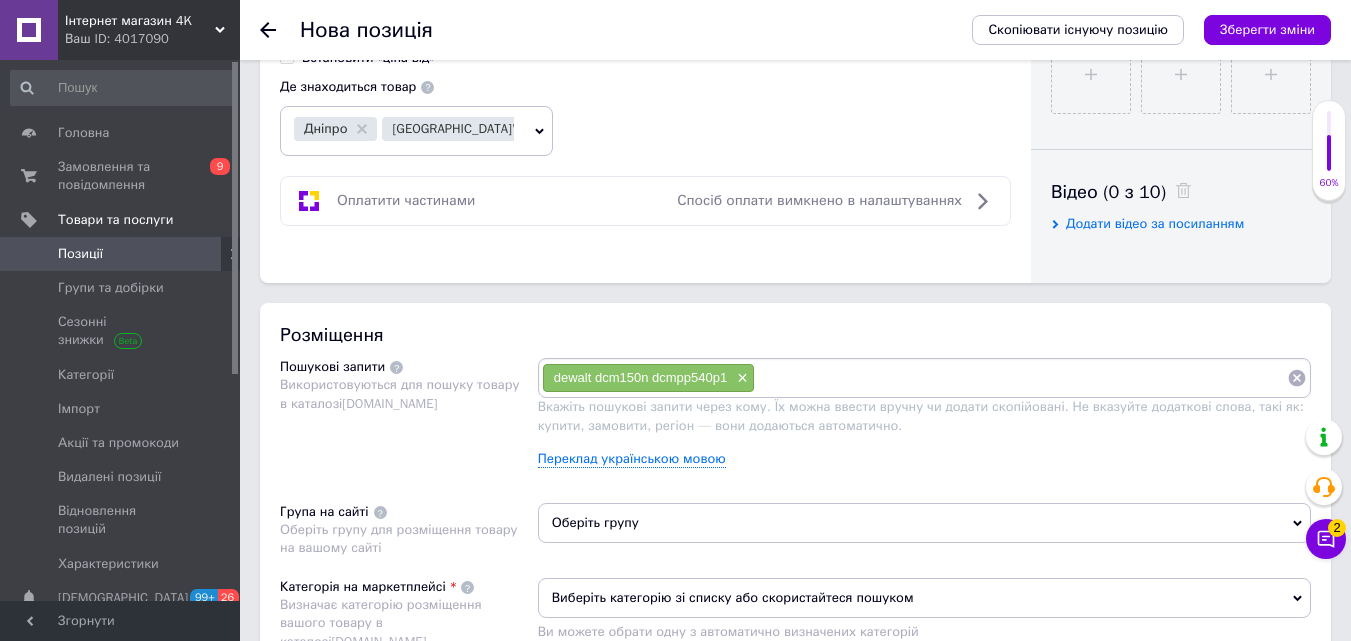 paste on "dewalt набір пила секатор" 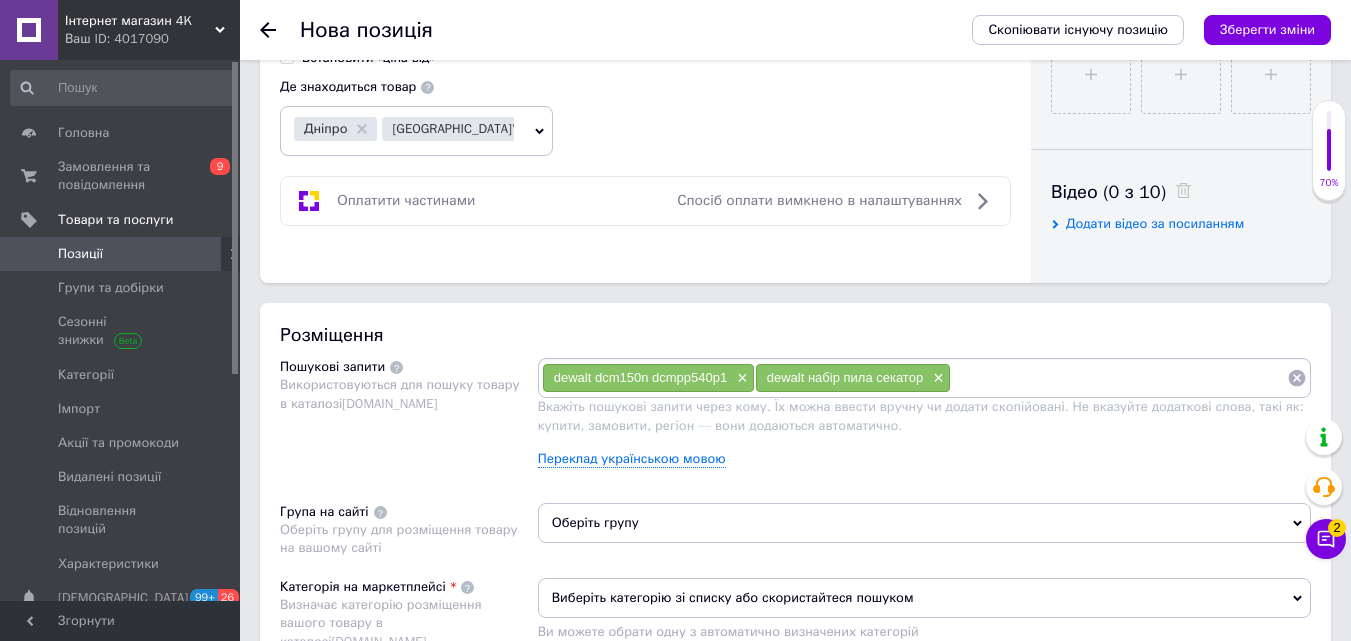 paste on "dewalt акумуляторний набір 2в1" 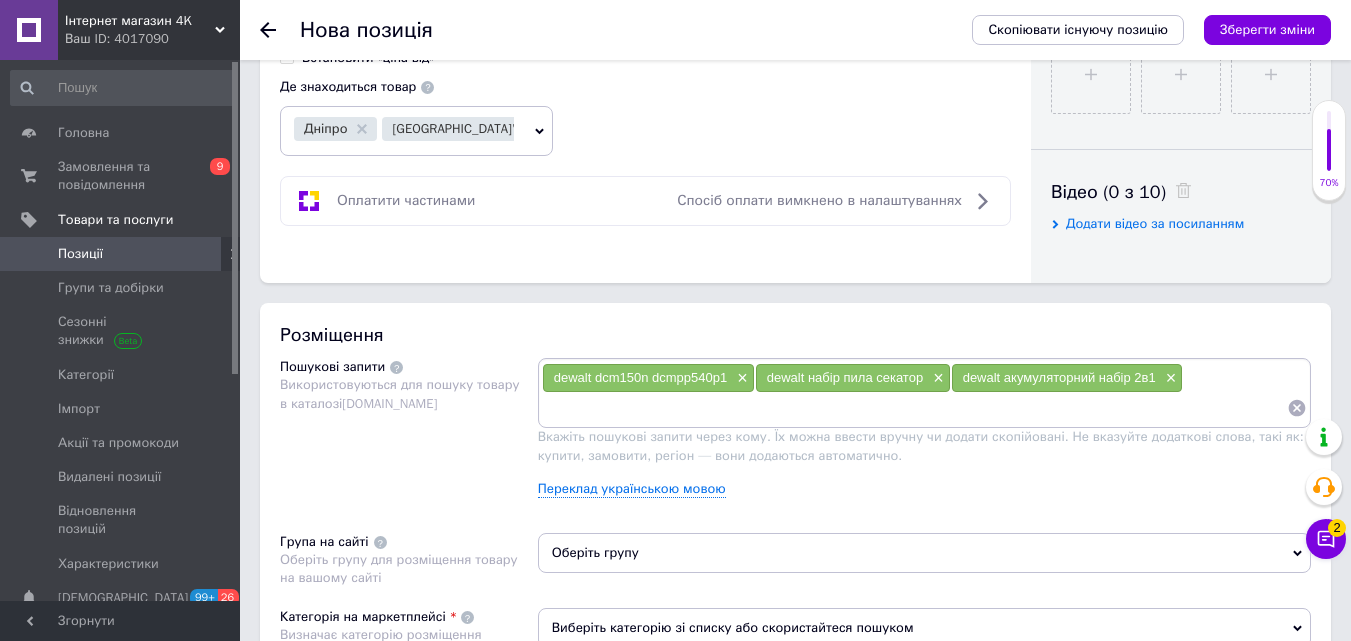 paste on "акумуляторна пила dewalt 24v" 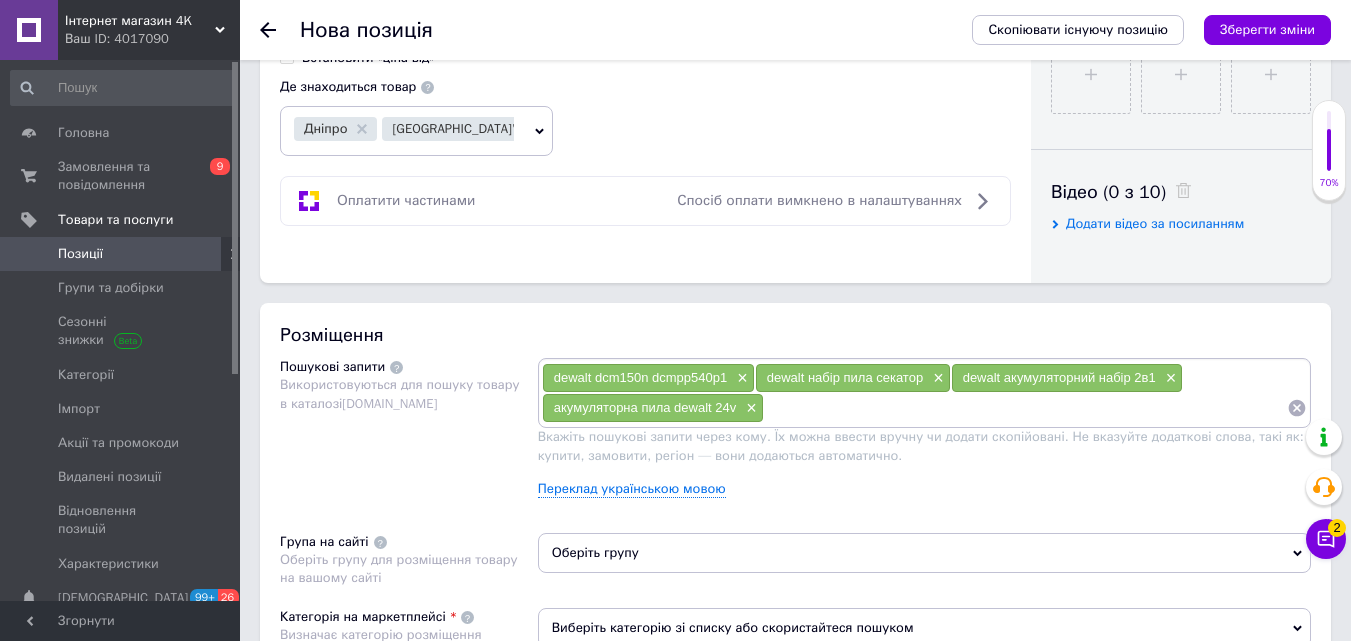 paste on "dewalt секатор акумуляторний" 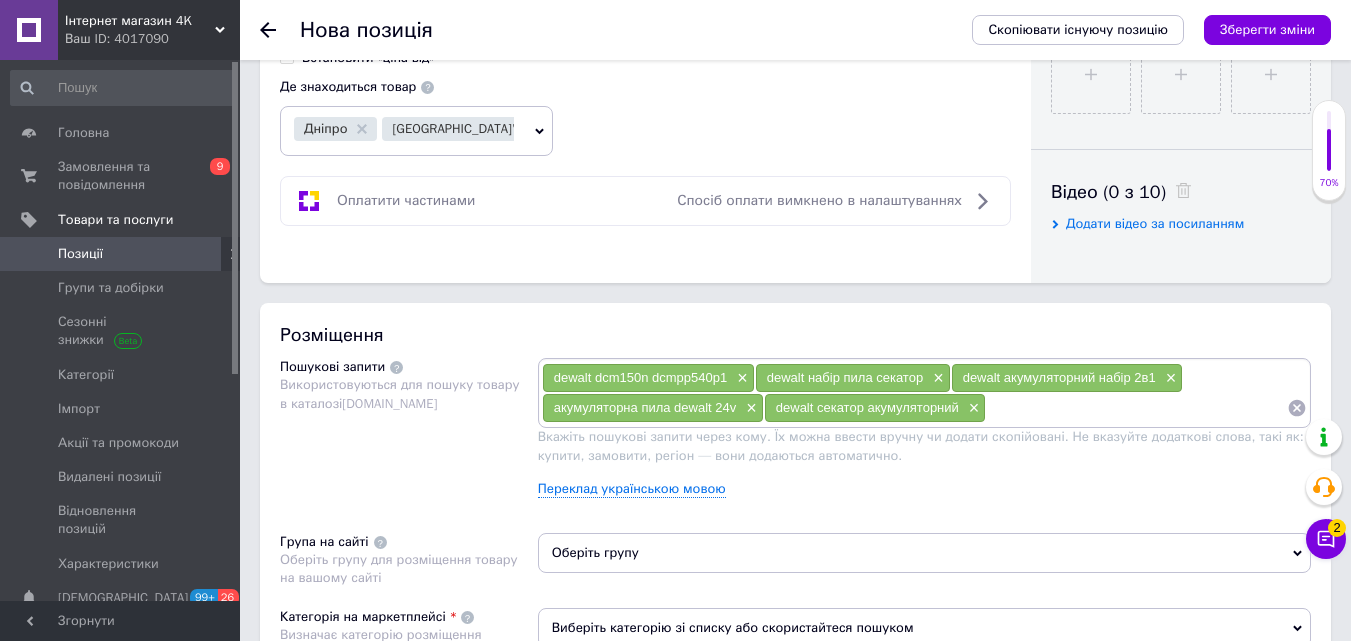 paste on "dewalt набір для обрізки" 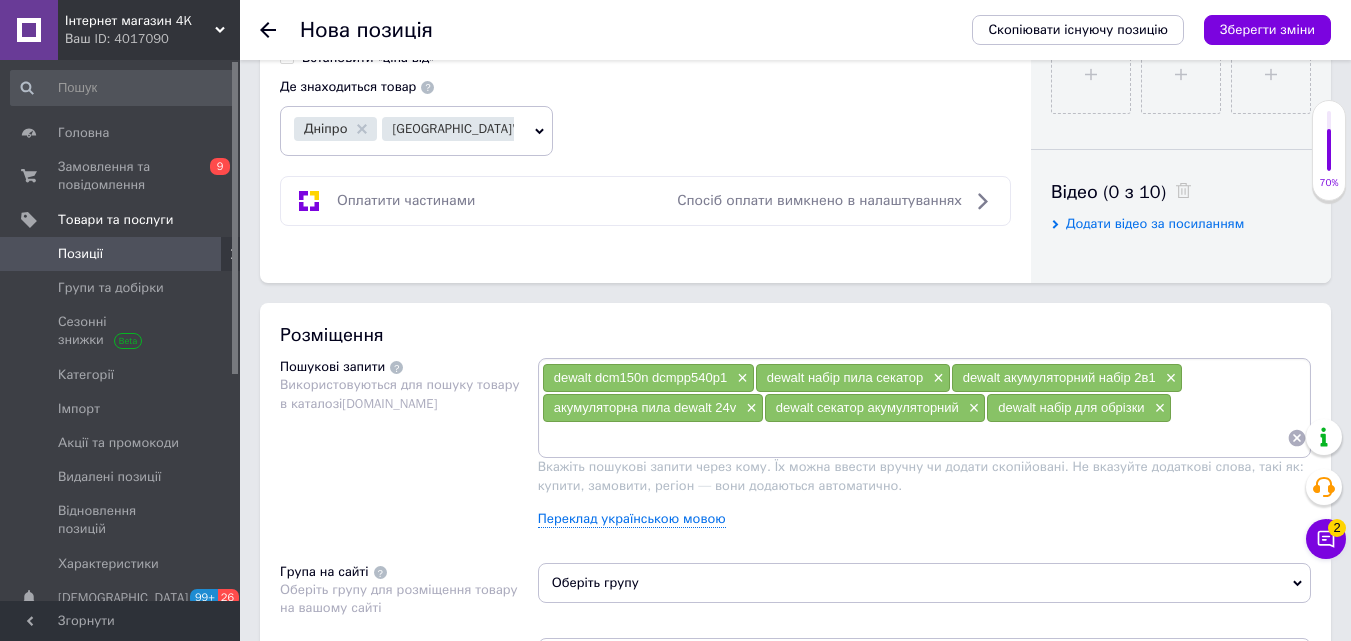 paste on "dewalt садовий набір акумуляторний" 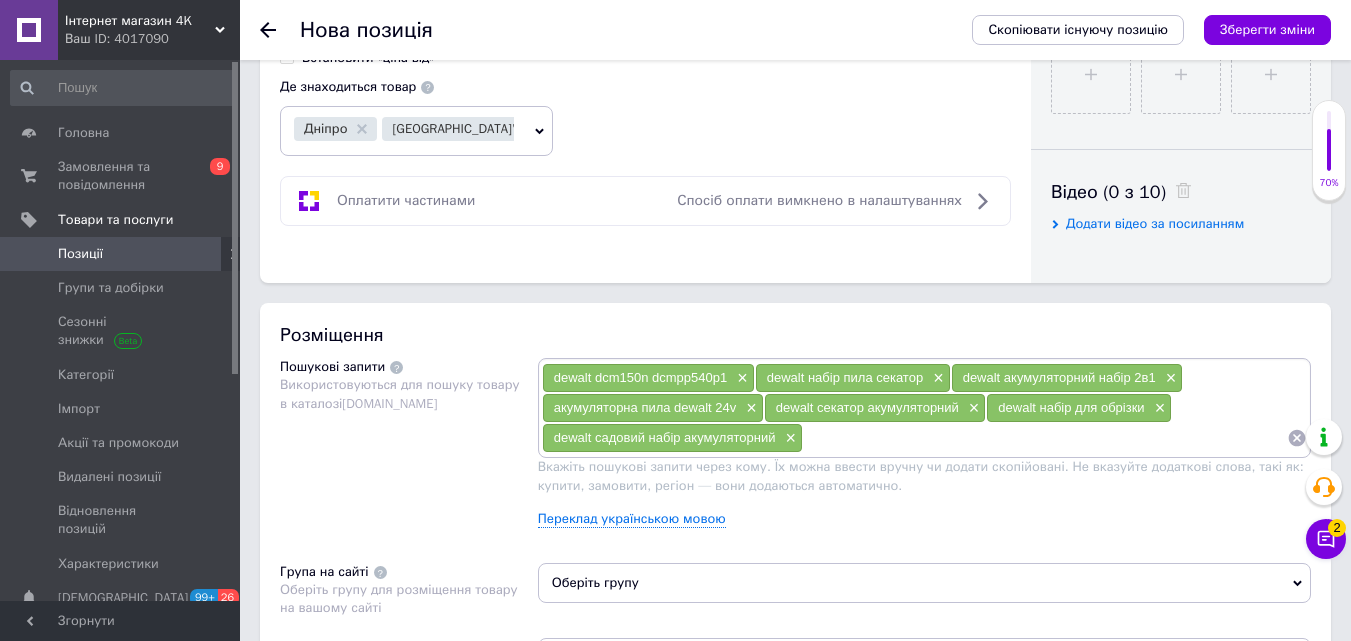 paste on "dewalt pruning set" 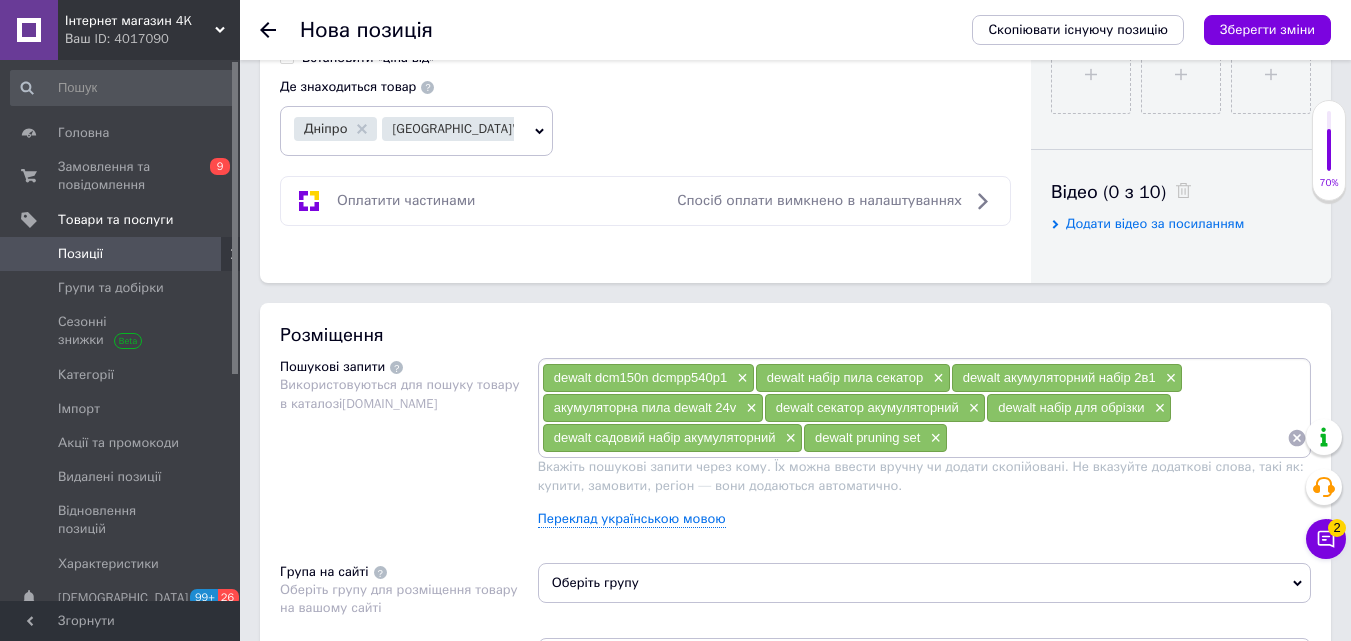 paste on "dewalt 2в1 для саду" 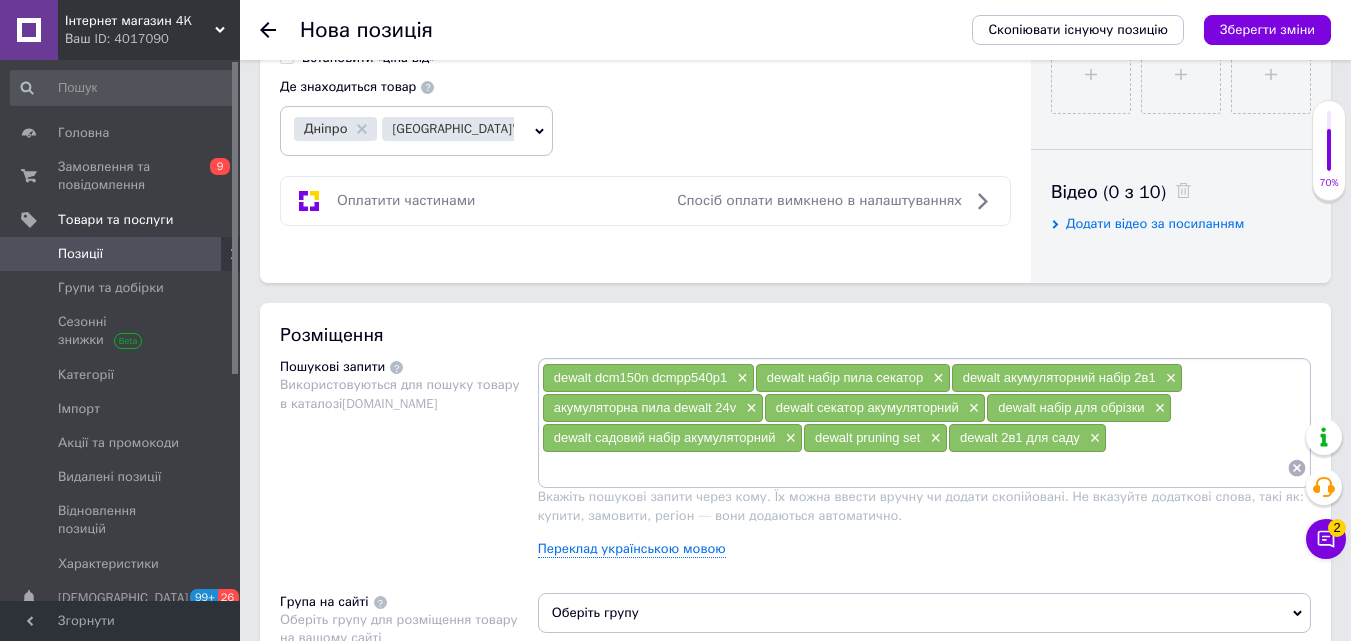 paste on "dewalt garden tool set" 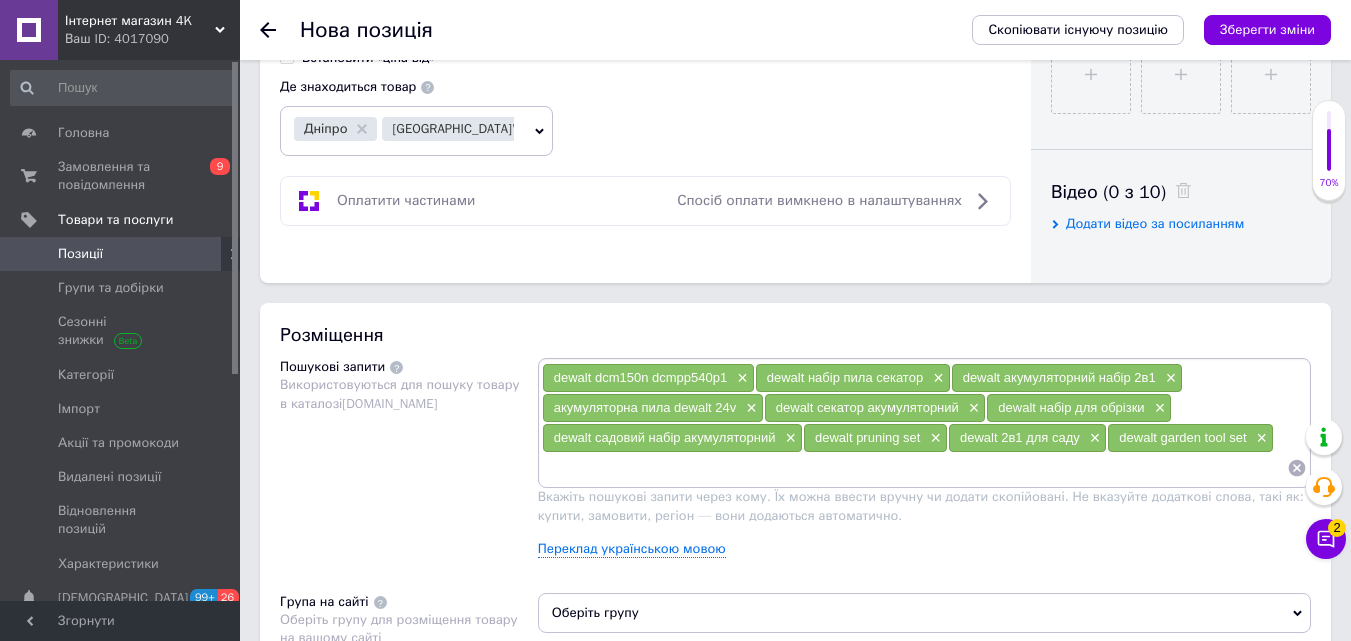 paste on "пила dewalt акумуляторна" 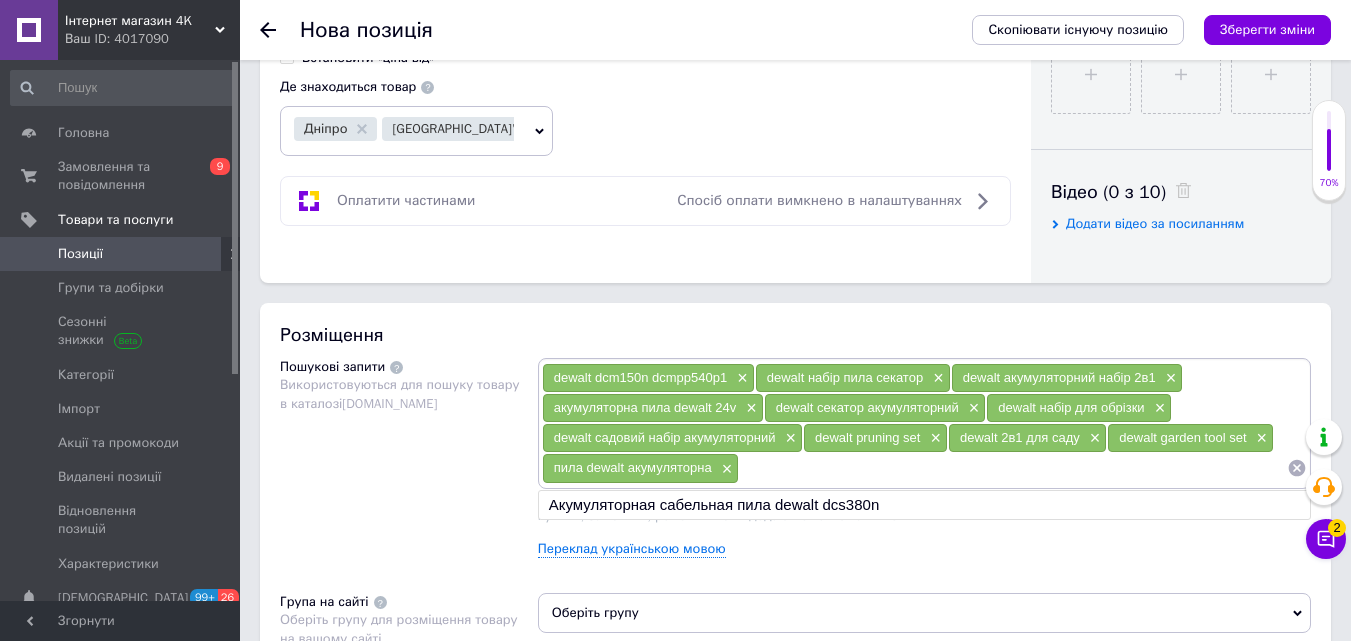 paste on "секатор dewalt акумуляторний 24v" 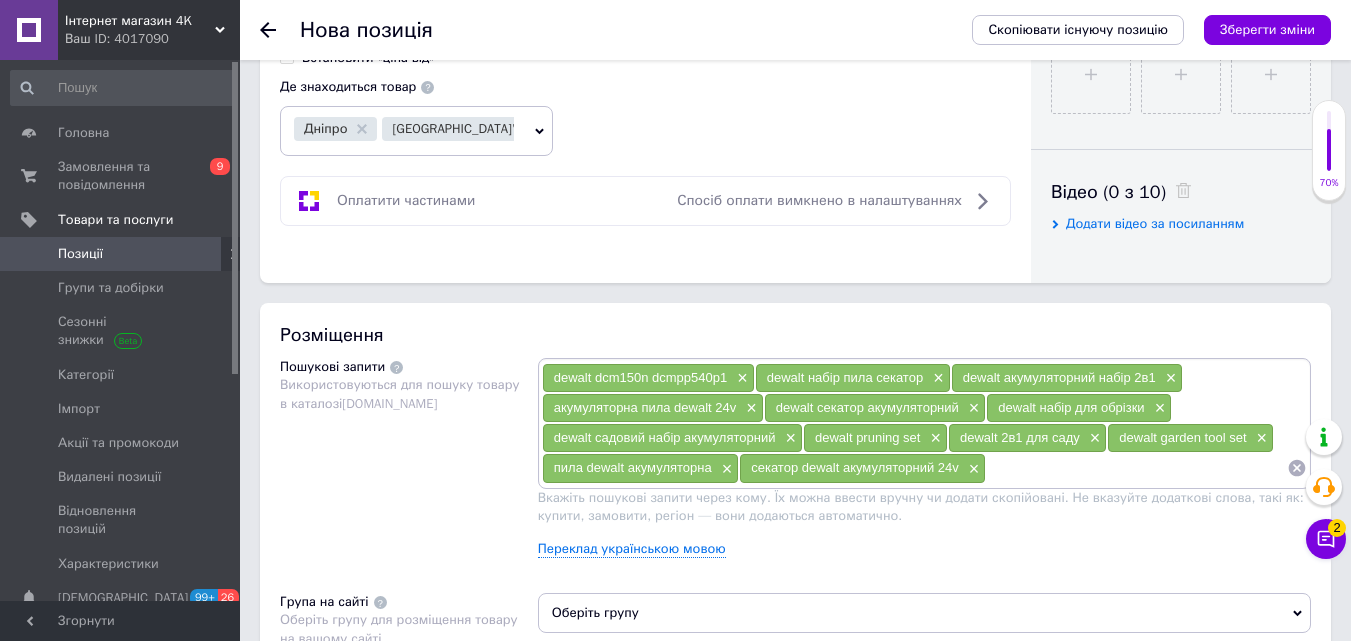 paste on "dewalt ланцюгова пила акумуляторна" 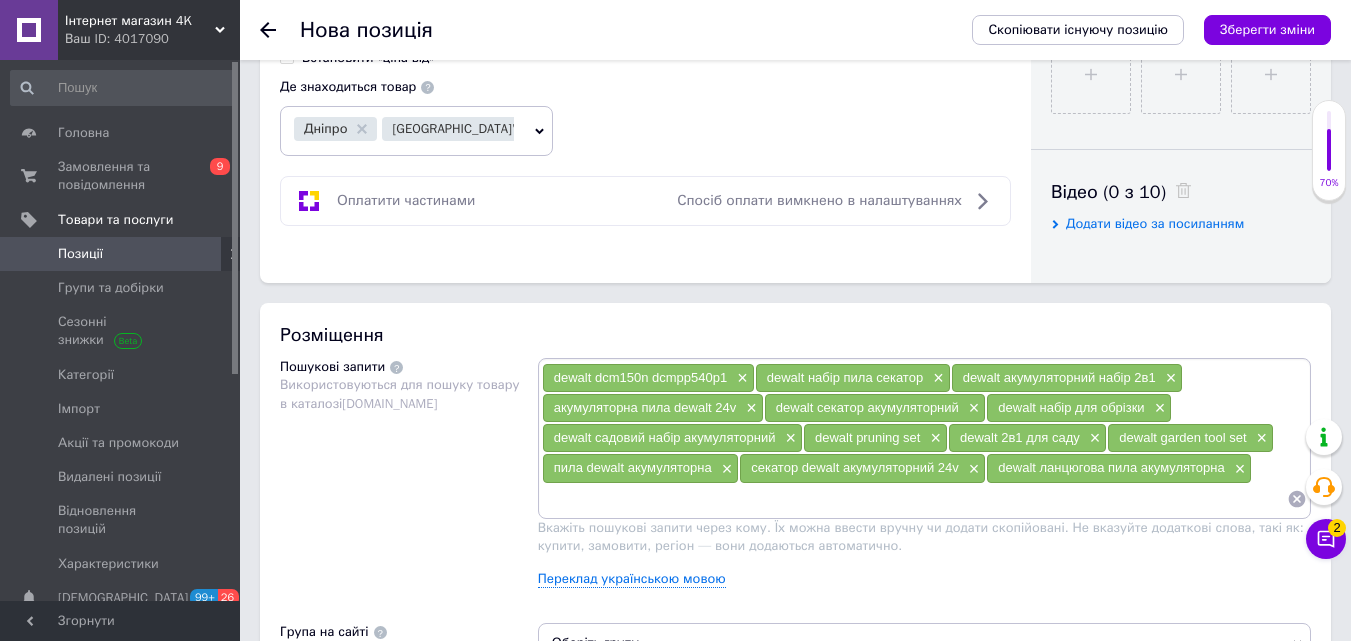 paste on "dewalt набір 24v 5ah" 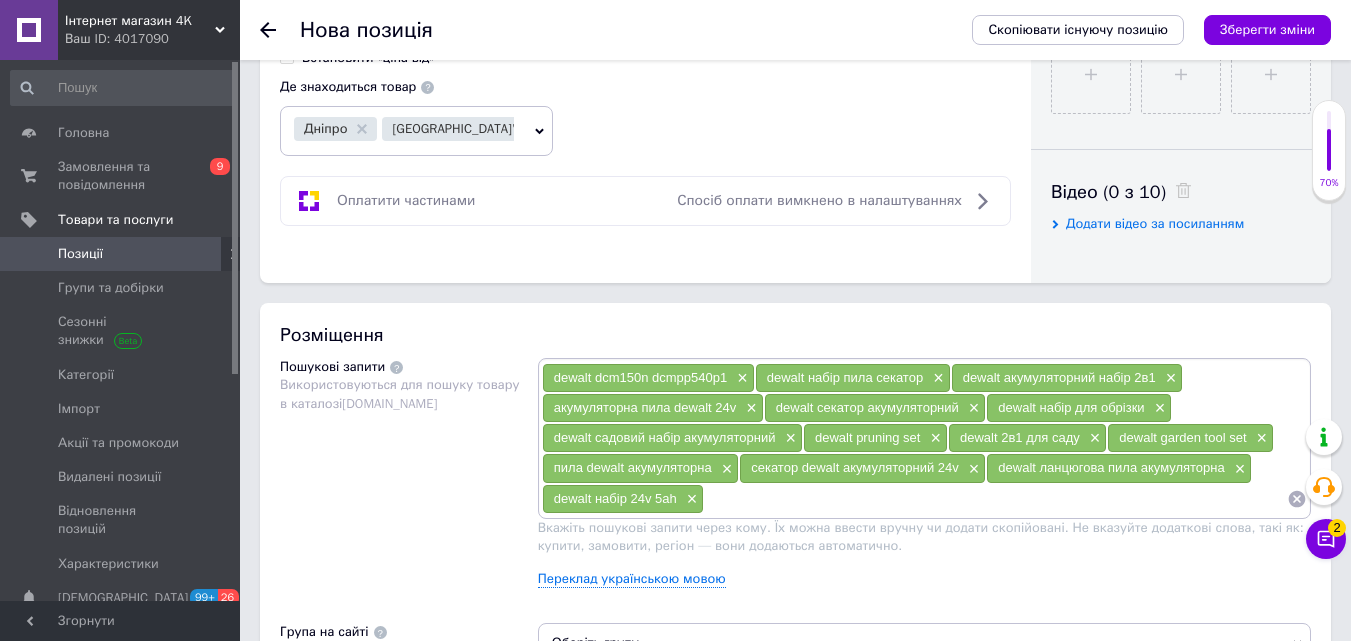 paste on "dewalt інструмент для гілок" 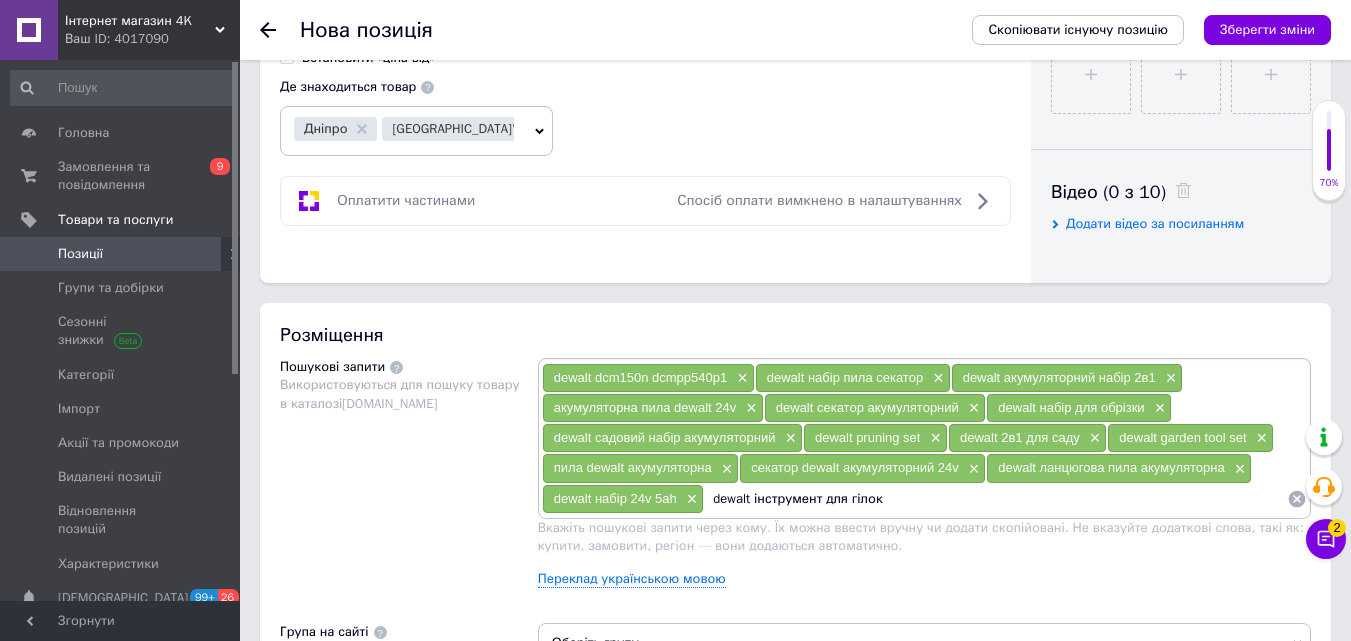 type 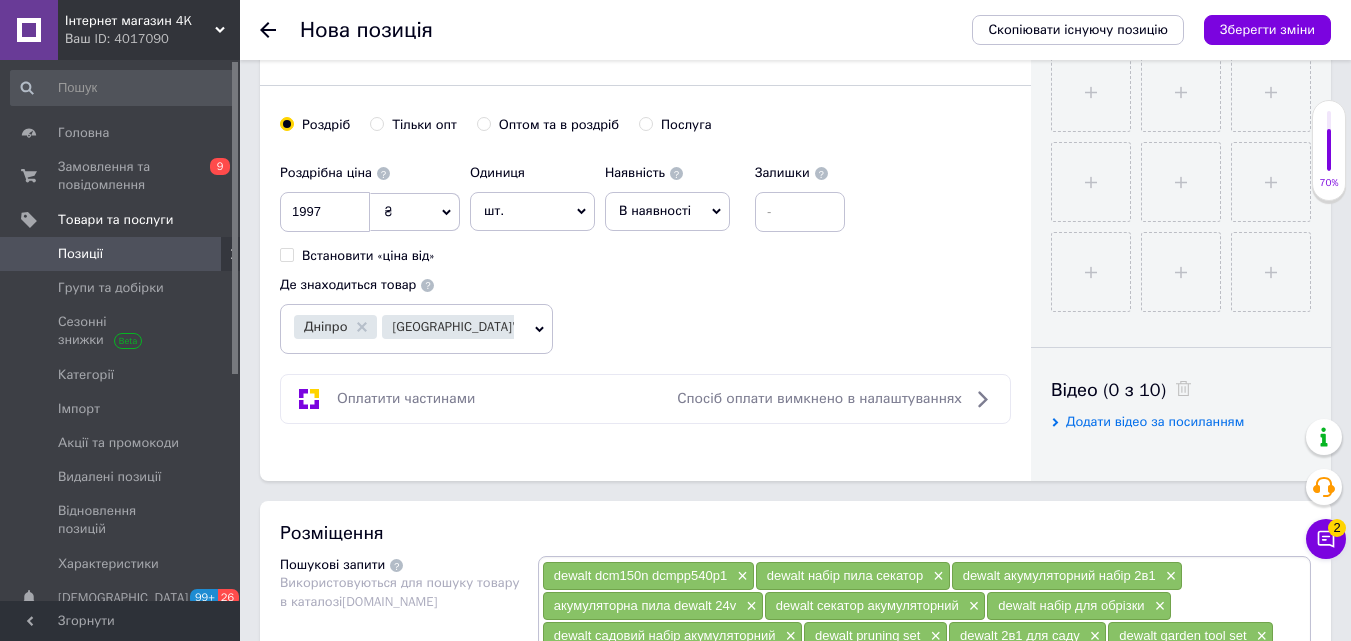 scroll, scrollTop: 713, scrollLeft: 0, axis: vertical 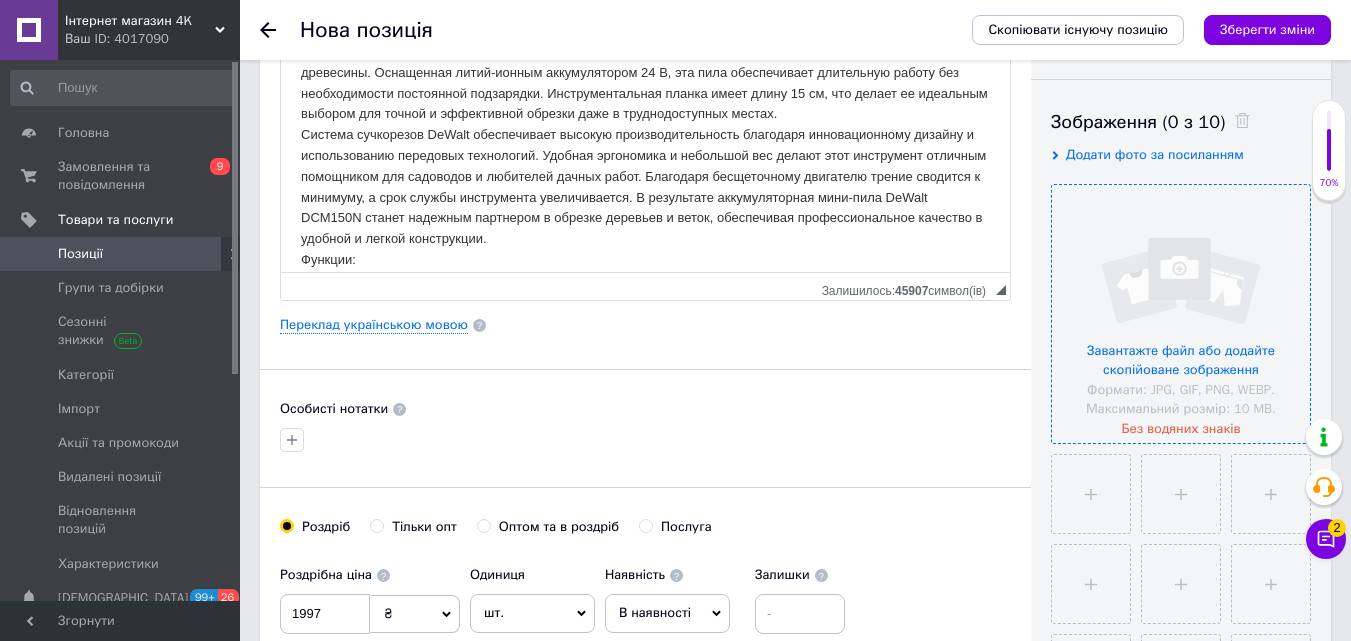 click at bounding box center (1181, 314) 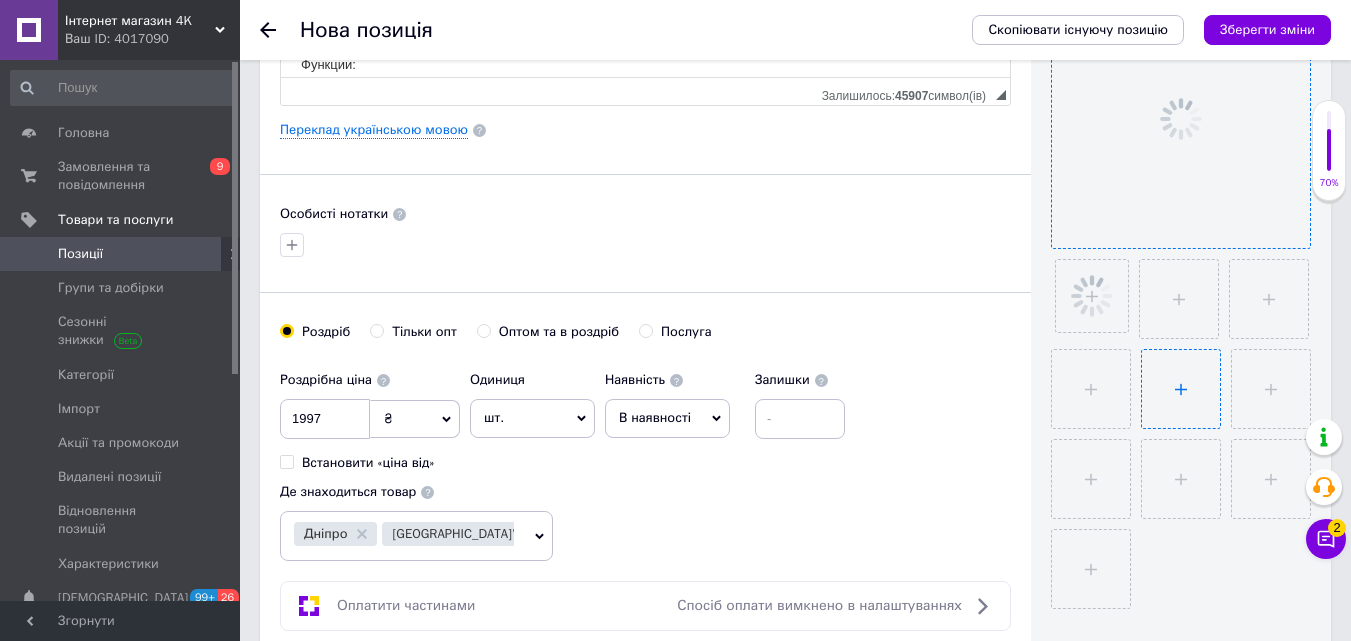 scroll, scrollTop: 513, scrollLeft: 0, axis: vertical 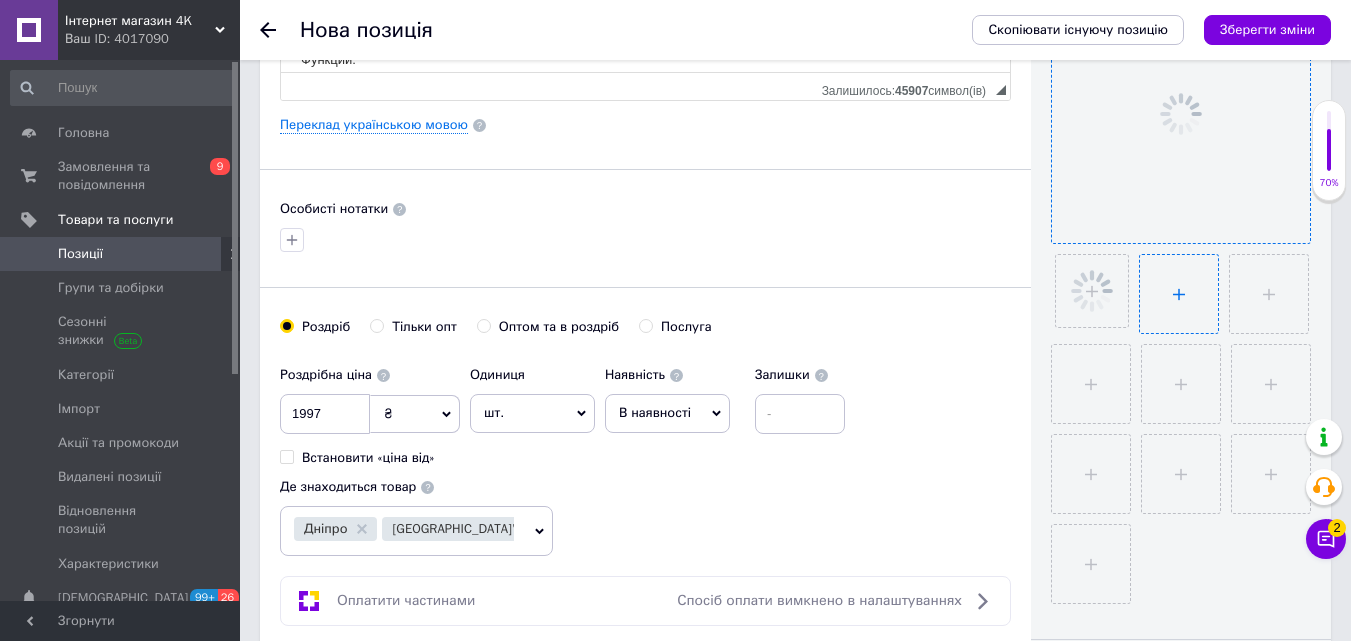 click at bounding box center (1269, 294) 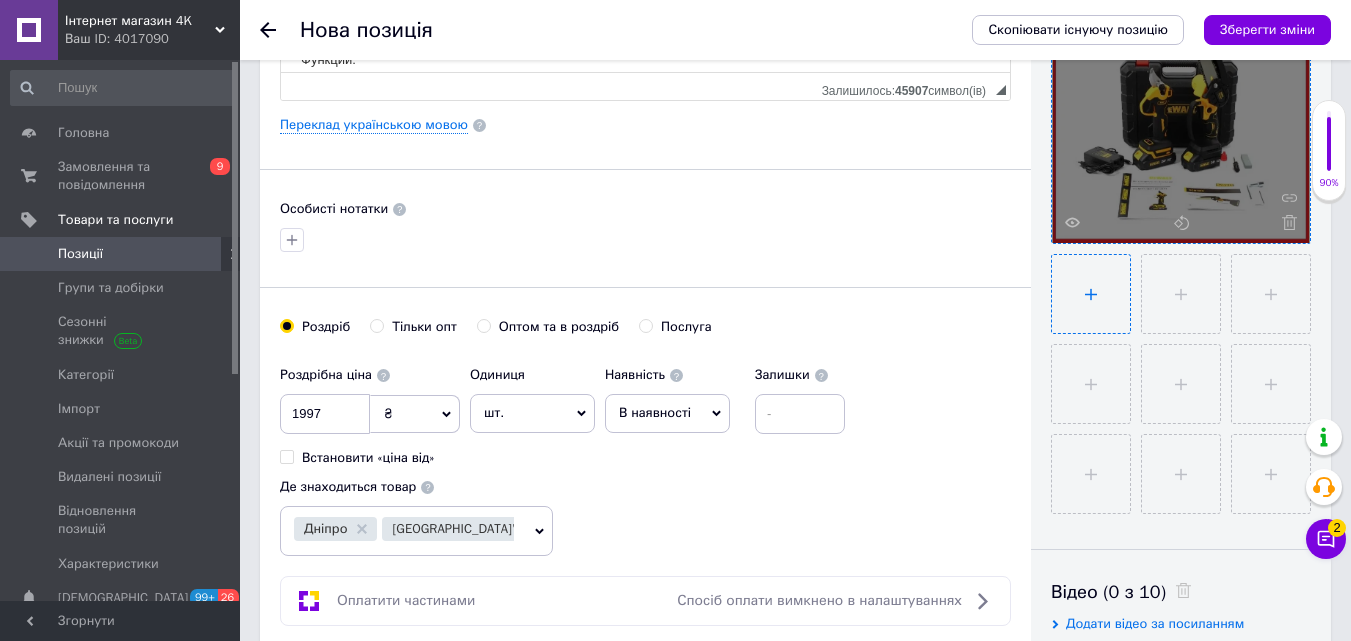 type on "C:\fakepath\image (5).webp" 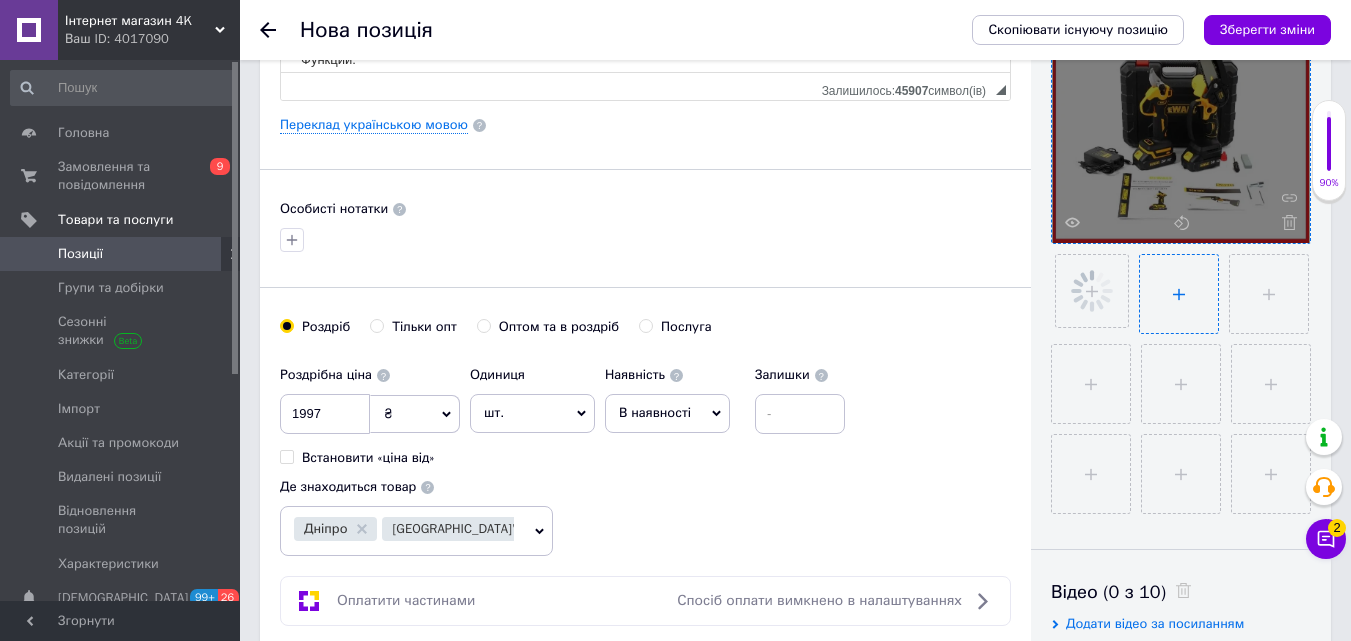 type 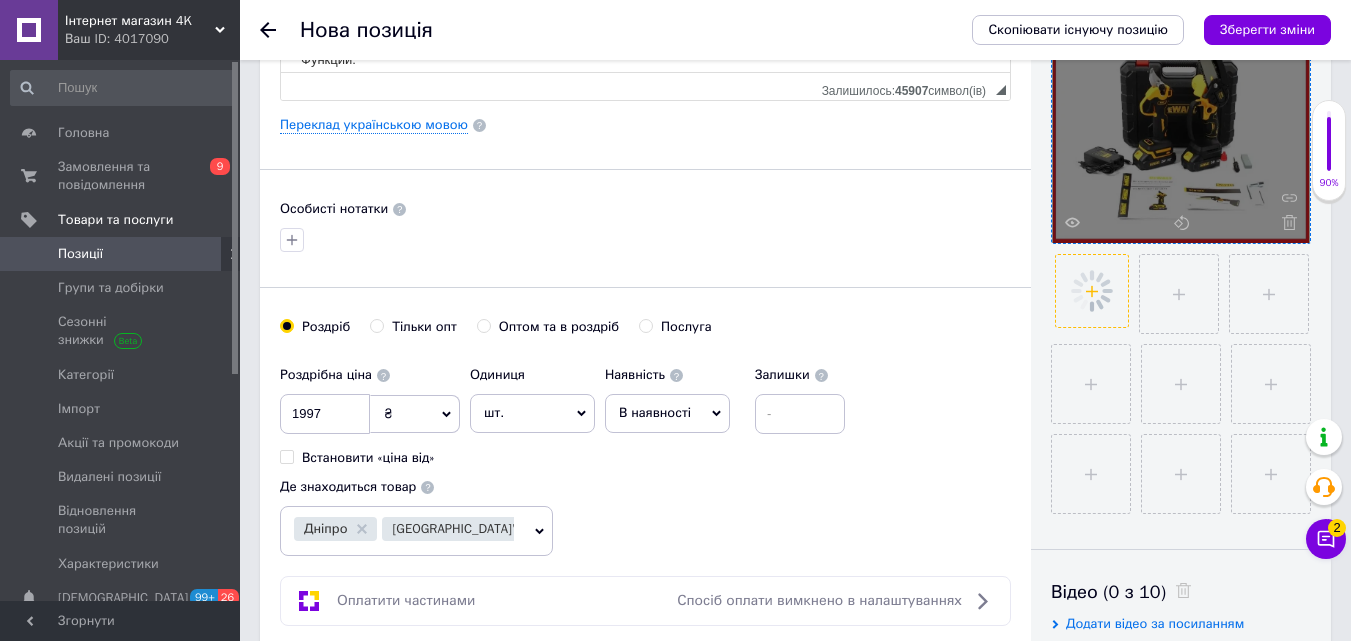 click 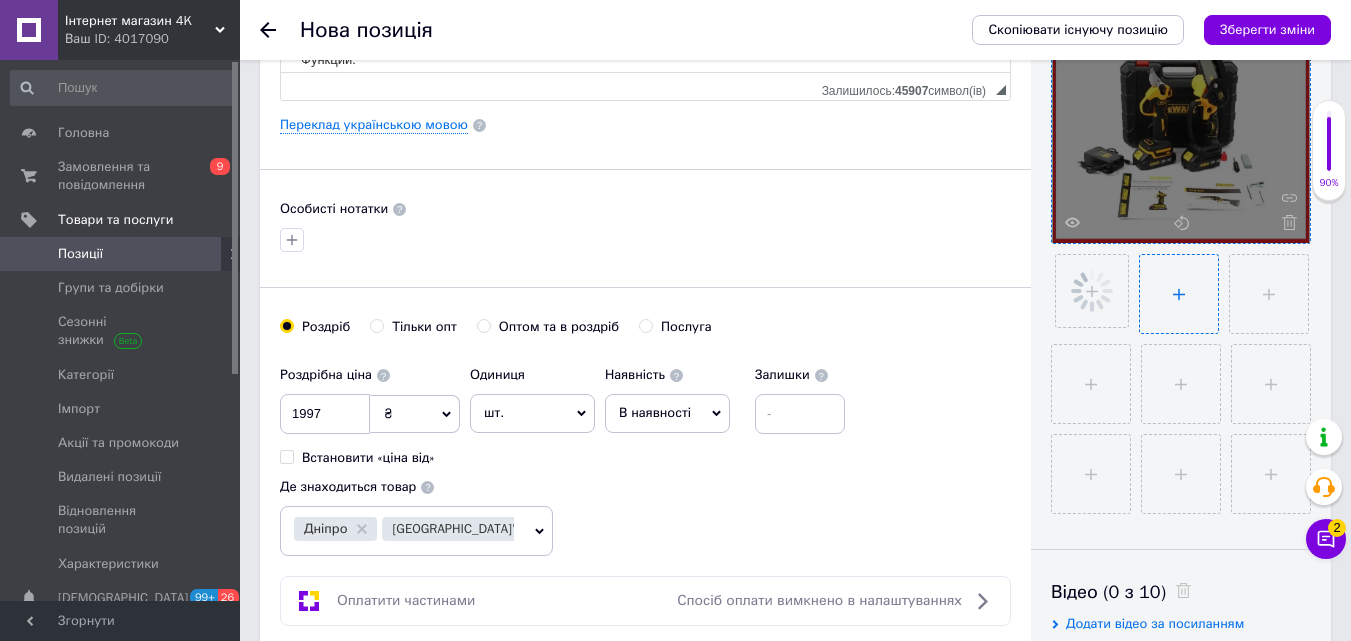 click at bounding box center (1179, 294) 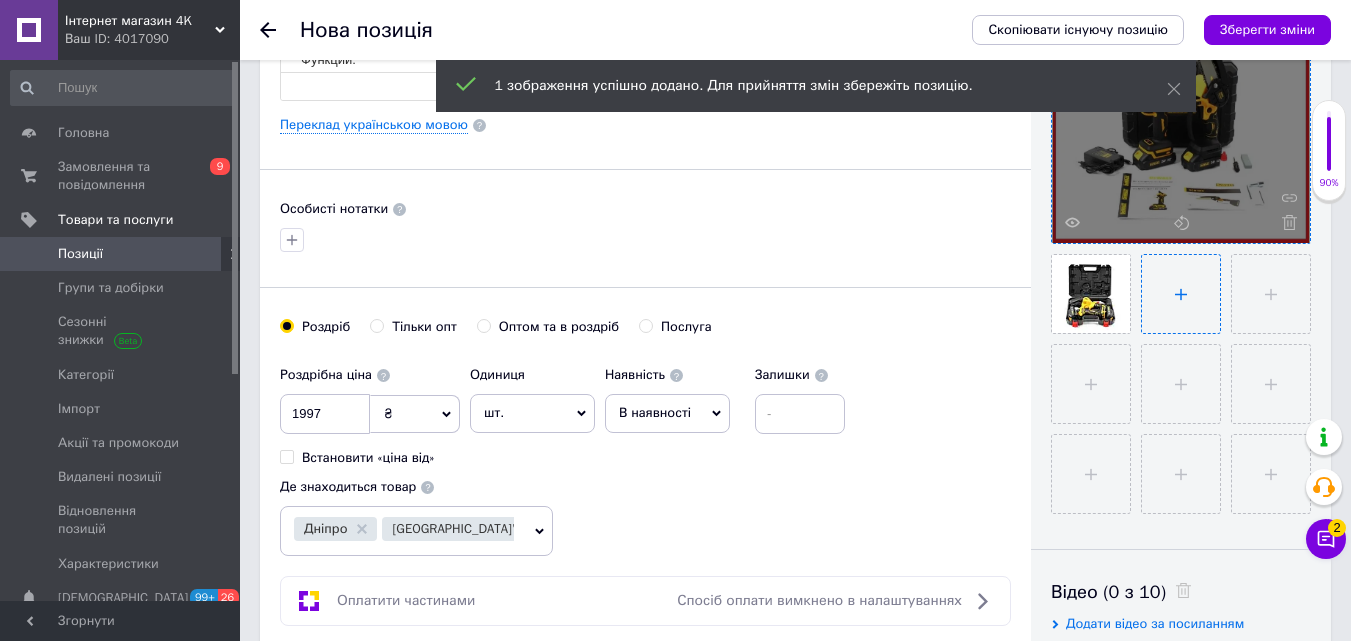 type on "C:\fakepath\image (6).webp" 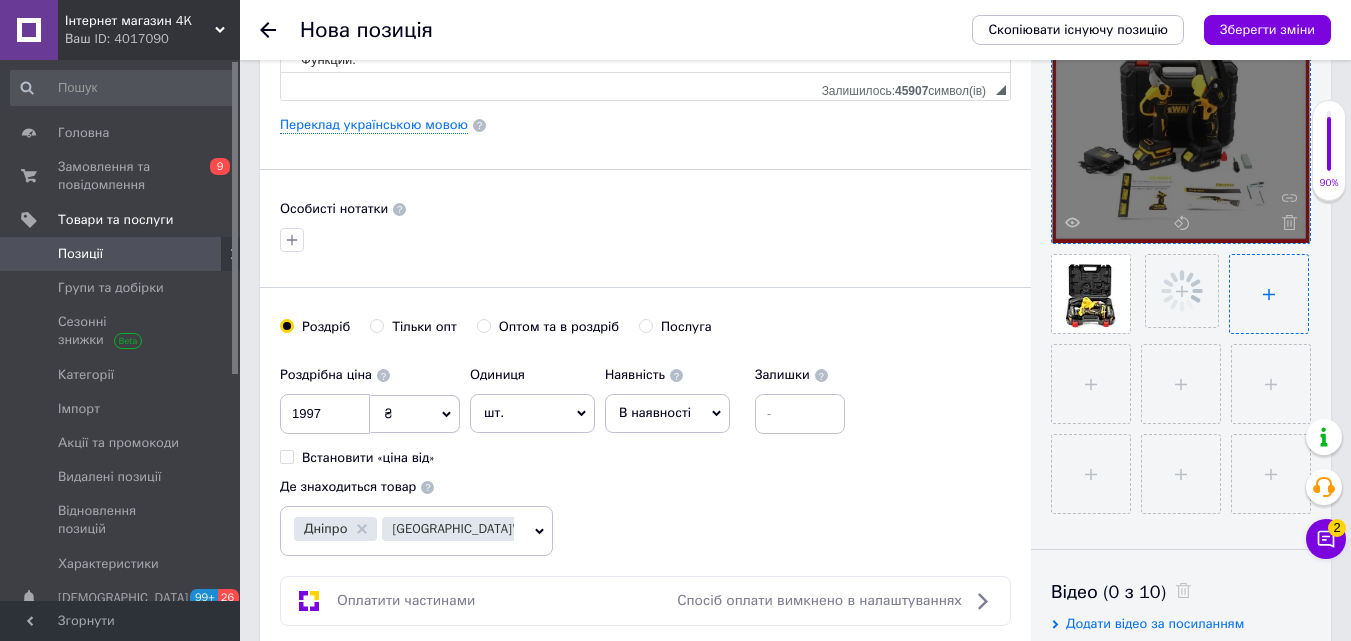 click at bounding box center [1269, 294] 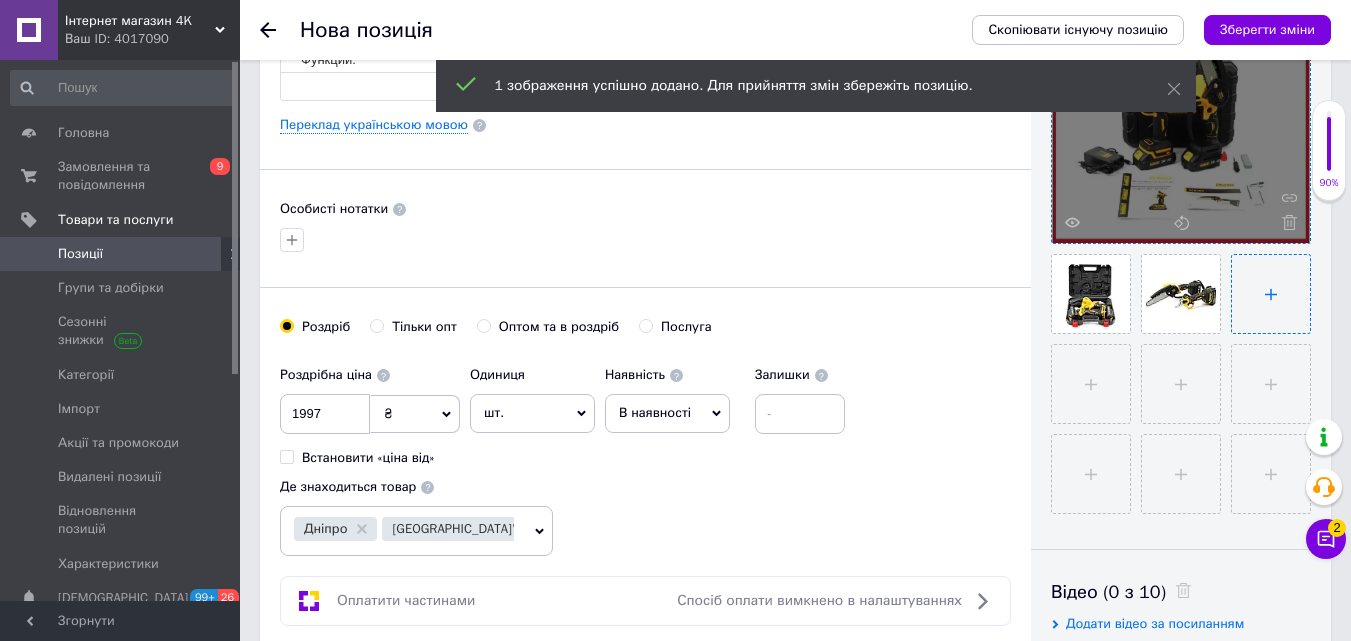 type on "C:\fakepath\image (8).webp" 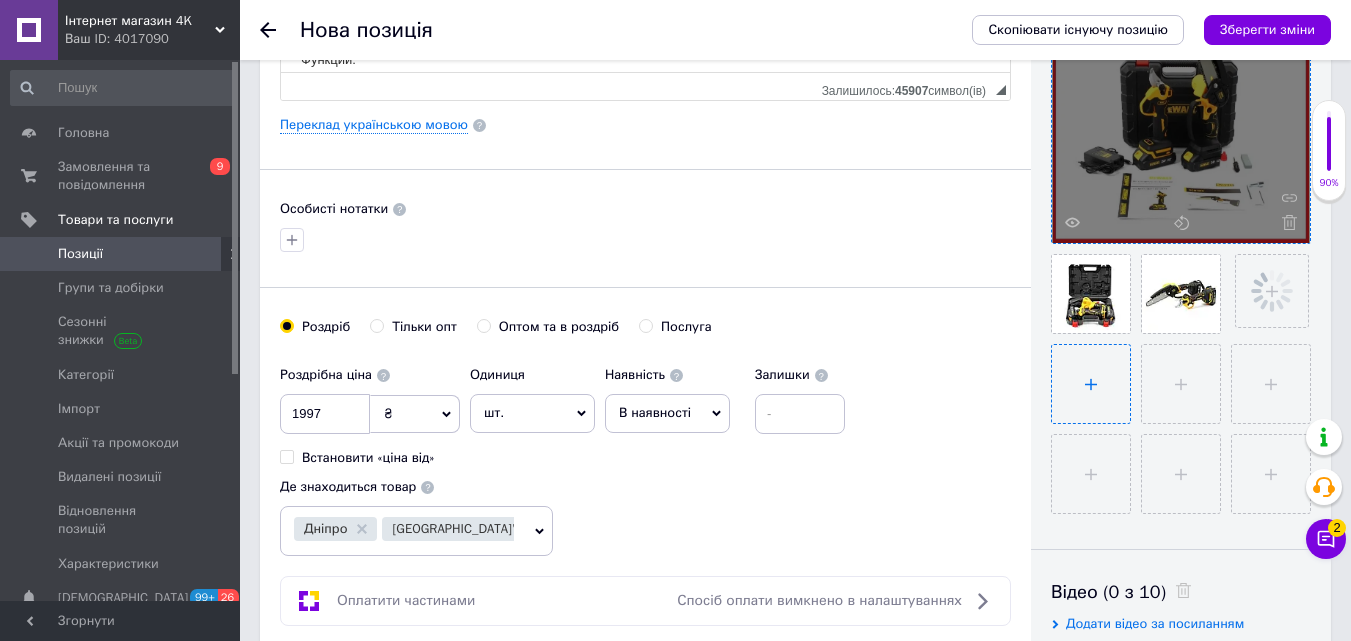 click at bounding box center (1091, 384) 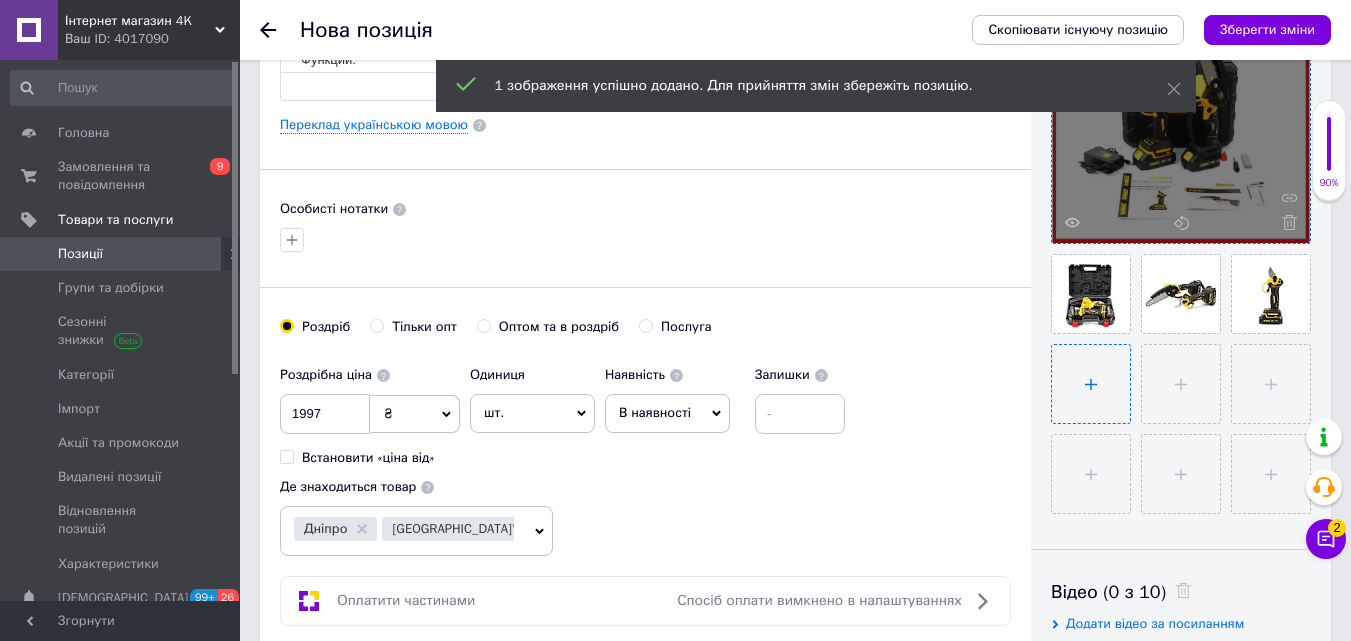 type on "C:\fakepath\image (7).webp" 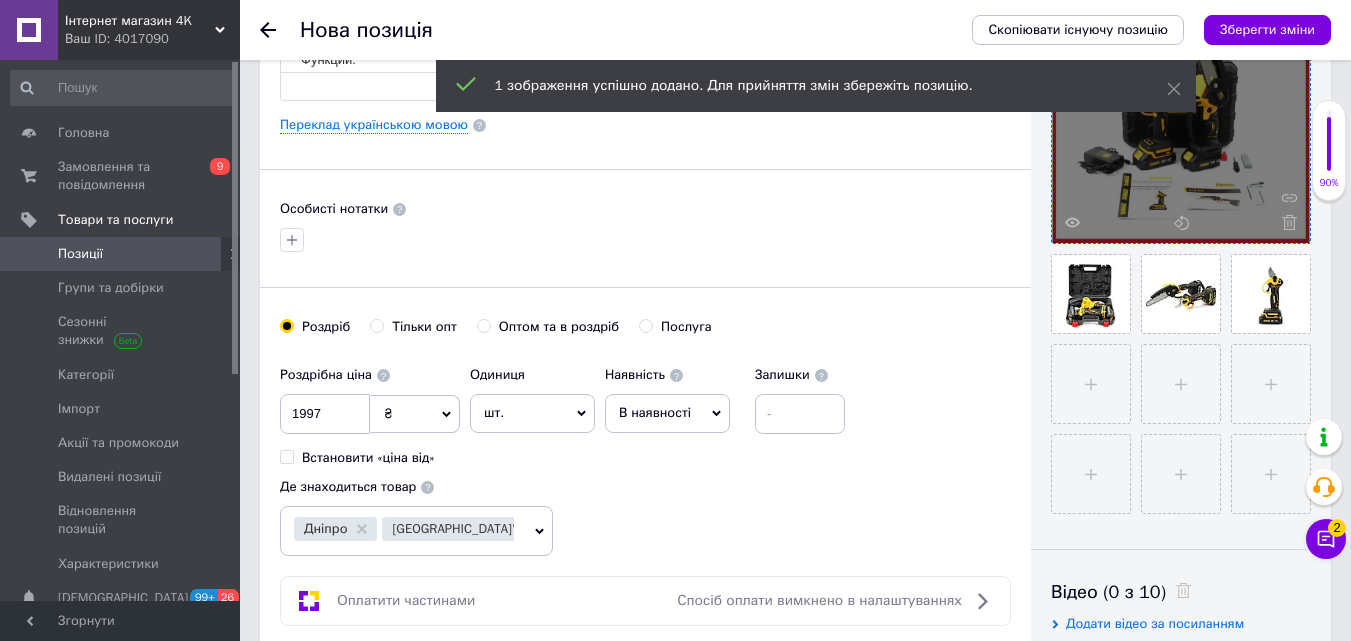 type 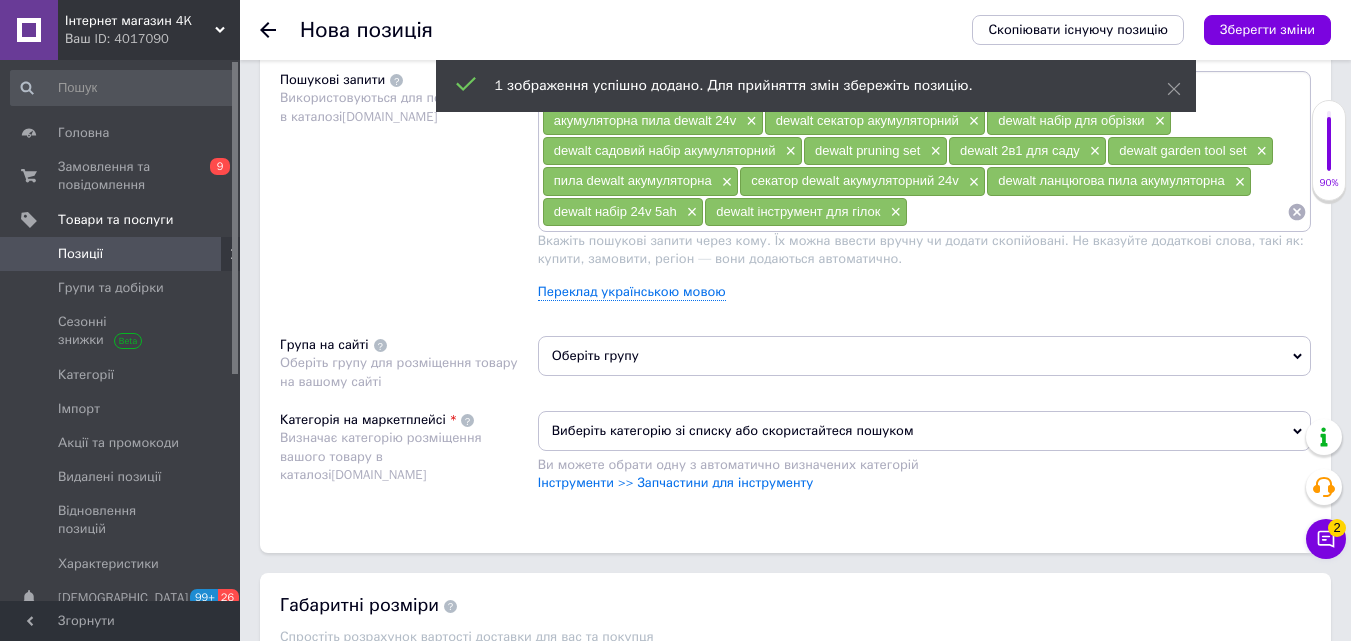 scroll, scrollTop: 1313, scrollLeft: 0, axis: vertical 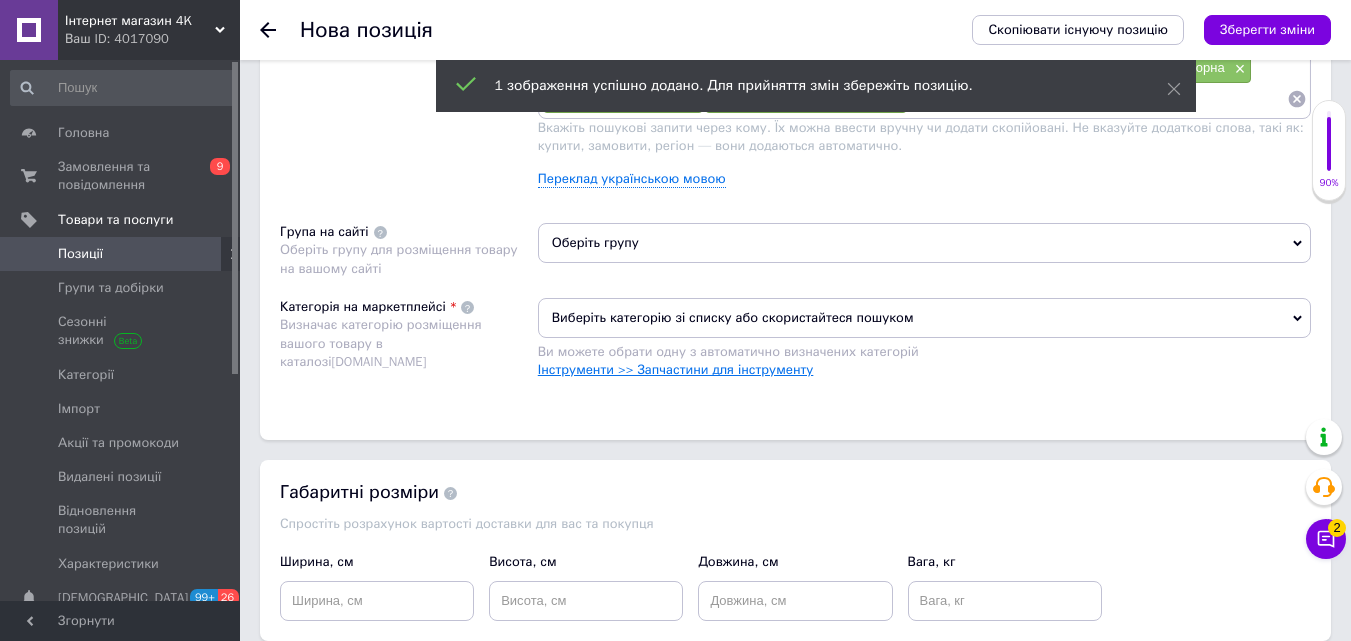 click on "Інструменти >> Запчастини для інструменту" at bounding box center (676, 369) 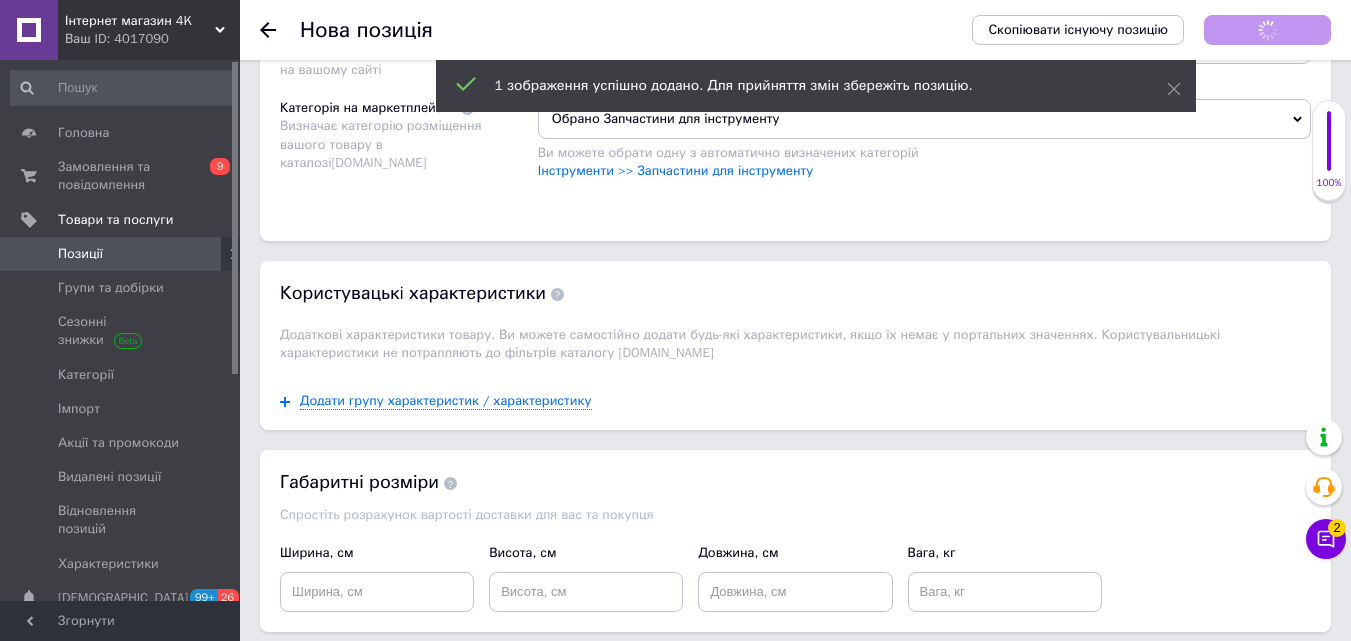 scroll, scrollTop: 1513, scrollLeft: 0, axis: vertical 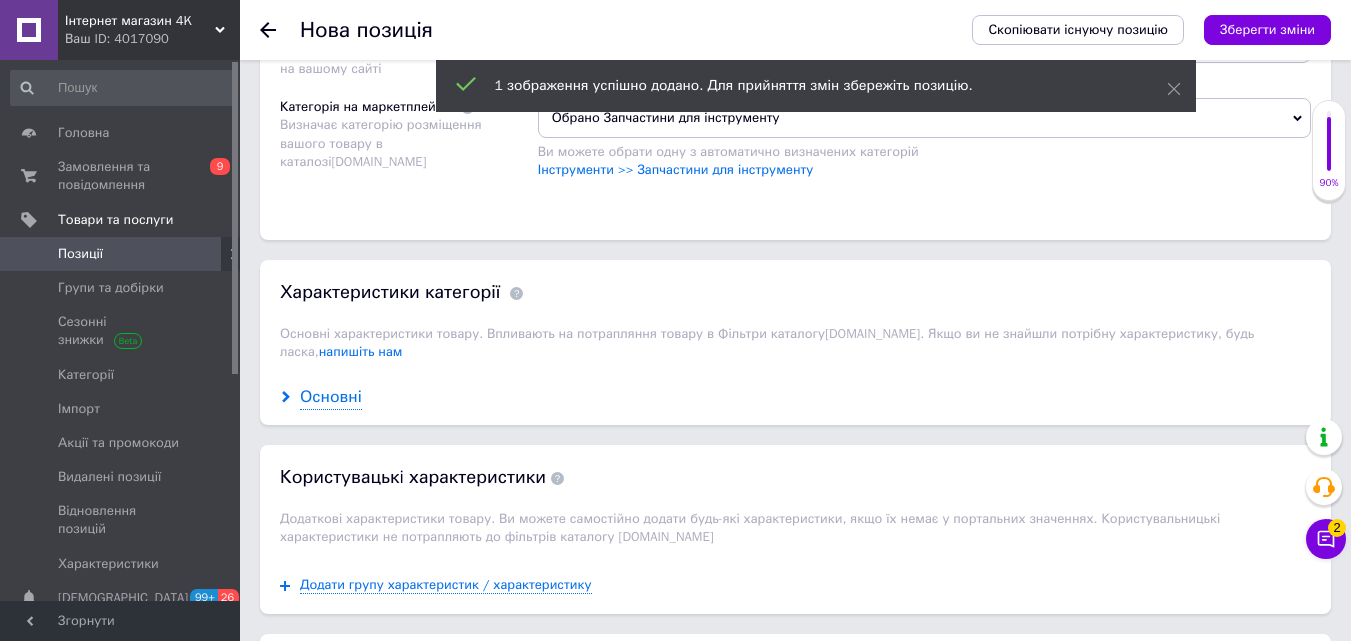 click on "Основні" at bounding box center (331, 397) 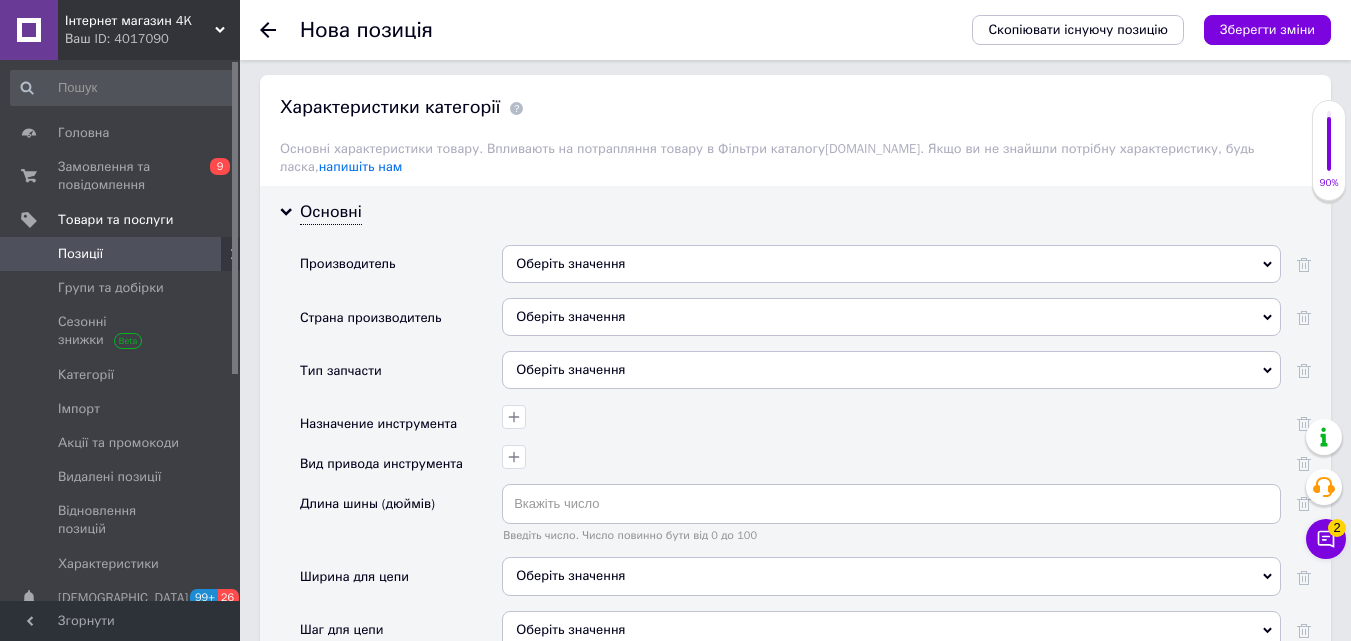 scroll, scrollTop: 1713, scrollLeft: 0, axis: vertical 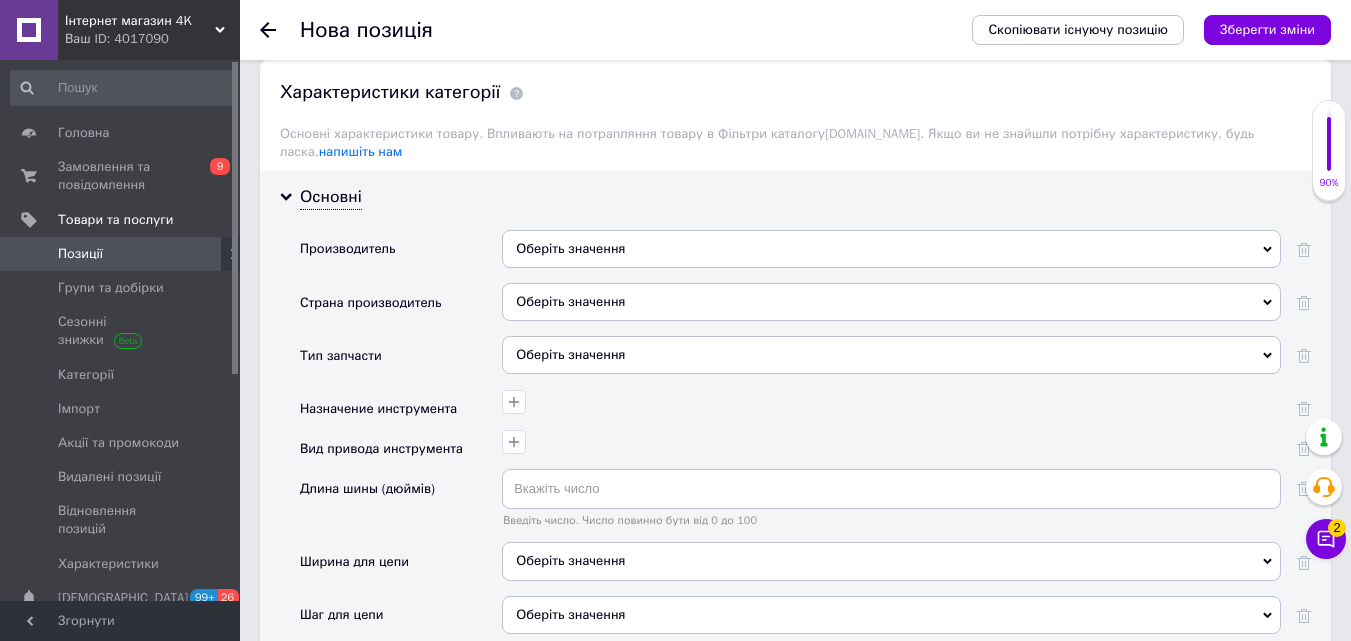 click on "Оберіть значення" at bounding box center (891, 355) 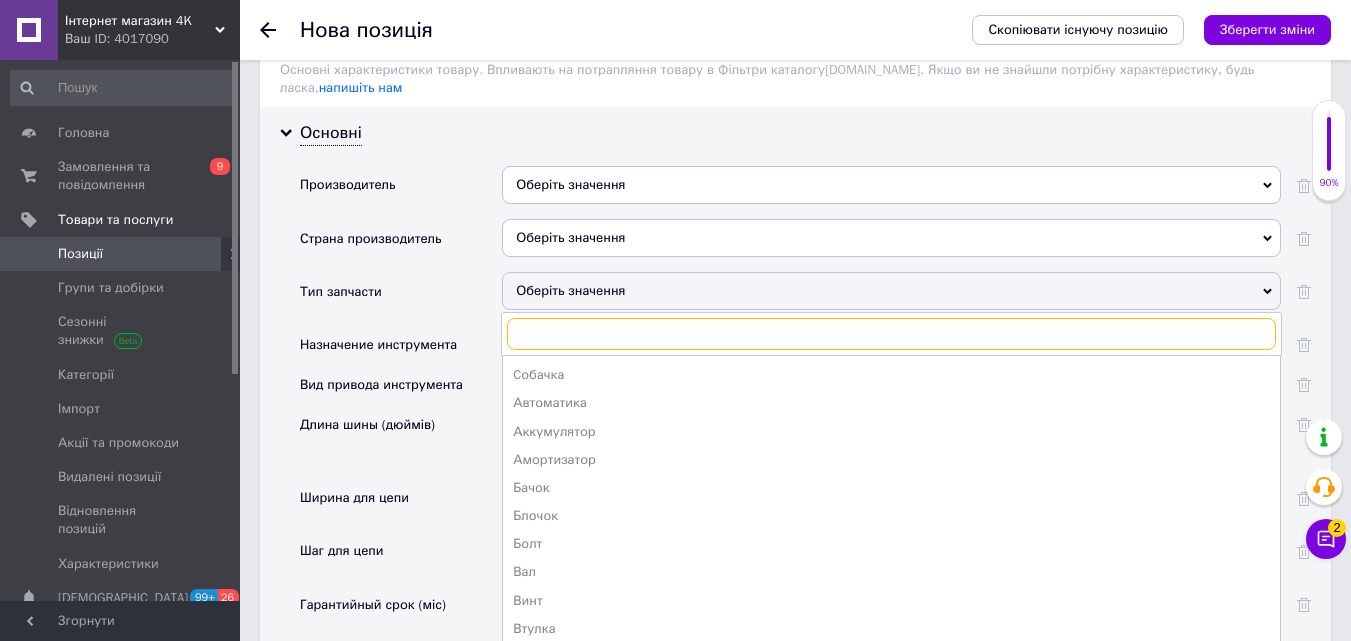 scroll, scrollTop: 1813, scrollLeft: 0, axis: vertical 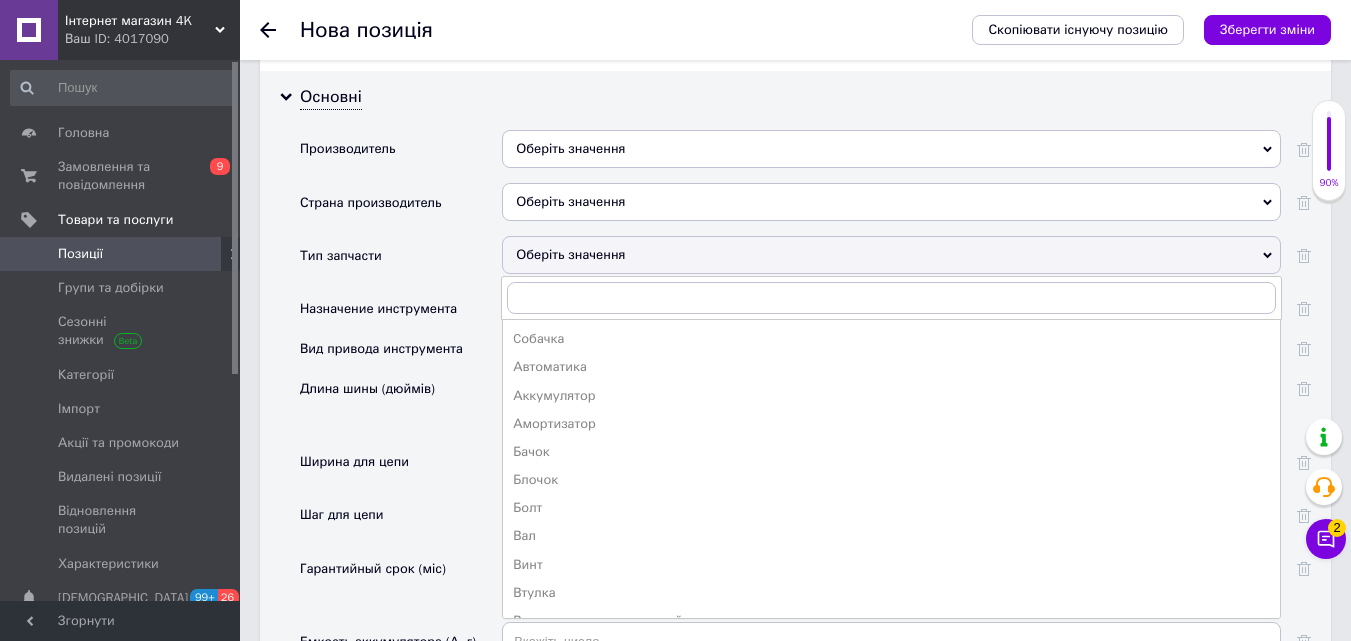 click on "Длина шины (дюймів)" at bounding box center [401, 405] 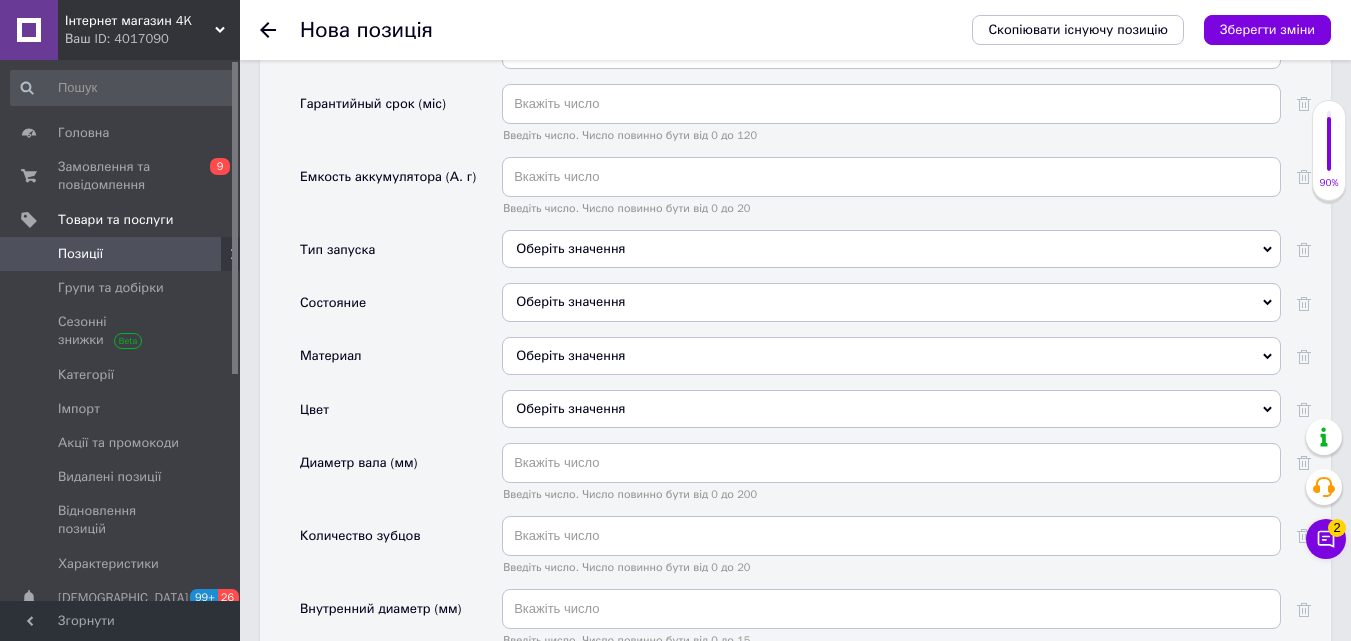 scroll, scrollTop: 2313, scrollLeft: 0, axis: vertical 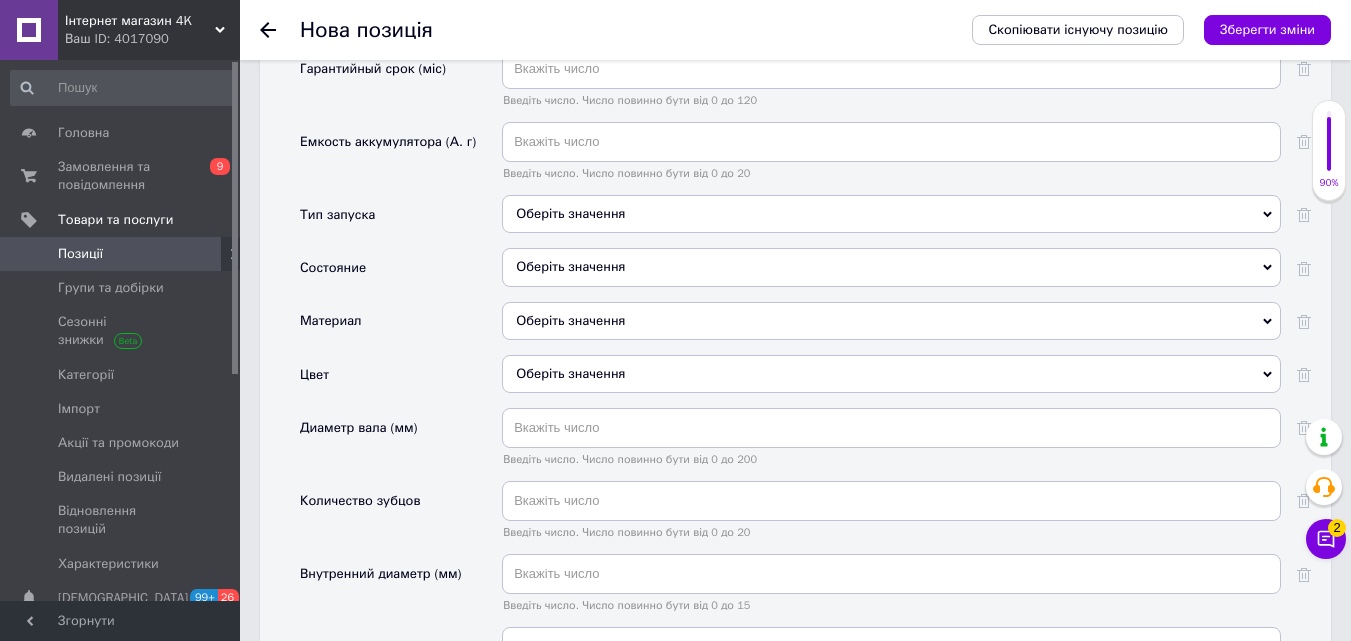 click on "Оберіть значення" at bounding box center [891, 267] 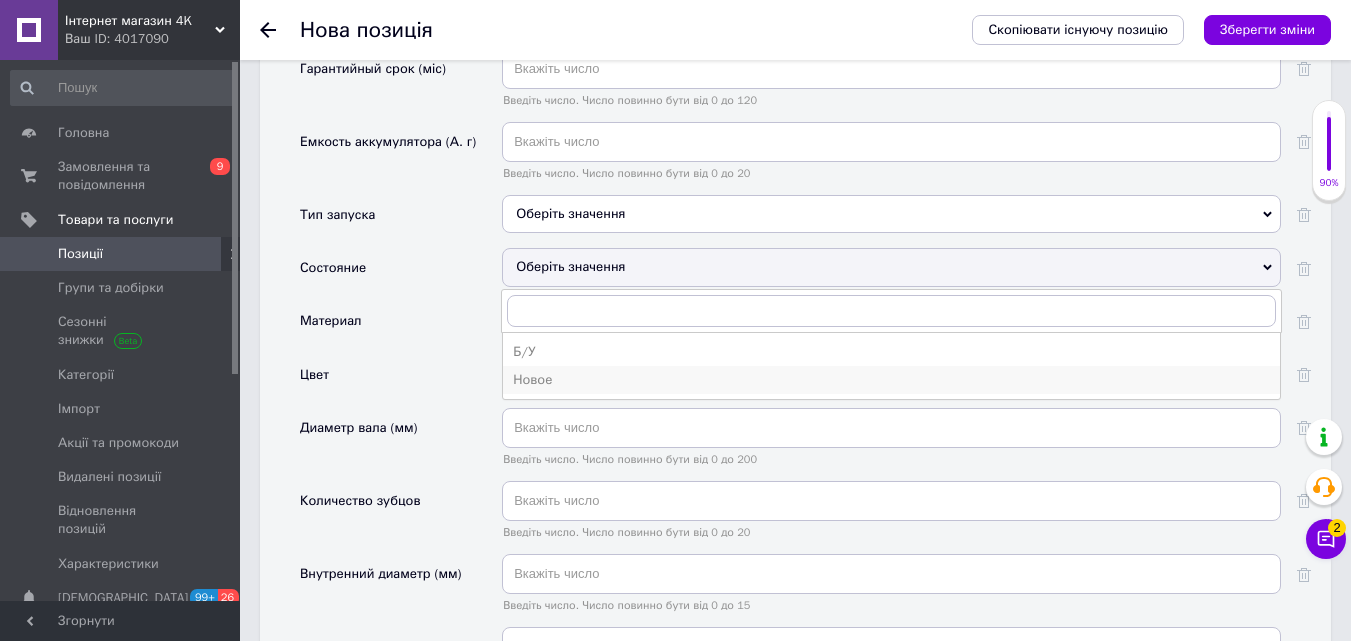 click on "Новое" at bounding box center (891, 380) 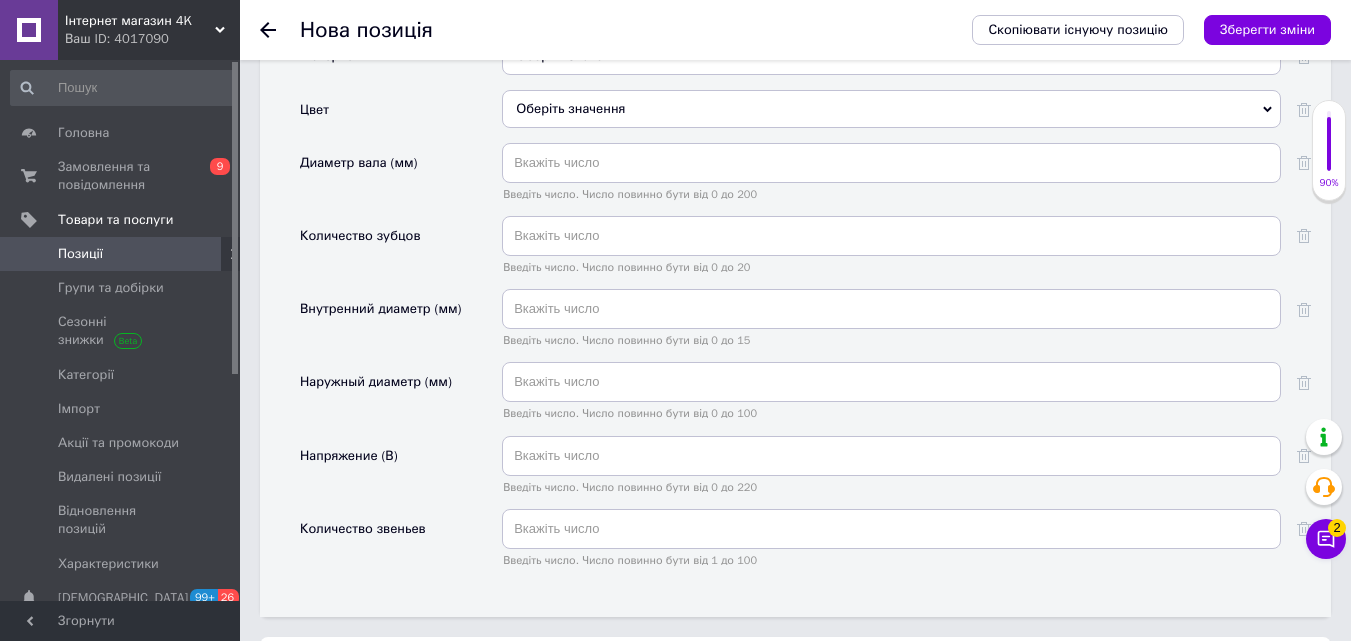 scroll, scrollTop: 2613, scrollLeft: 0, axis: vertical 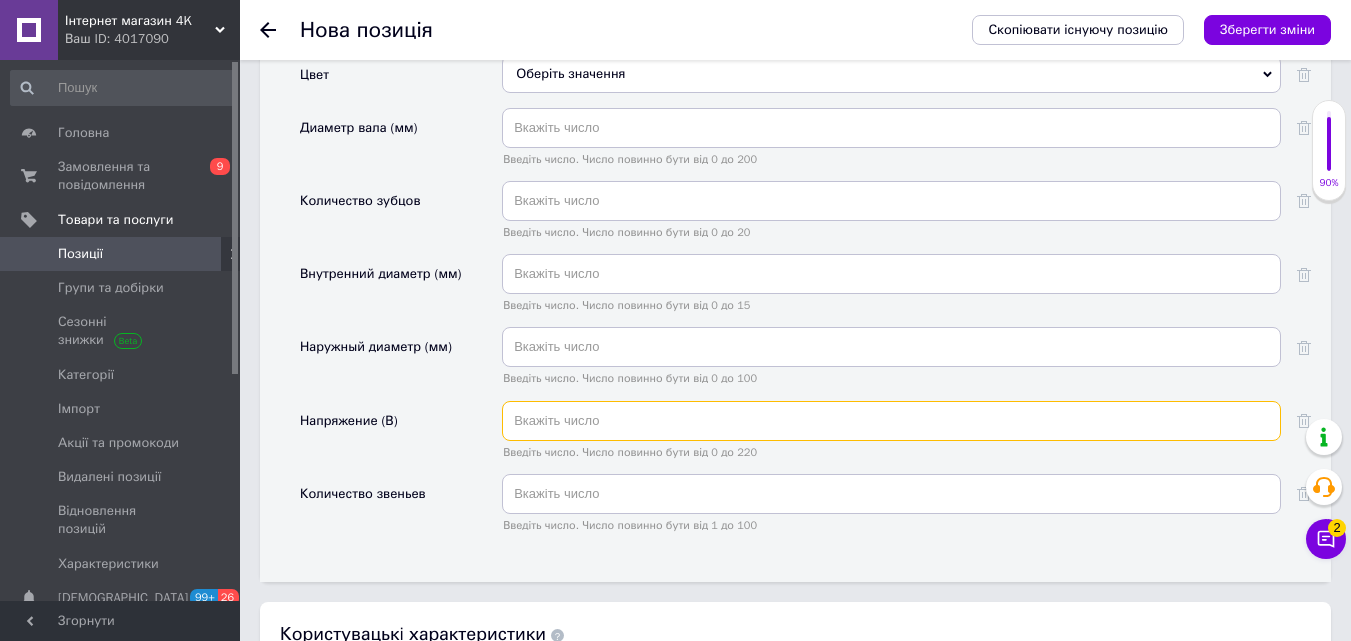 click at bounding box center (891, 421) 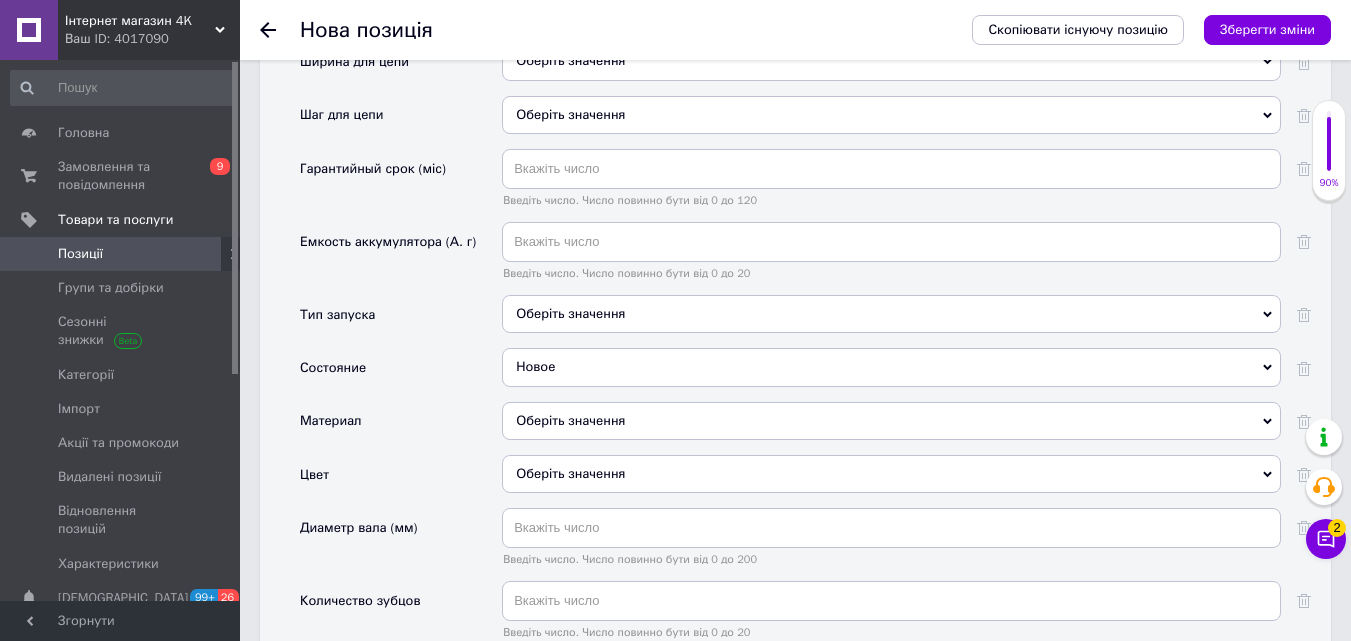 scroll, scrollTop: 2113, scrollLeft: 0, axis: vertical 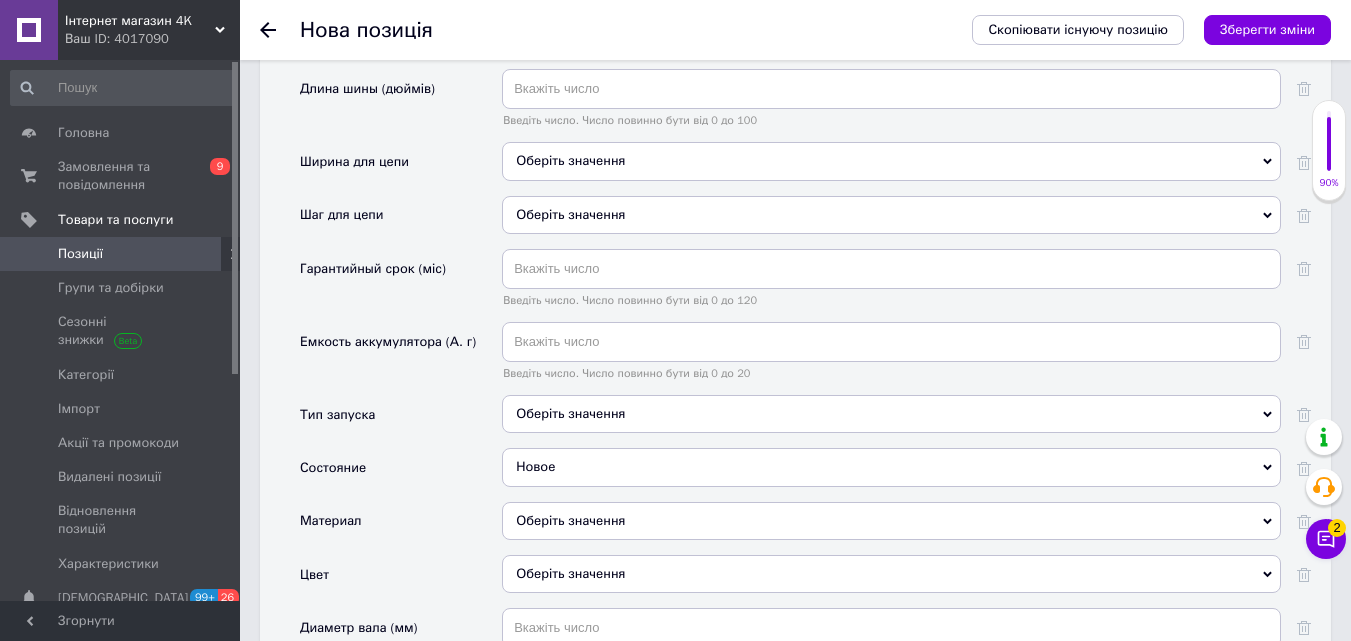 type on "24" 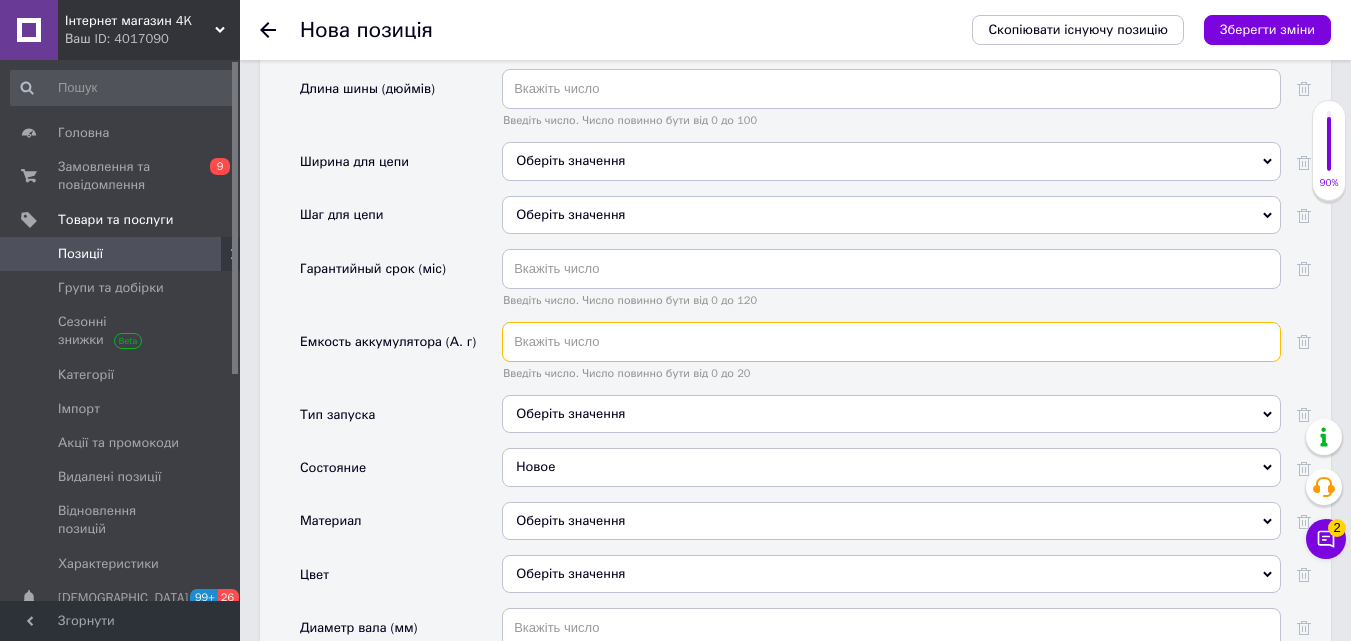 click at bounding box center [891, 342] 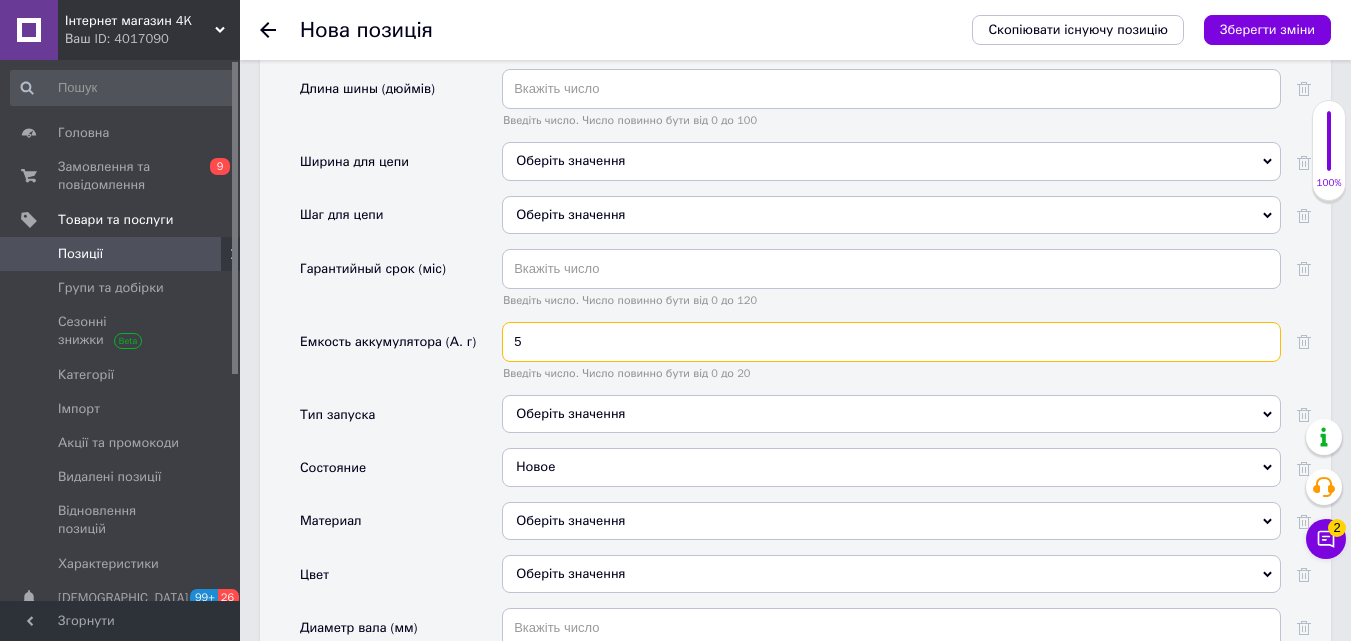 type on "5" 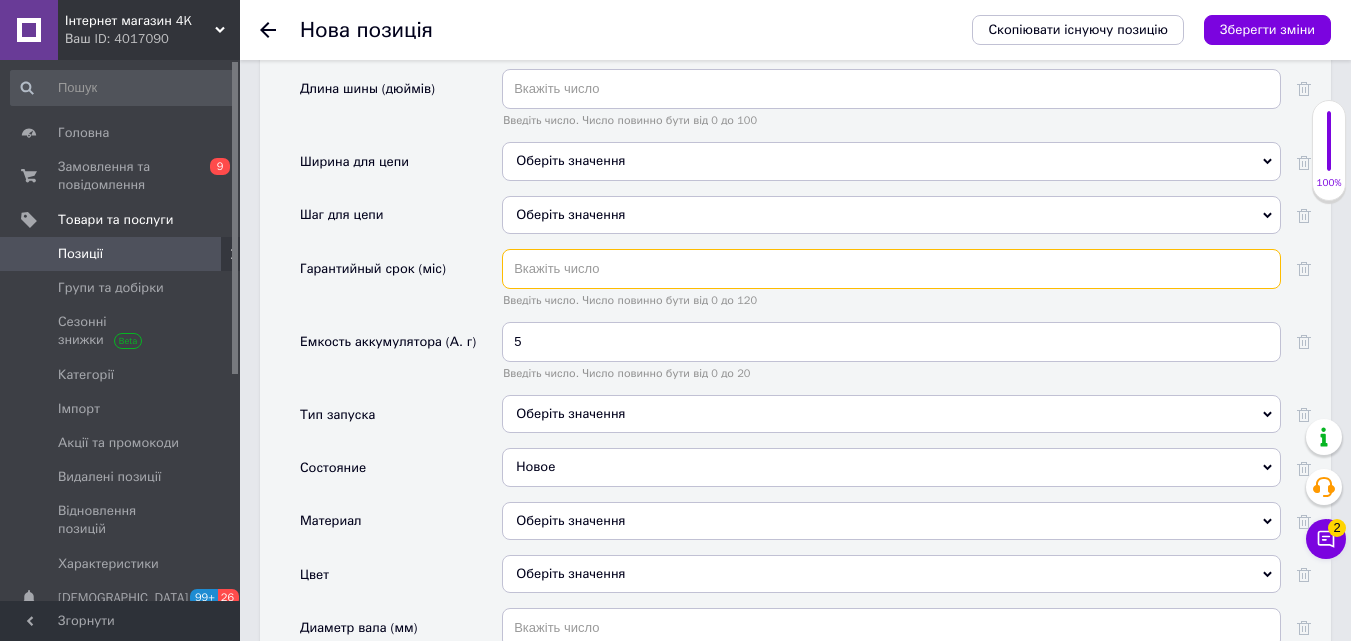 click at bounding box center [891, 269] 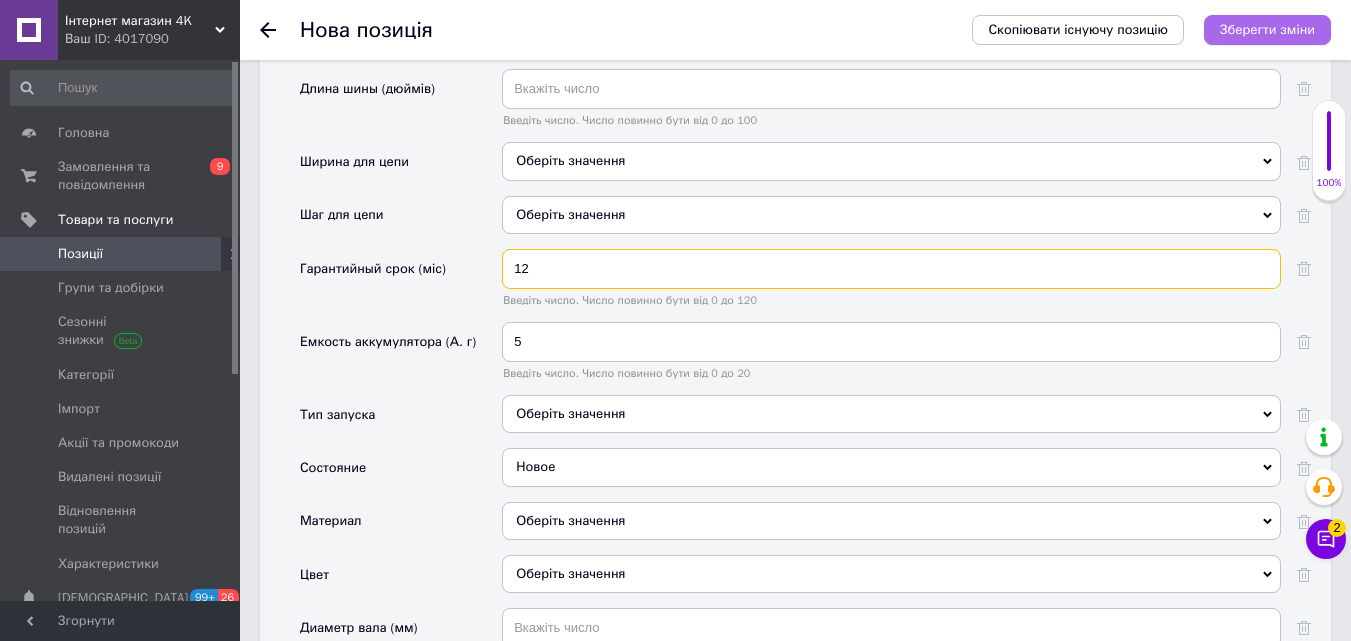 type on "12" 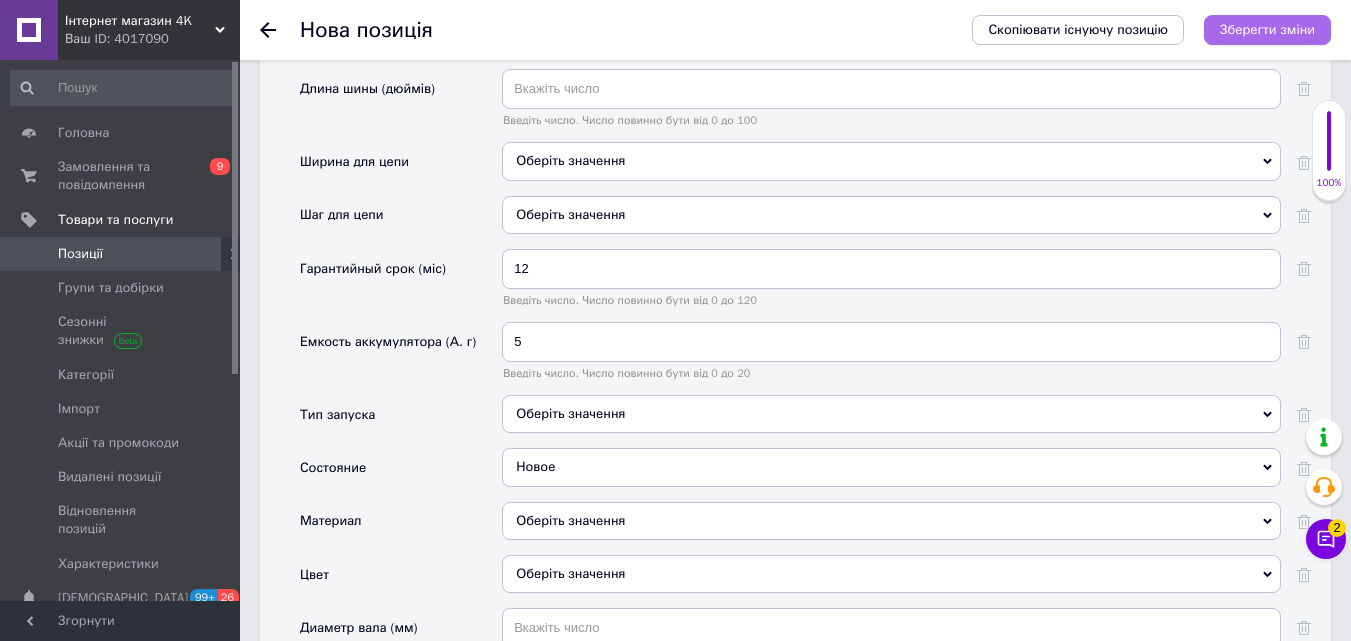 click on "Зберегти зміни" at bounding box center [1267, 29] 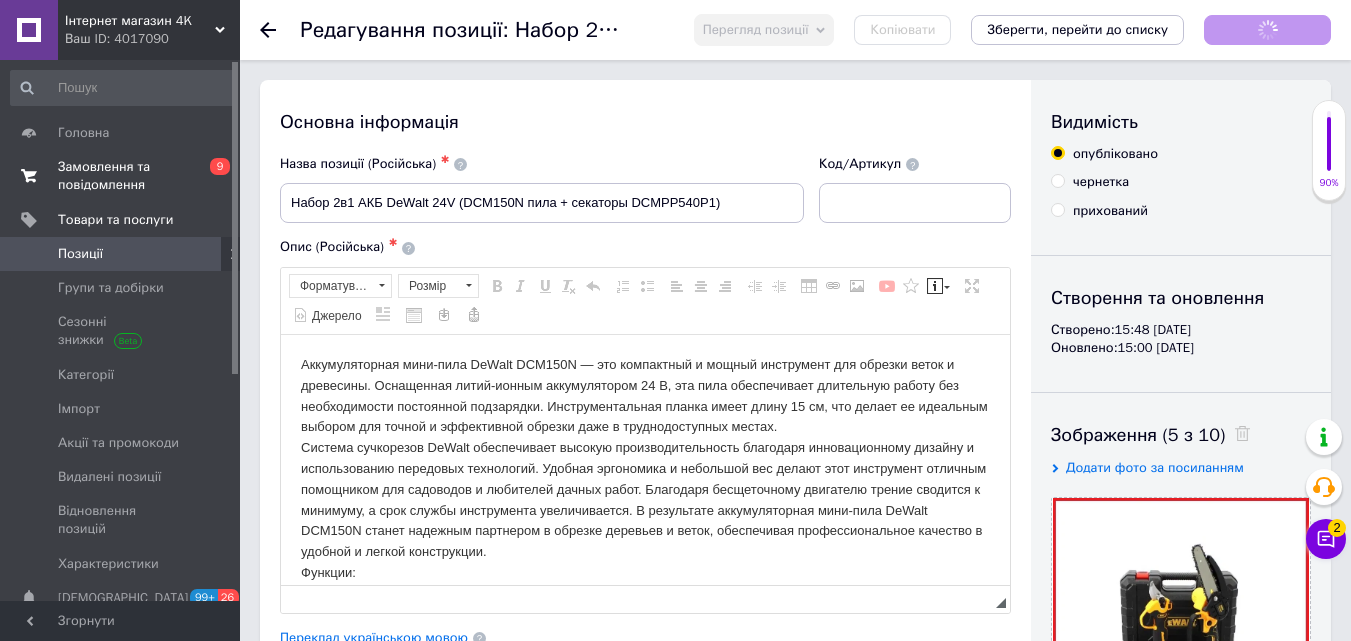 scroll, scrollTop: 0, scrollLeft: 0, axis: both 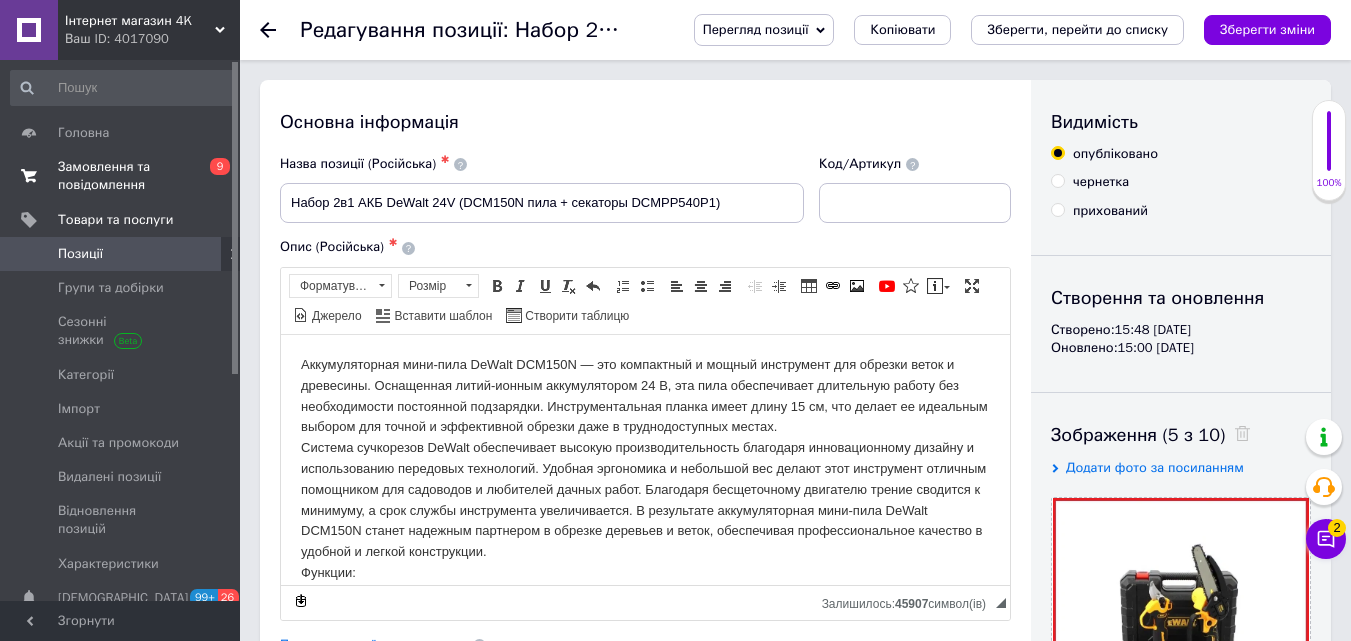 click on "Замовлення та повідомлення" at bounding box center [121, 176] 